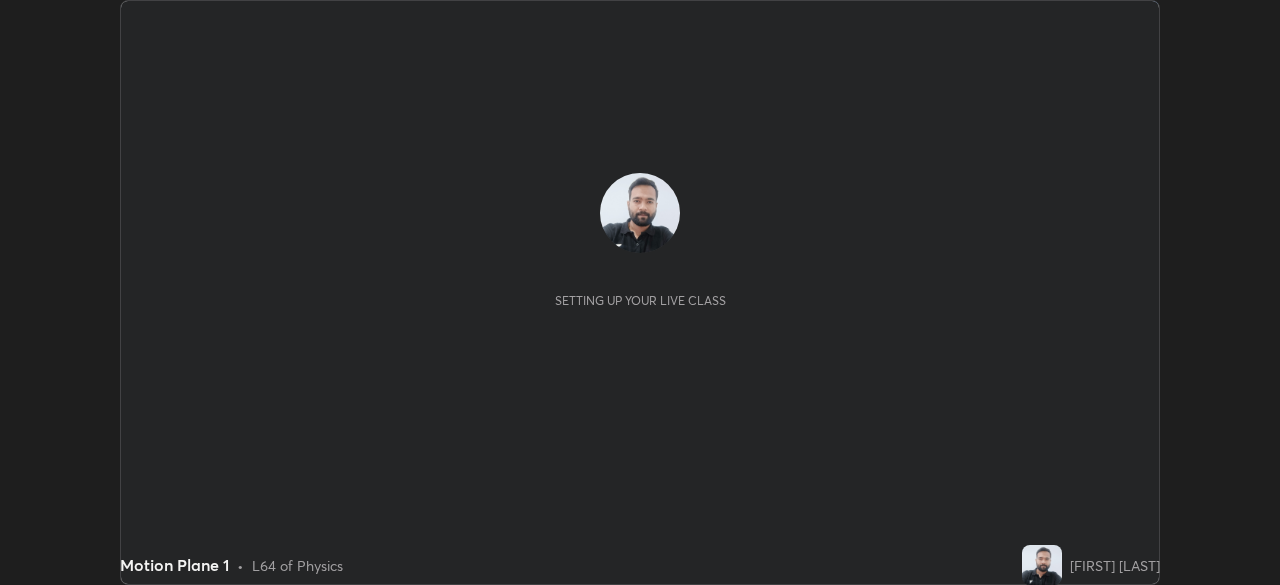scroll, scrollTop: 0, scrollLeft: 0, axis: both 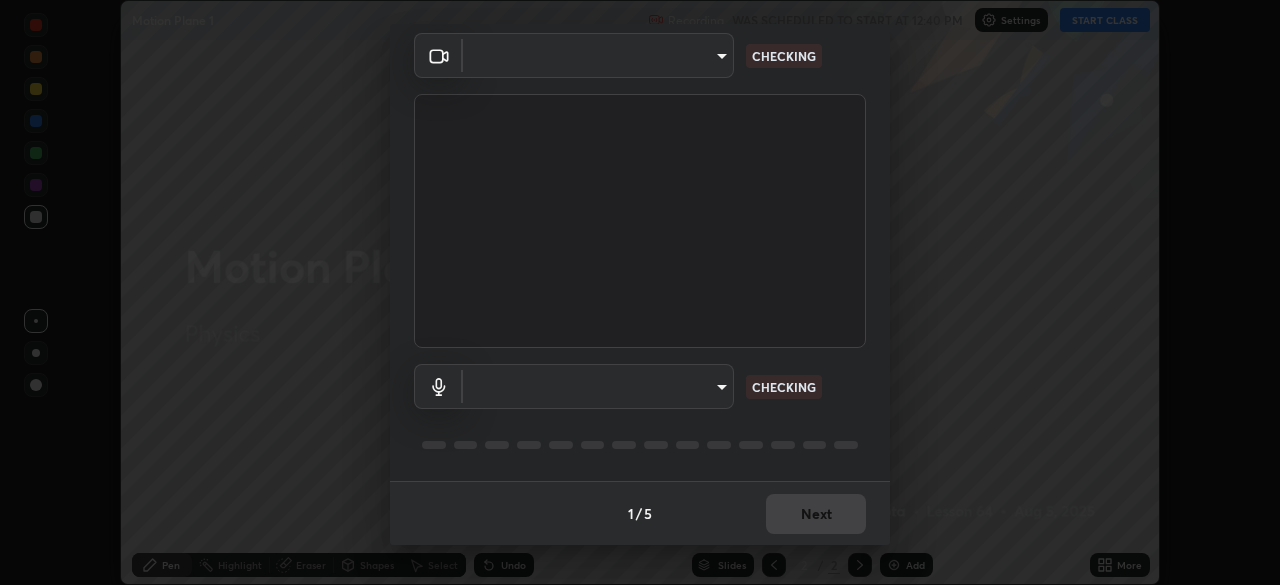 type on "1155cc2d7dabe307700984d5600aff9a86bdb4545dc4bc7441ef77515dec06d2" 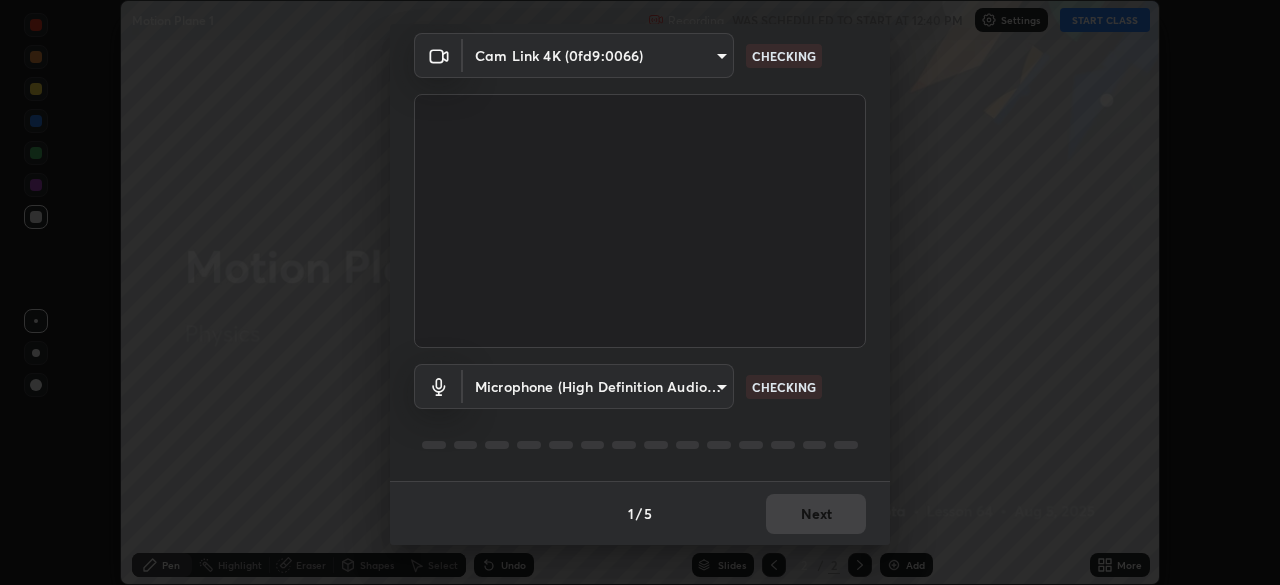 click on "Erase all Motion Plane 1 Recording WAS SCHEDULED TO START AT  12:40 PM Settings START CLASS Setting up your live class Motion Plane 1 • L64 of Physics [FIRST] [LAST] Pen Highlight Eraser Shapes Select Undo Slides 2 / 2 Add More No doubts shared Encourage your learners to ask a doubt for better clarity Report an issue Reason for reporting Buffering Chat not working Audio - Video sync issue Educator video quality low ​ Attach an image Report Media settings Cam Link 4K (0fd9:0066) [HASH] CHECKING Microphone (High Definition Audio Device) [HASH] CHECKING 1 / 5 Next" at bounding box center [640, 292] 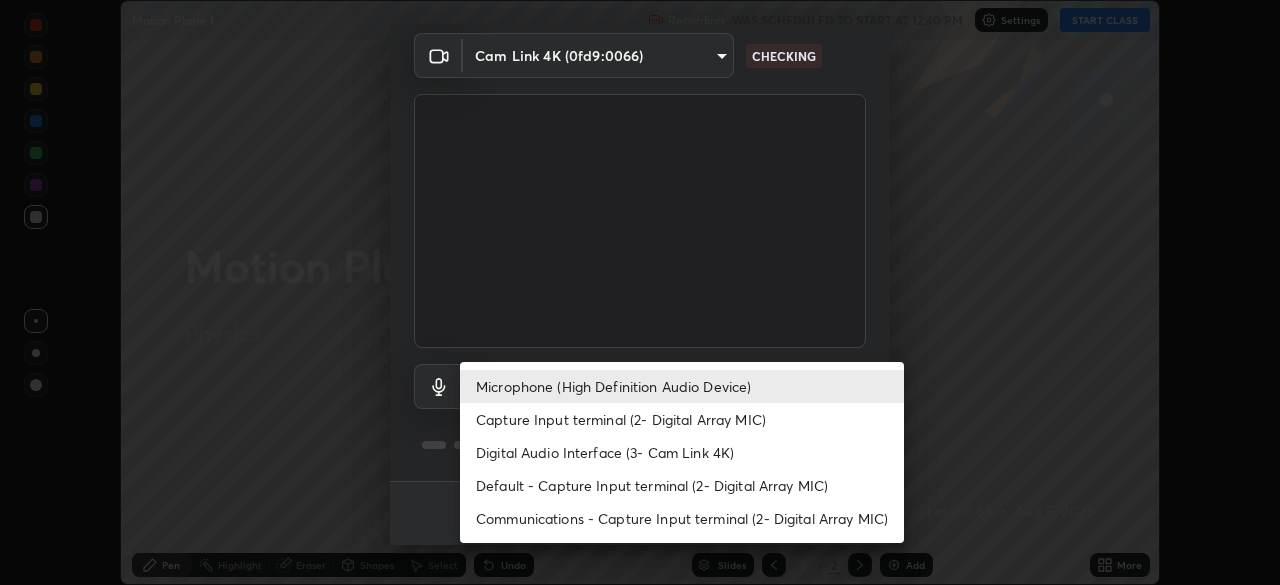 click on "Capture Input terminal (2- Digital Array MIC)" at bounding box center [682, 419] 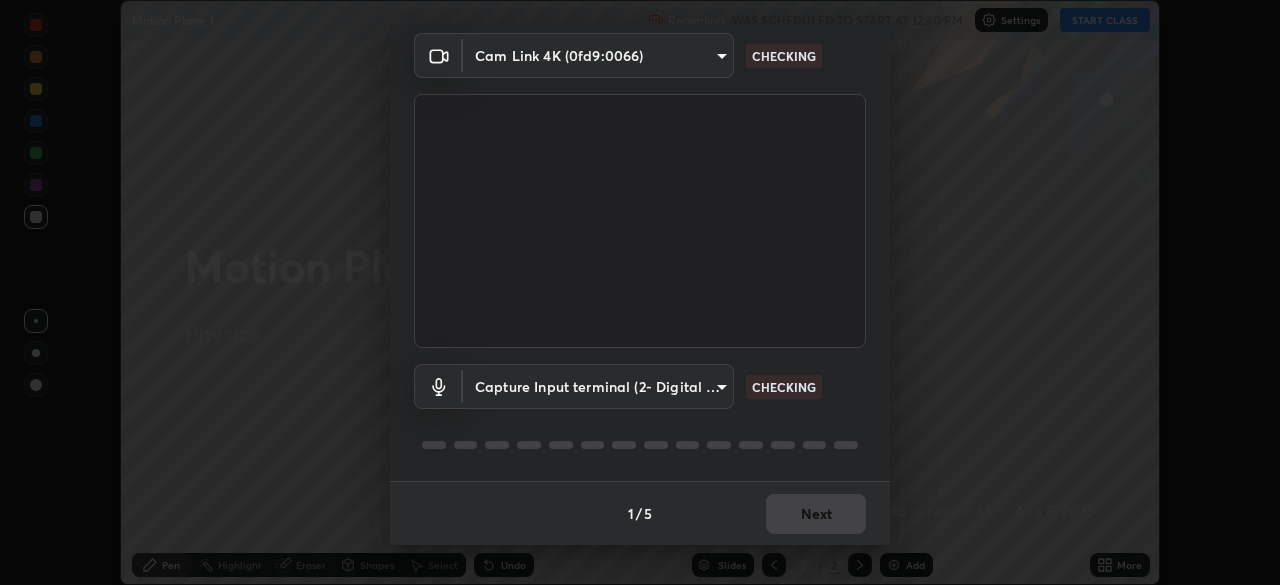 click on "Erase all Motion Plane 1 Recording WAS SCHEDULED TO START AT  12:40 PM Settings START CLASS Setting up your live class Motion Plane 1 • L64 of Physics [FIRST] [LAST] Pen Highlight Eraser Shapes Select Undo Slides 2 / 2 Add More No doubts shared Encourage your learners to ask a doubt for better clarity Report an issue Reason for reporting Buffering Chat not working Audio - Video sync issue Educator video quality low ​ Attach an image Report Media settings Cam Link 4K (0fd9:0066) [HASH] CHECKING Capture Input terminal (2- Digital Array MIC) [HASH] CHECKING 1 / 5 Next" at bounding box center [640, 292] 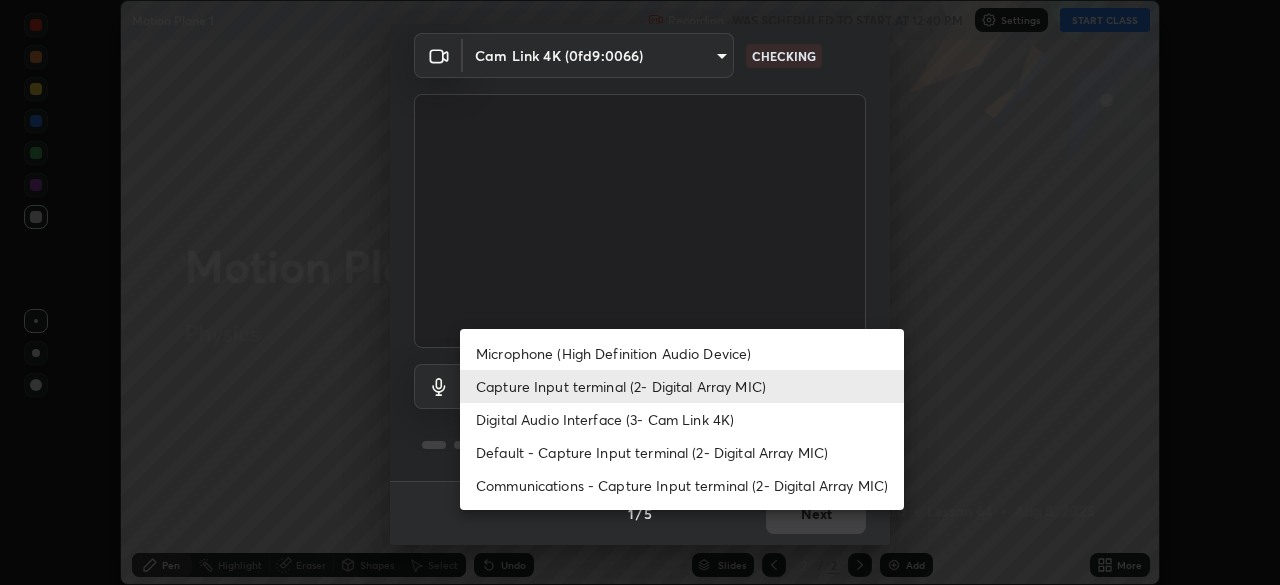 click on "Microphone (High Definition Audio Device)" at bounding box center (682, 353) 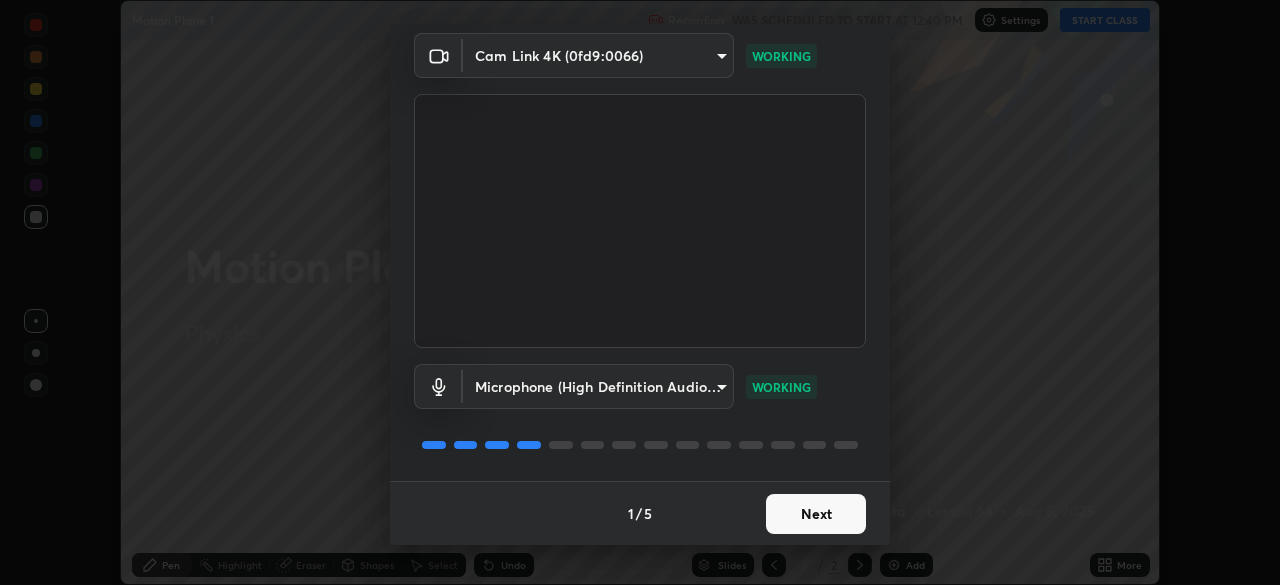 click on "Next" at bounding box center (816, 514) 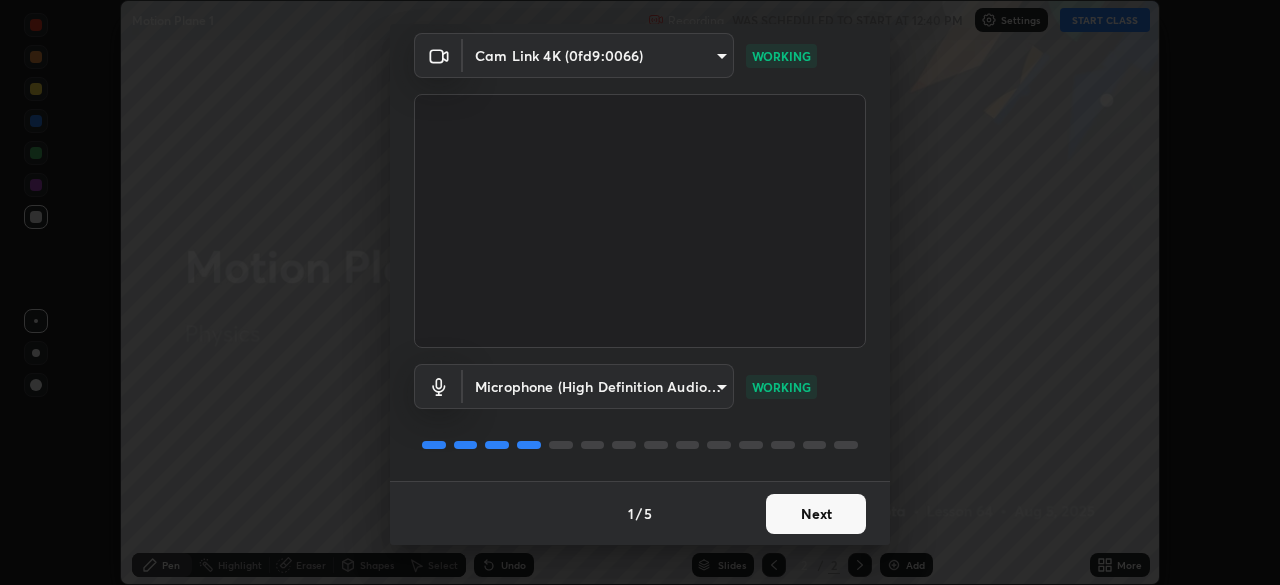 scroll, scrollTop: 0, scrollLeft: 0, axis: both 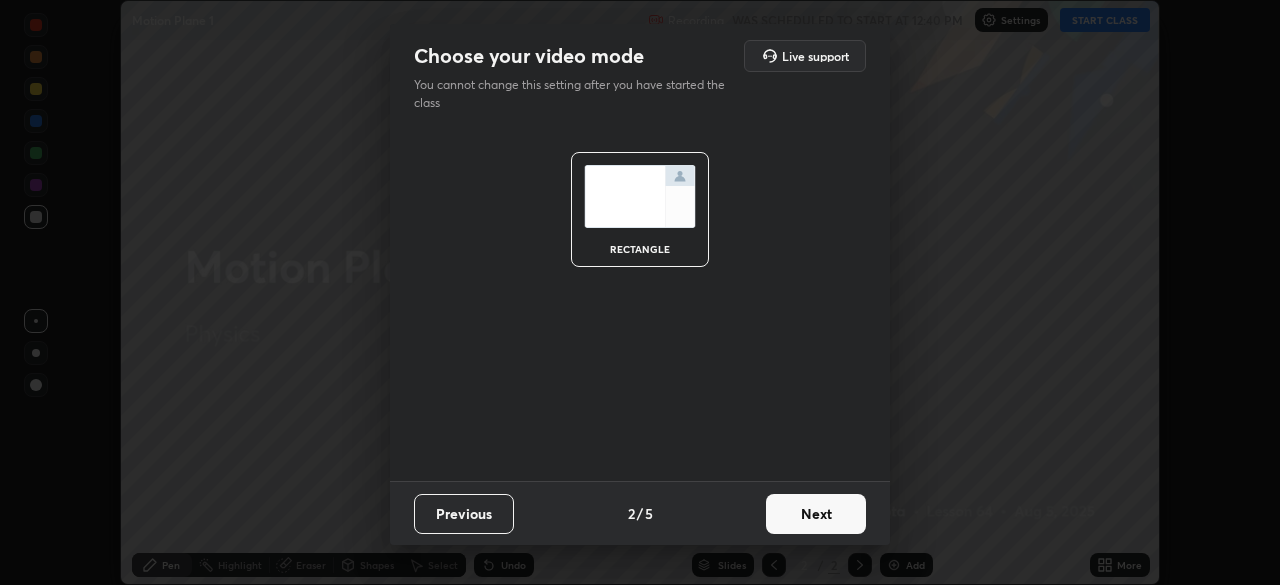 click on "Next" at bounding box center [816, 514] 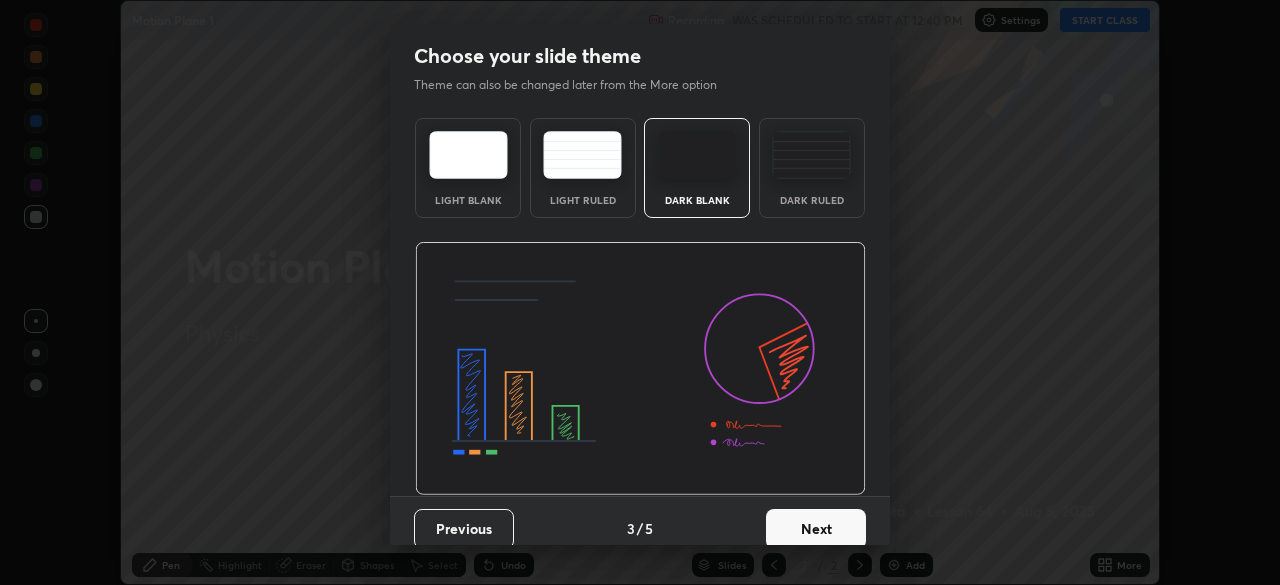 click on "Next" at bounding box center (816, 529) 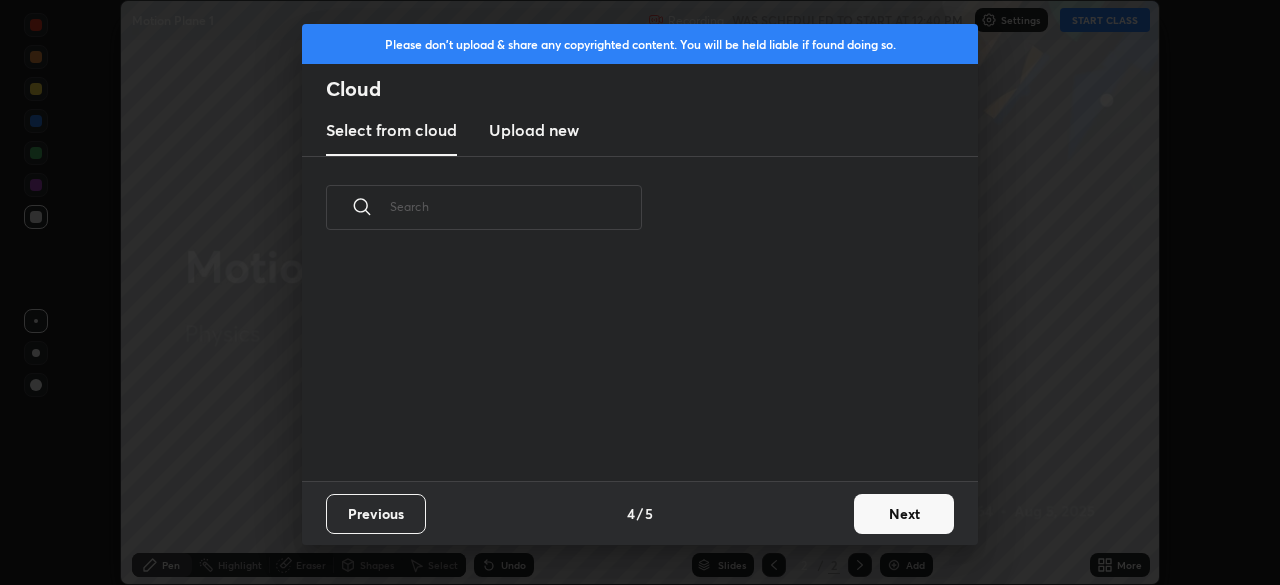 click on "Next" at bounding box center [904, 514] 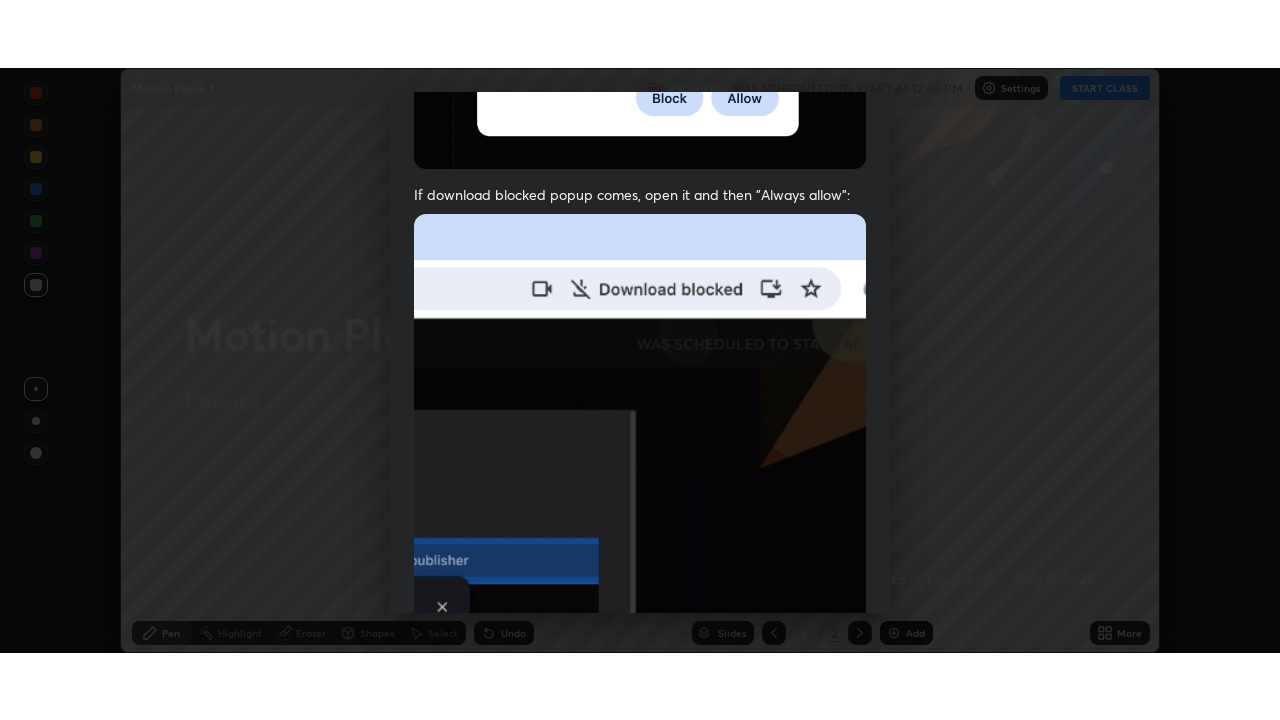scroll, scrollTop: 479, scrollLeft: 0, axis: vertical 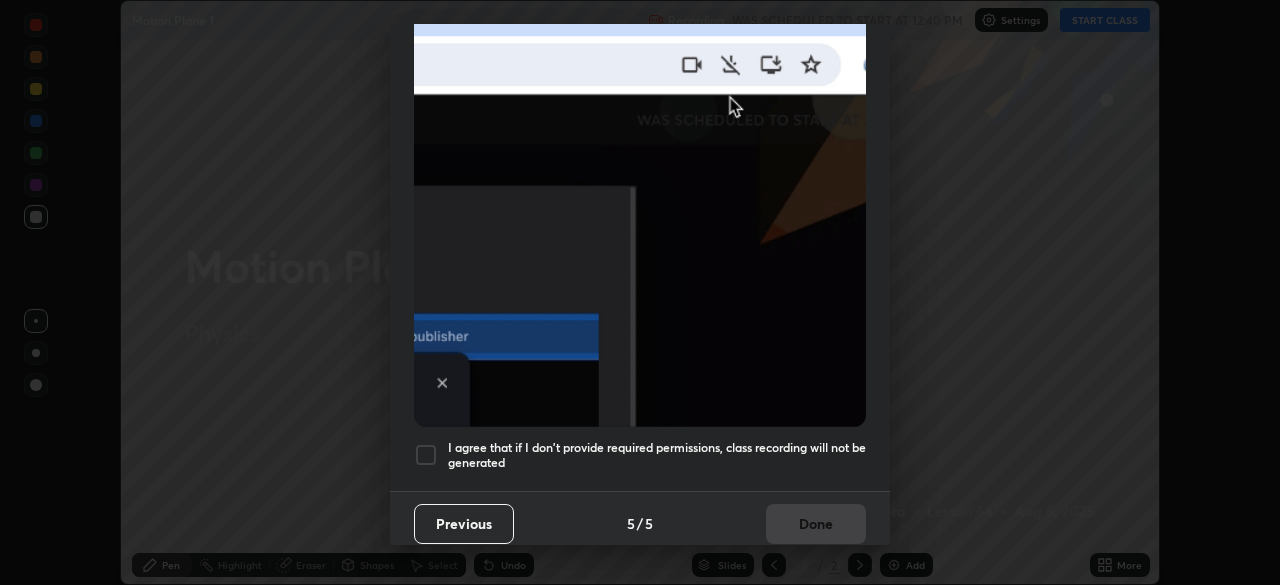 click on "I agree that if I don't provide required permissions, class recording will not be generated" at bounding box center [657, 455] 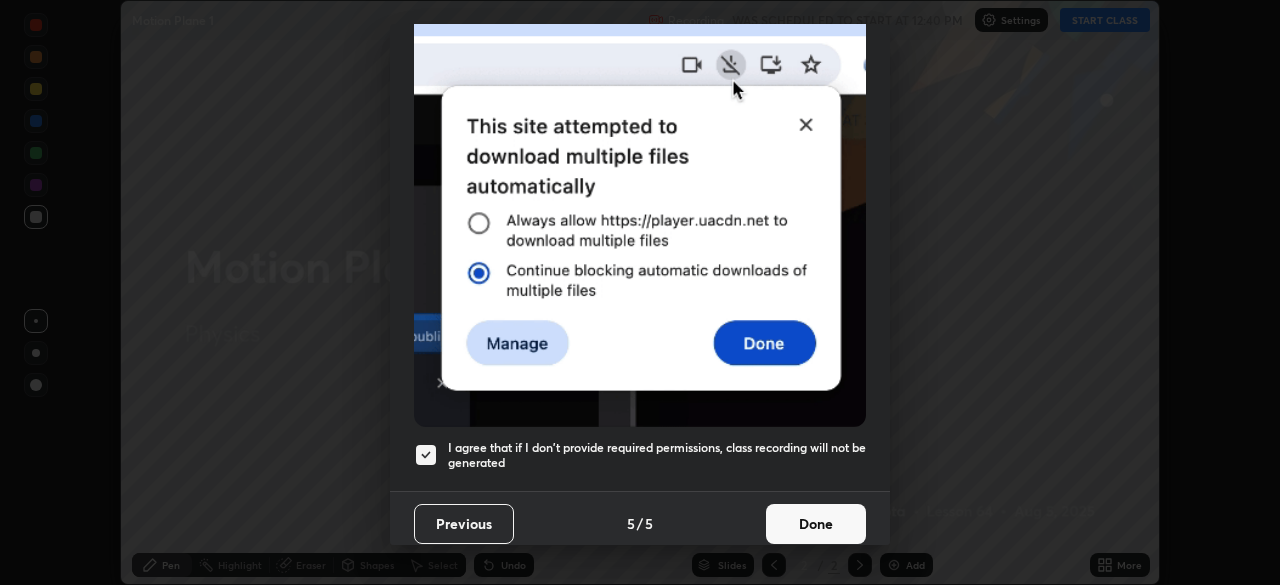 click on "Done" at bounding box center [816, 524] 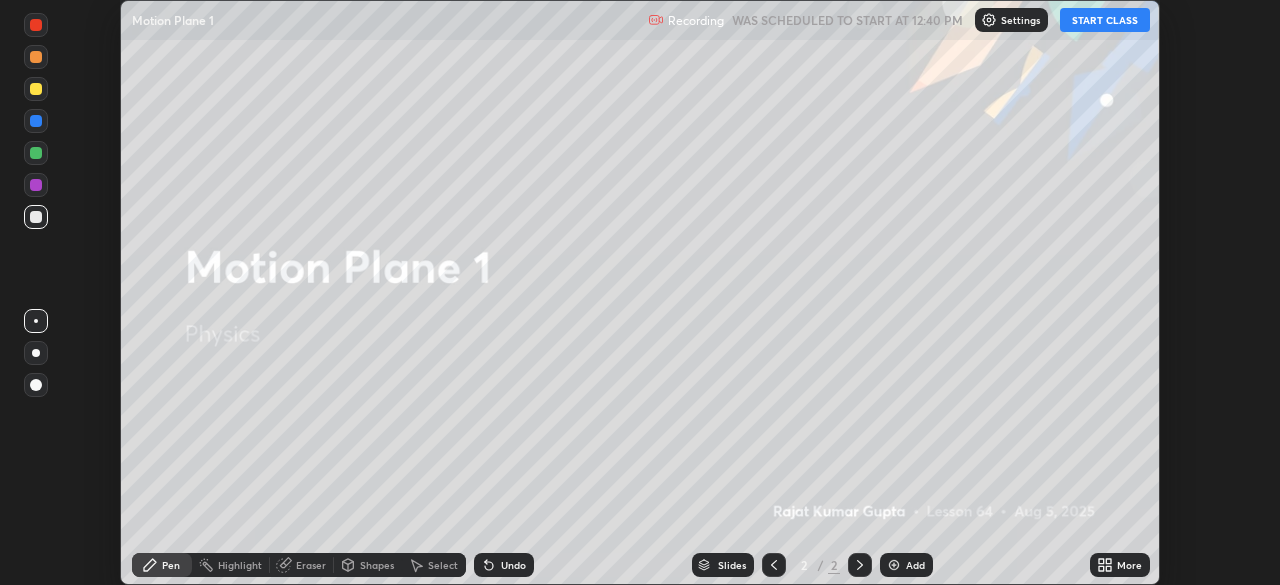 click on "START CLASS" at bounding box center (1105, 20) 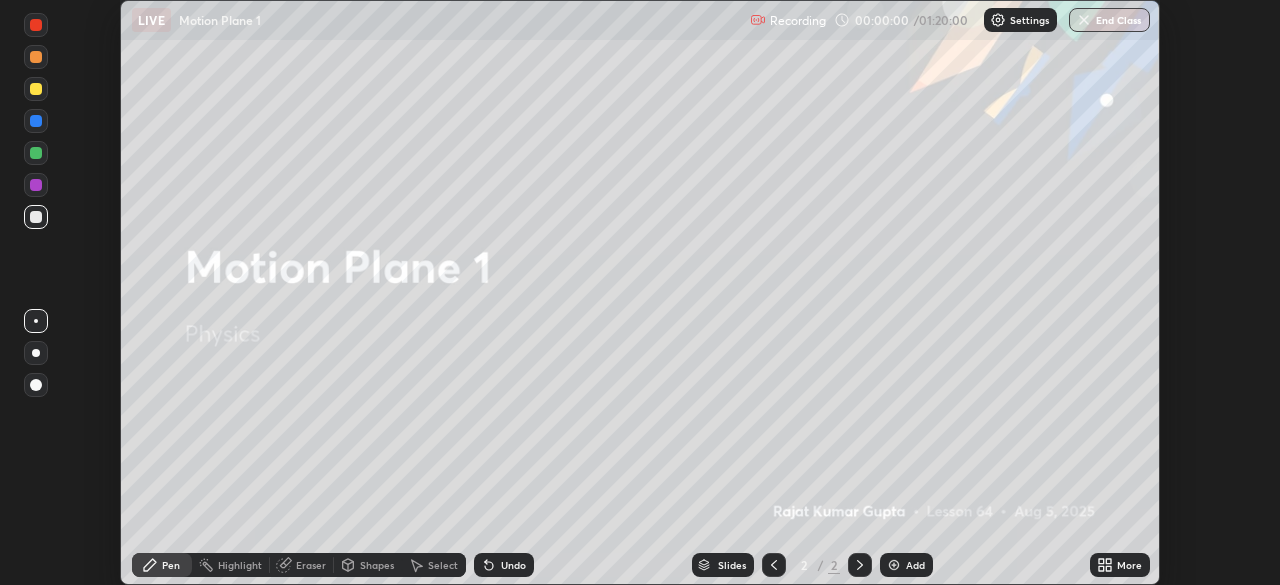 click on "More" at bounding box center [1120, 565] 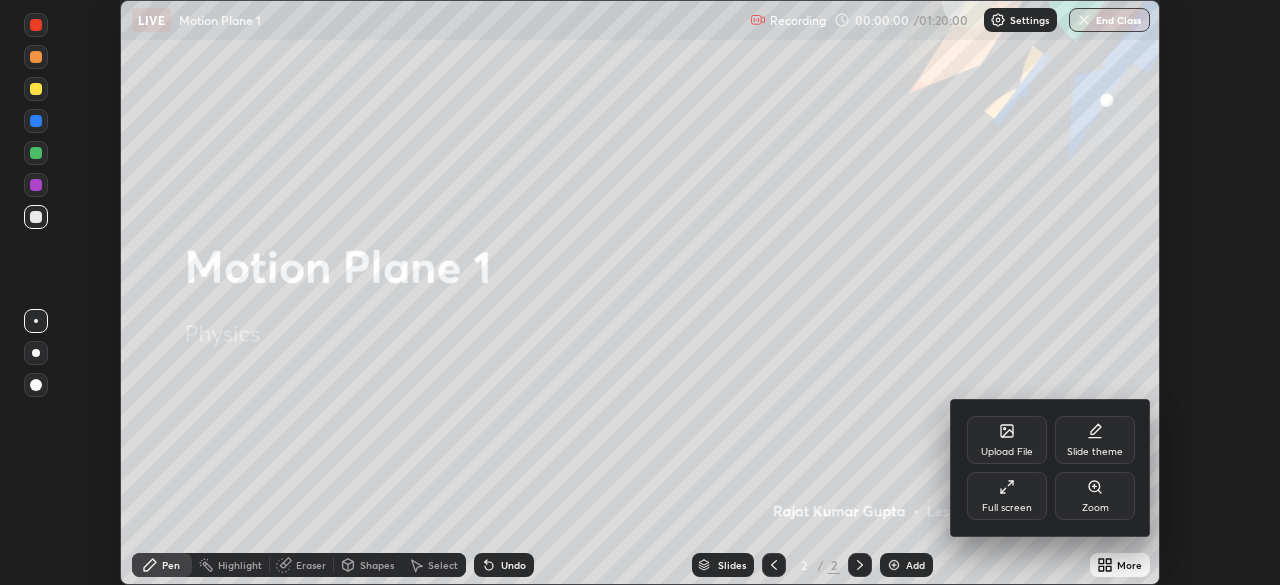 click on "Full screen" at bounding box center [1007, 496] 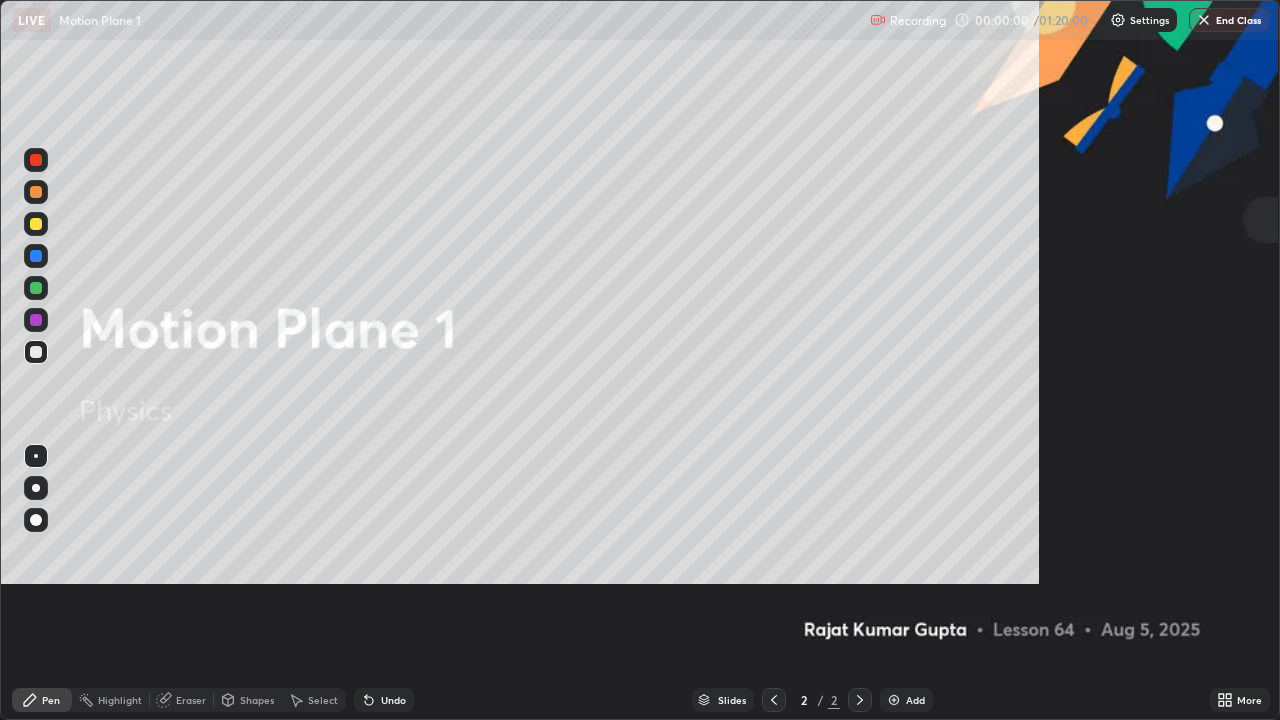 scroll, scrollTop: 99280, scrollLeft: 98720, axis: both 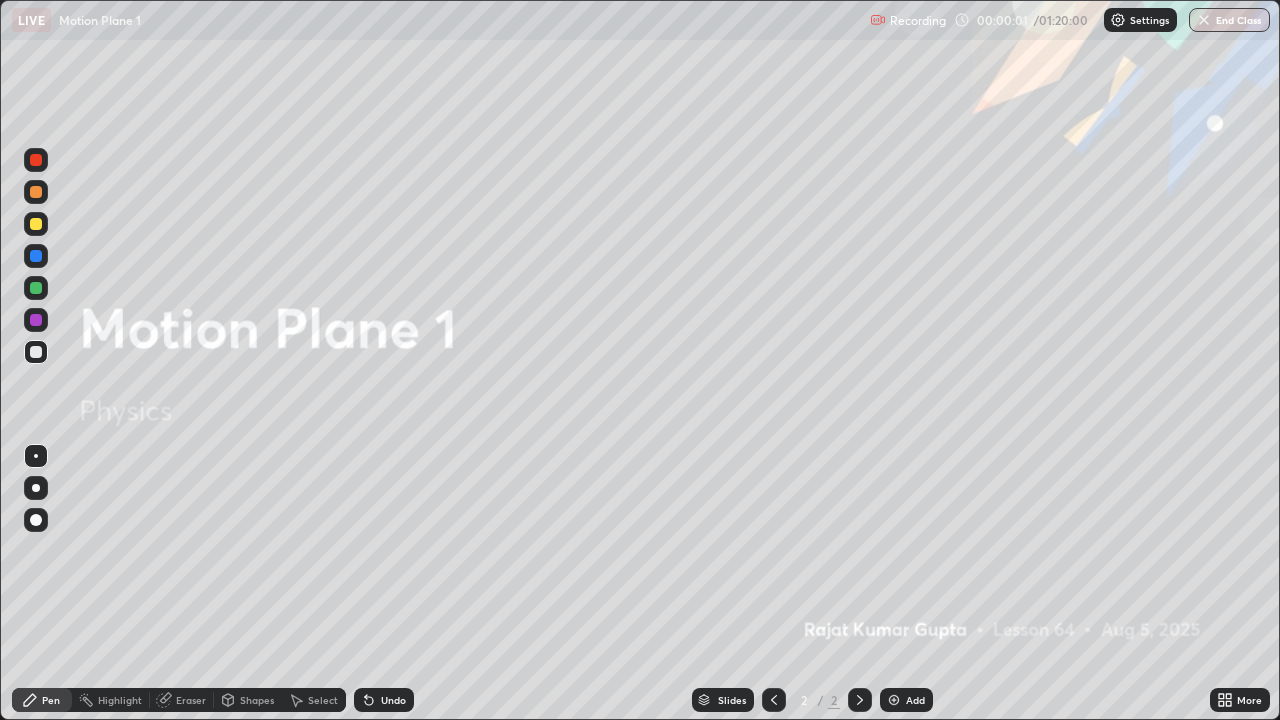 click on "Add" at bounding box center (915, 700) 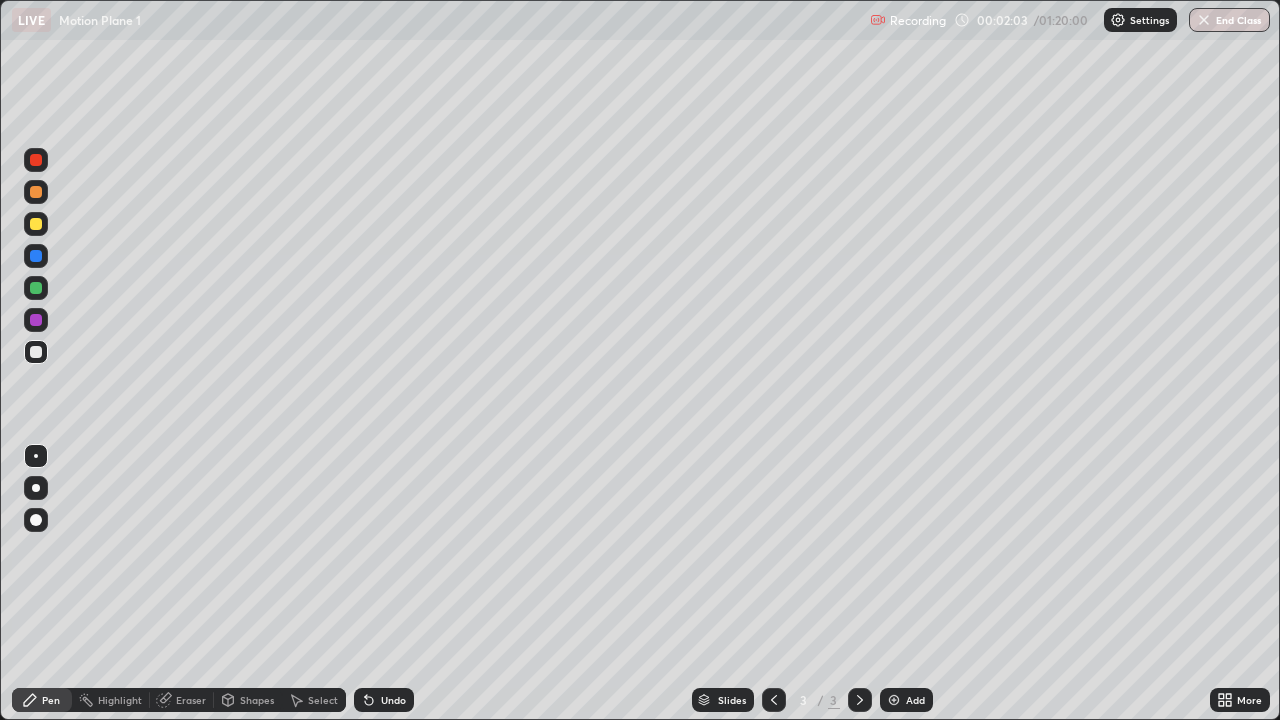 click at bounding box center [36, 320] 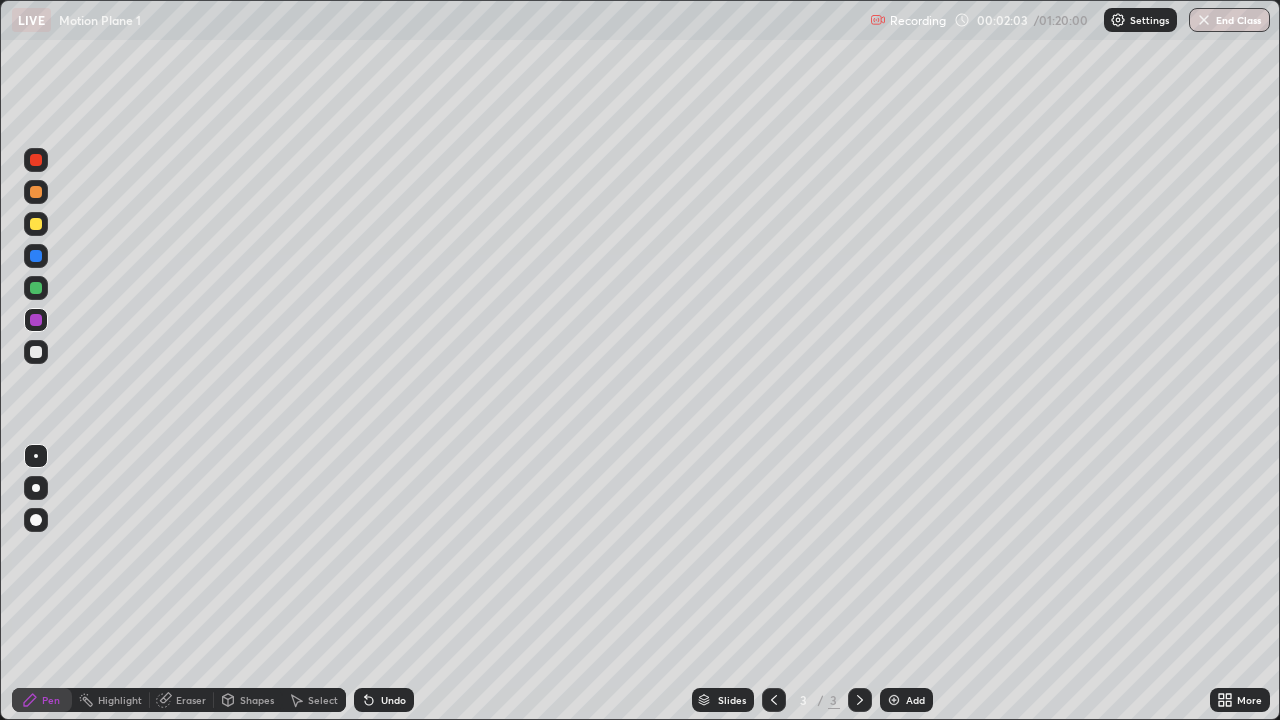 click at bounding box center (36, 520) 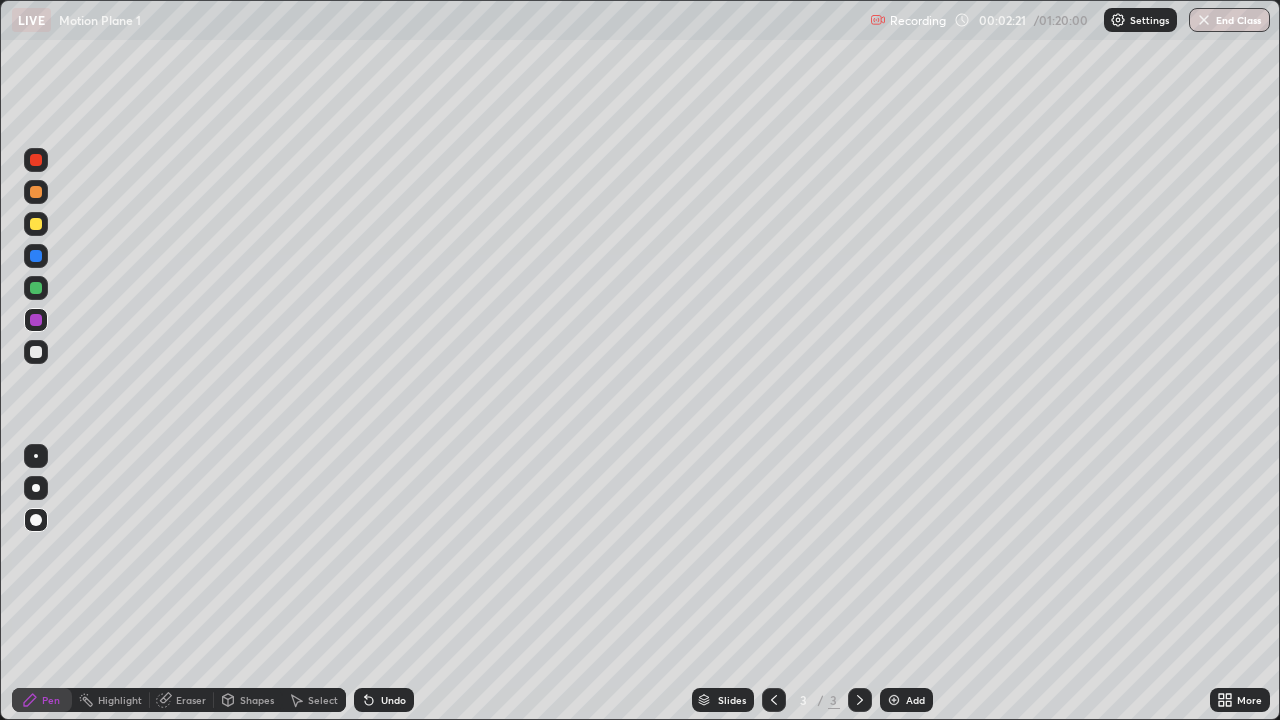 click at bounding box center [36, 352] 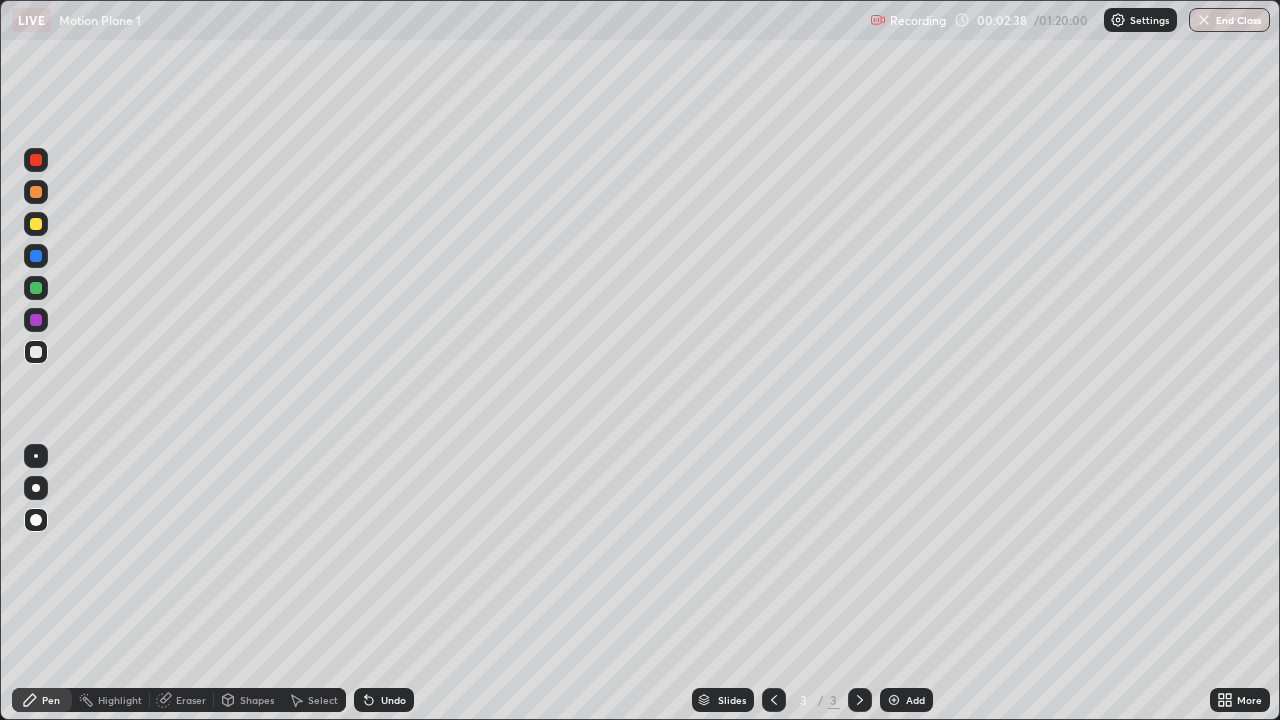 click at bounding box center [36, 352] 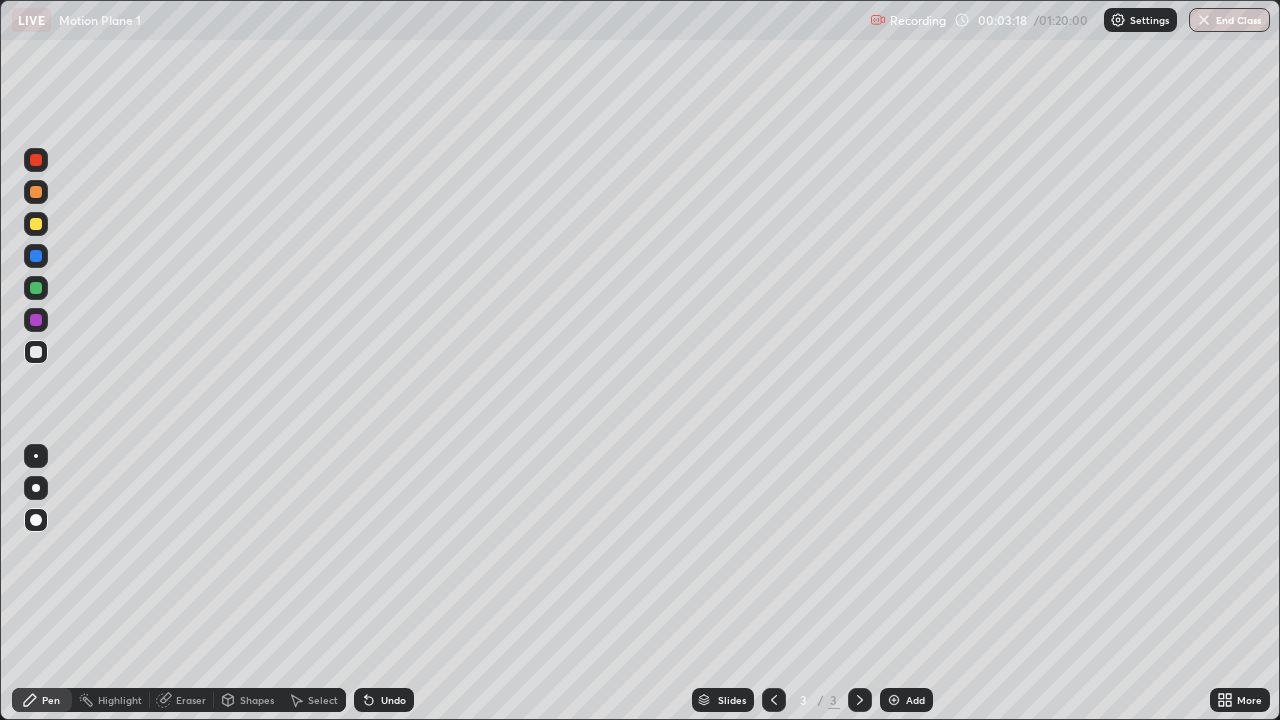 click at bounding box center (36, 288) 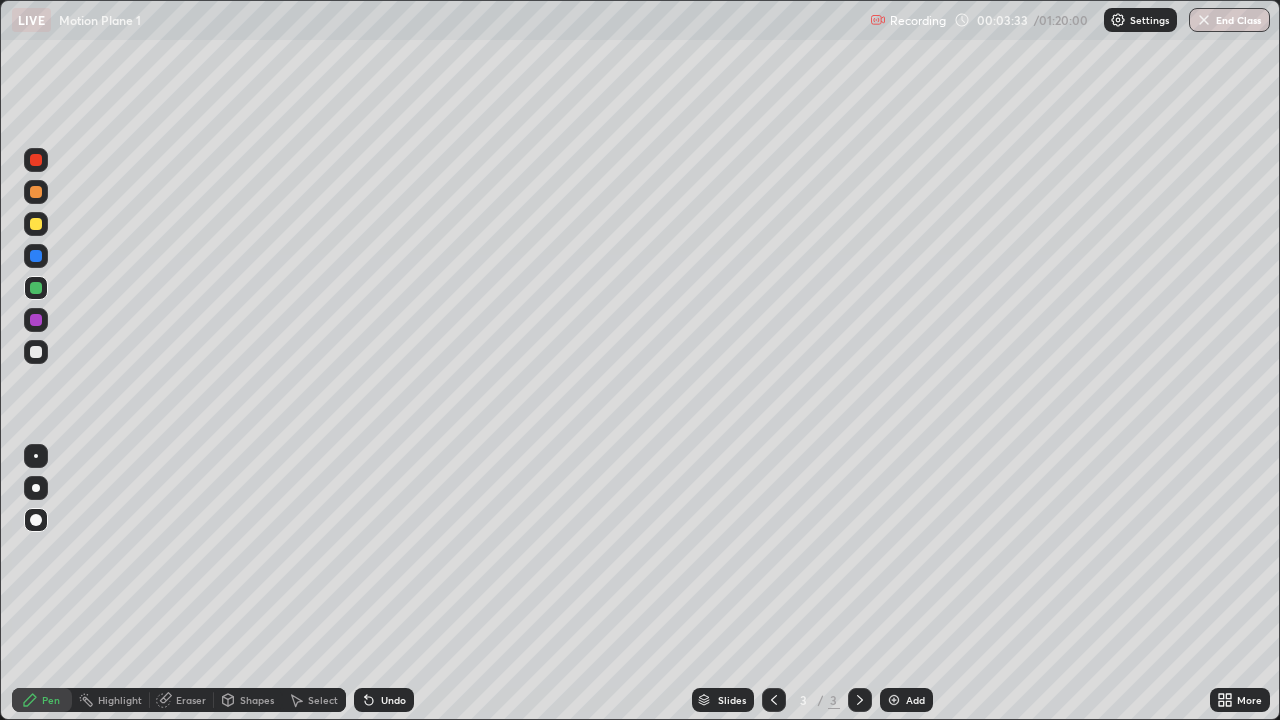 click at bounding box center [36, 352] 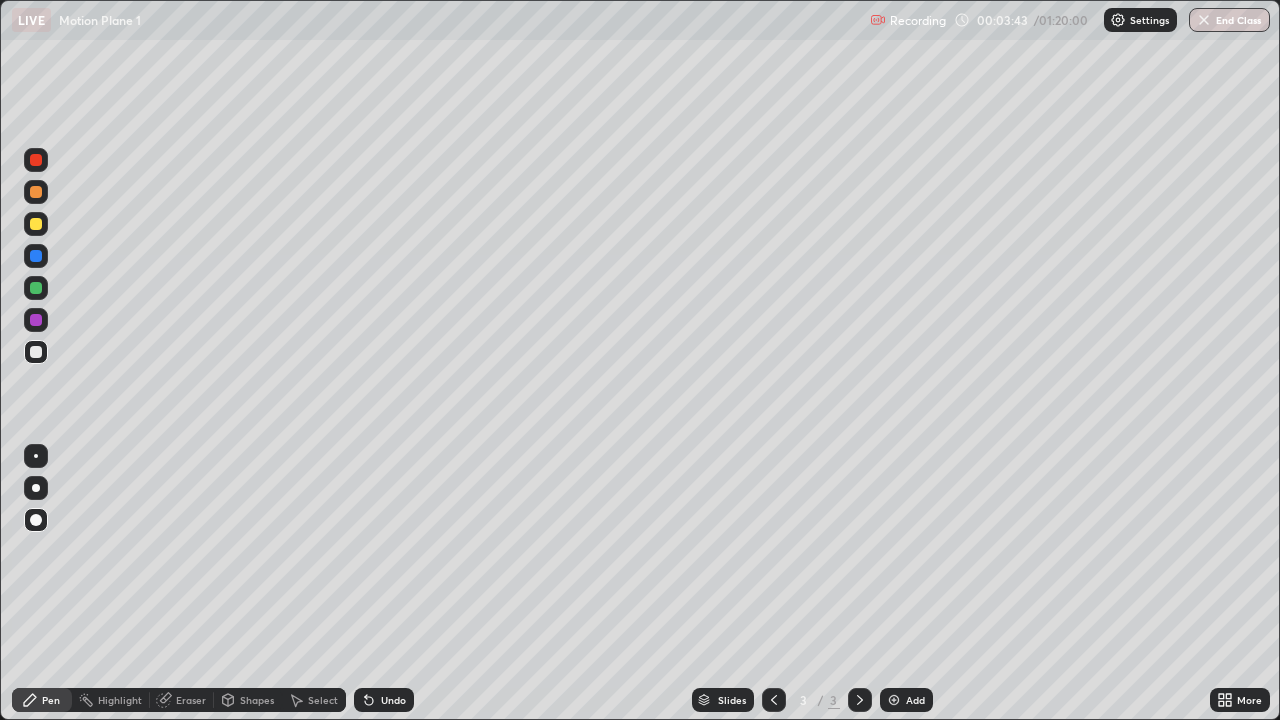 click at bounding box center (36, 320) 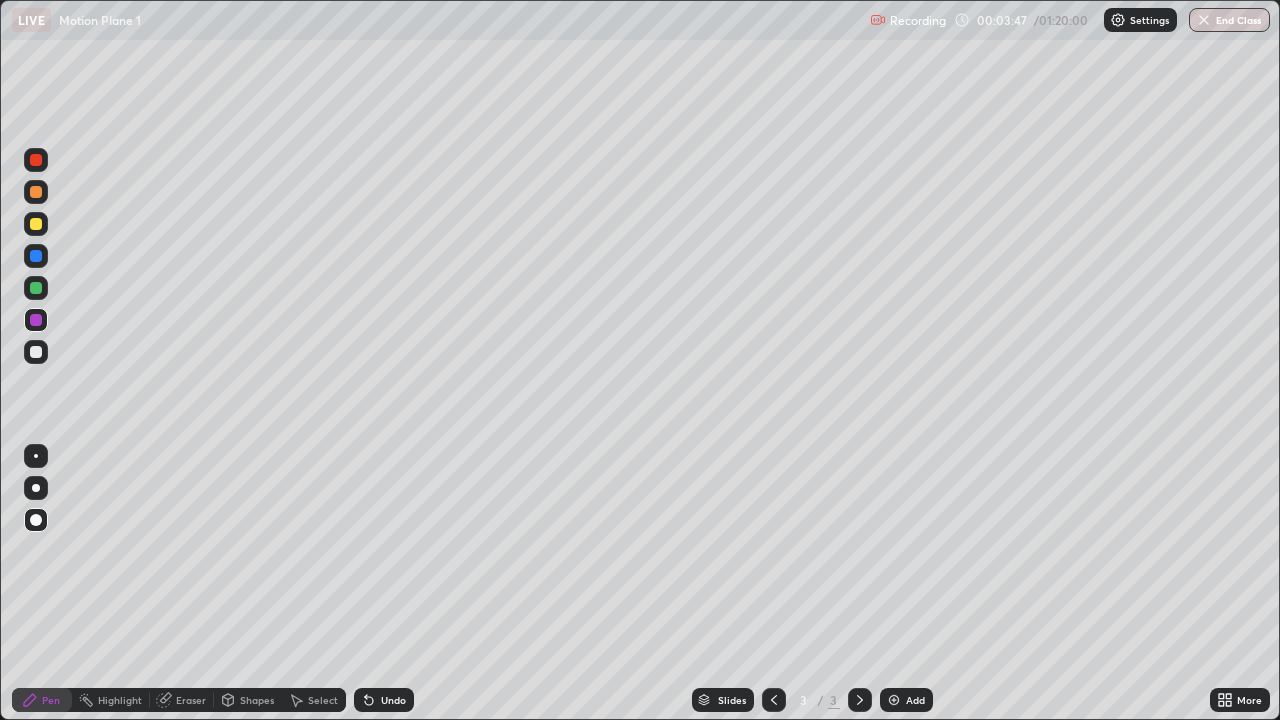 click at bounding box center (36, 352) 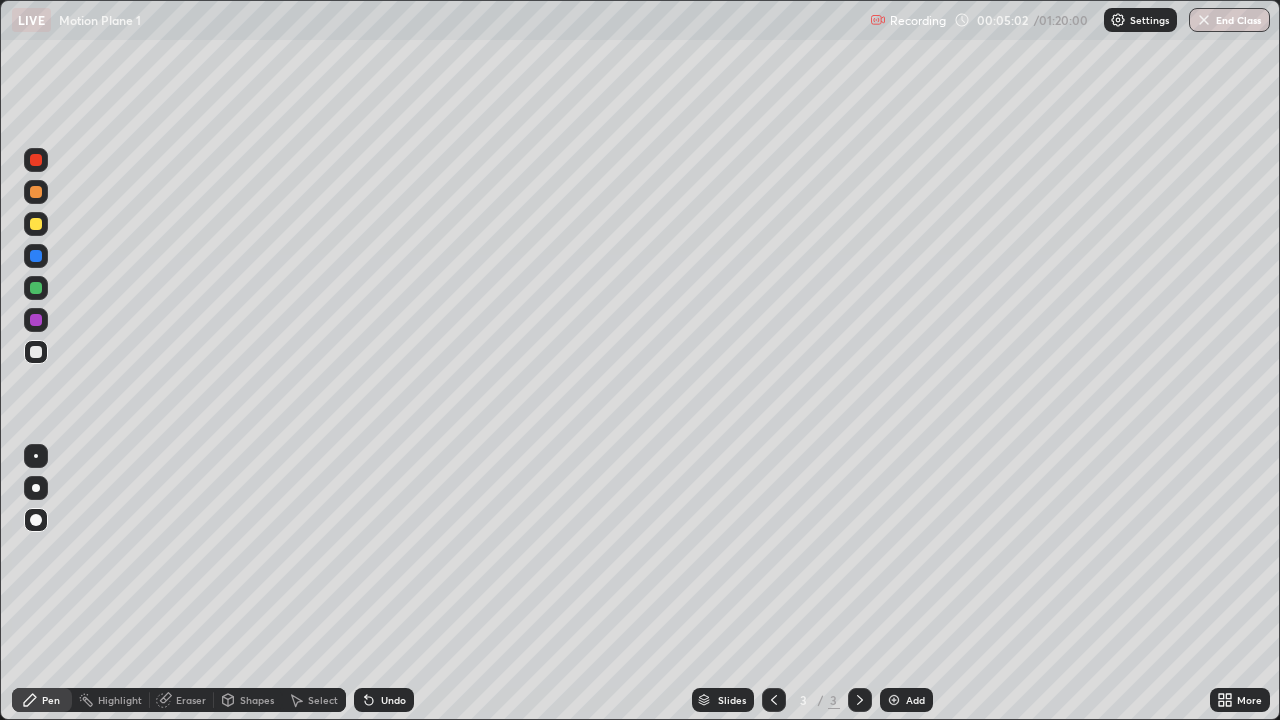 click at bounding box center [36, 288] 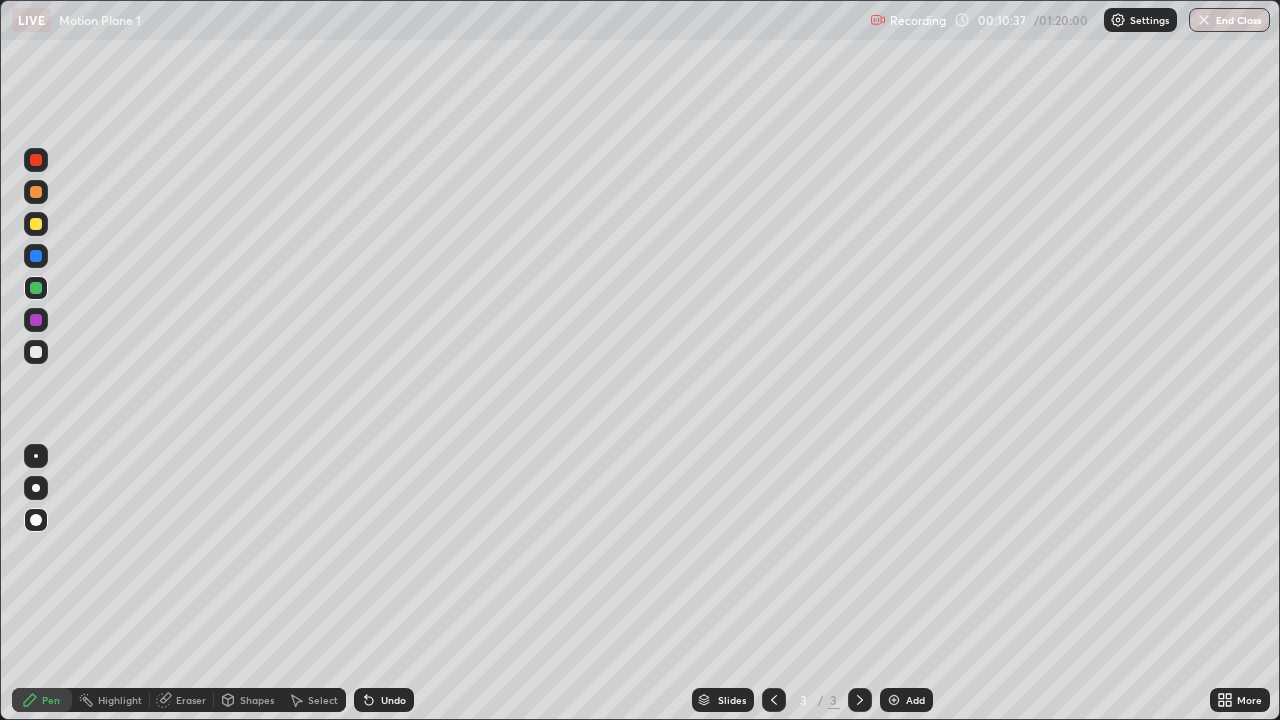click on "Pen" at bounding box center (42, 700) 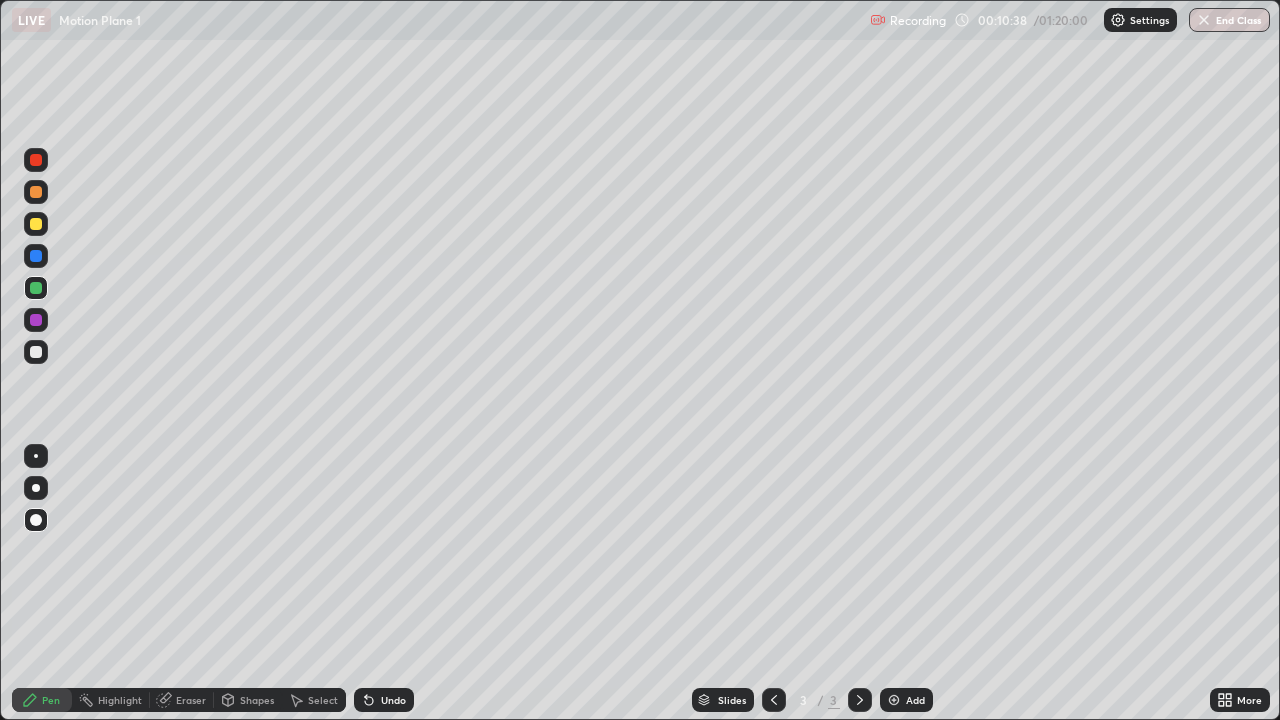 click at bounding box center [36, 320] 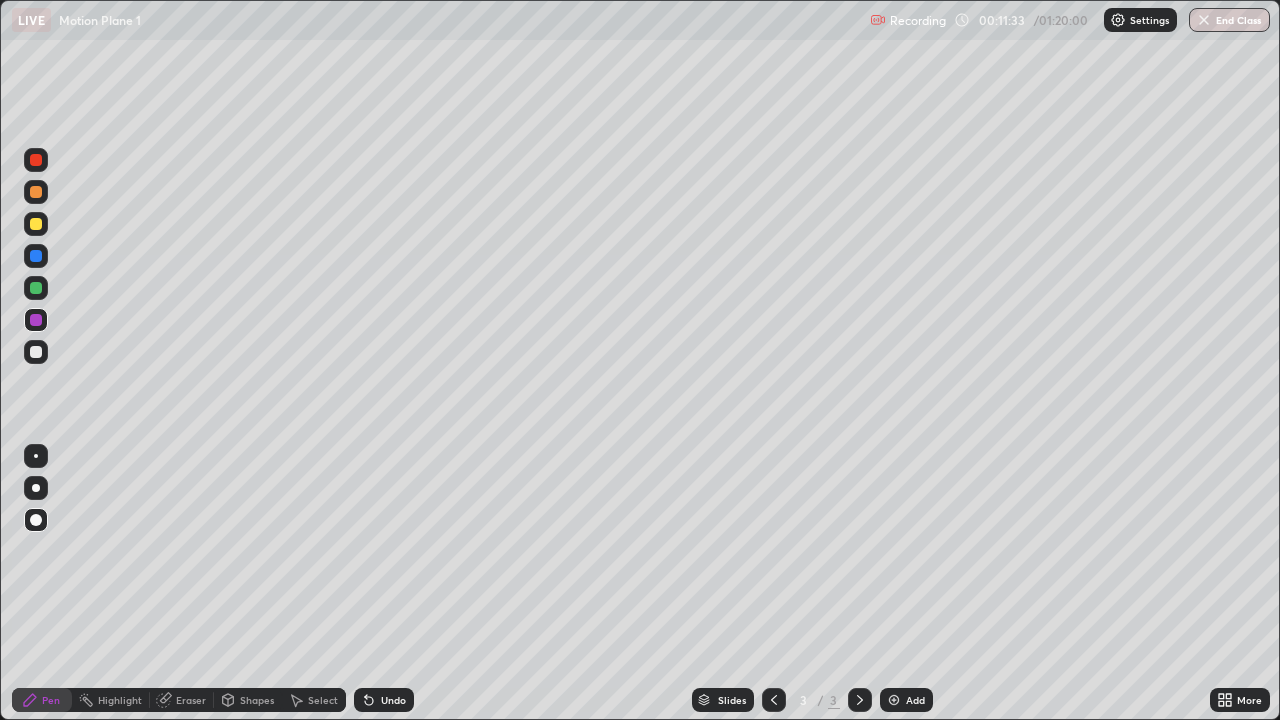 click at bounding box center [36, 288] 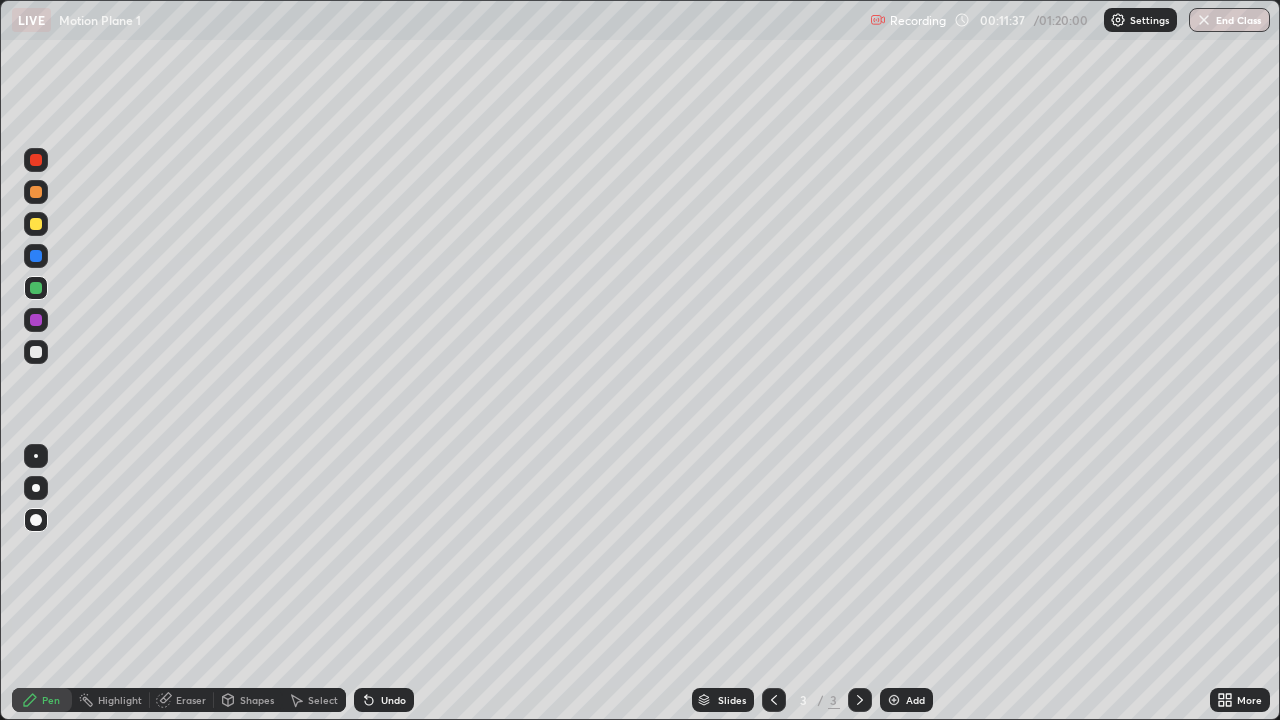 click on "Shapes" at bounding box center (248, 700) 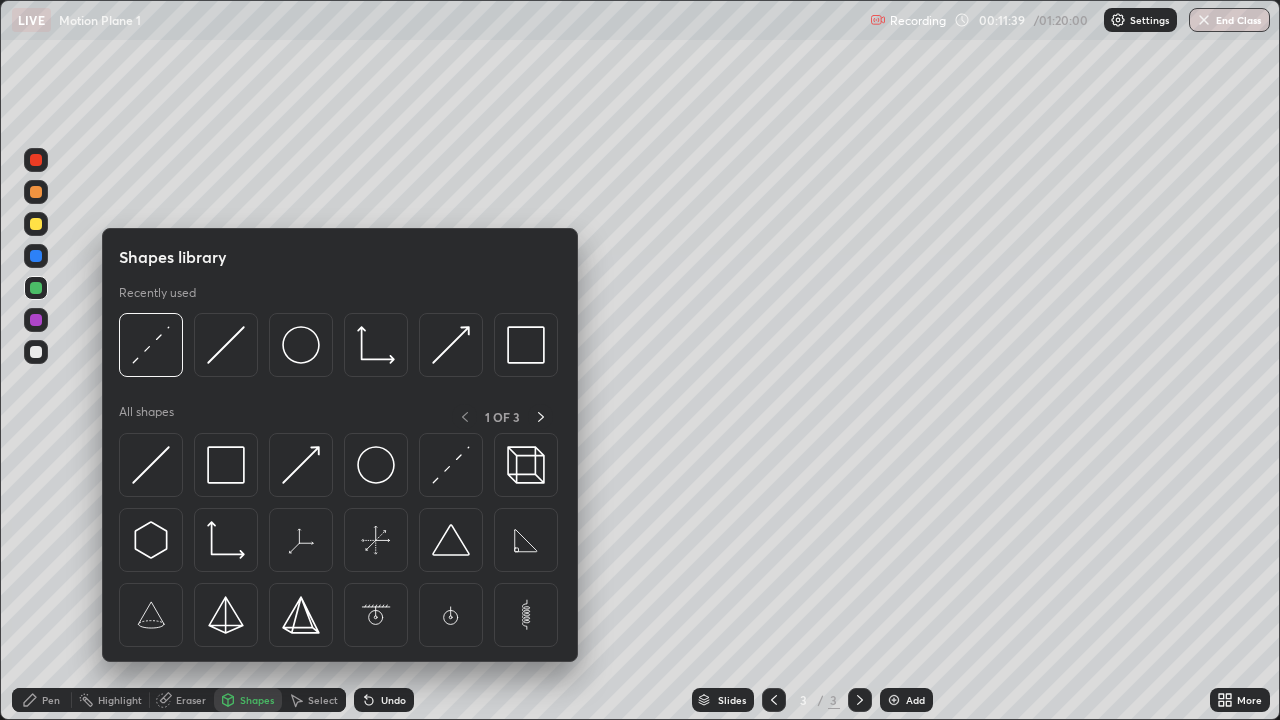 click on "Erase all" at bounding box center (36, 360) 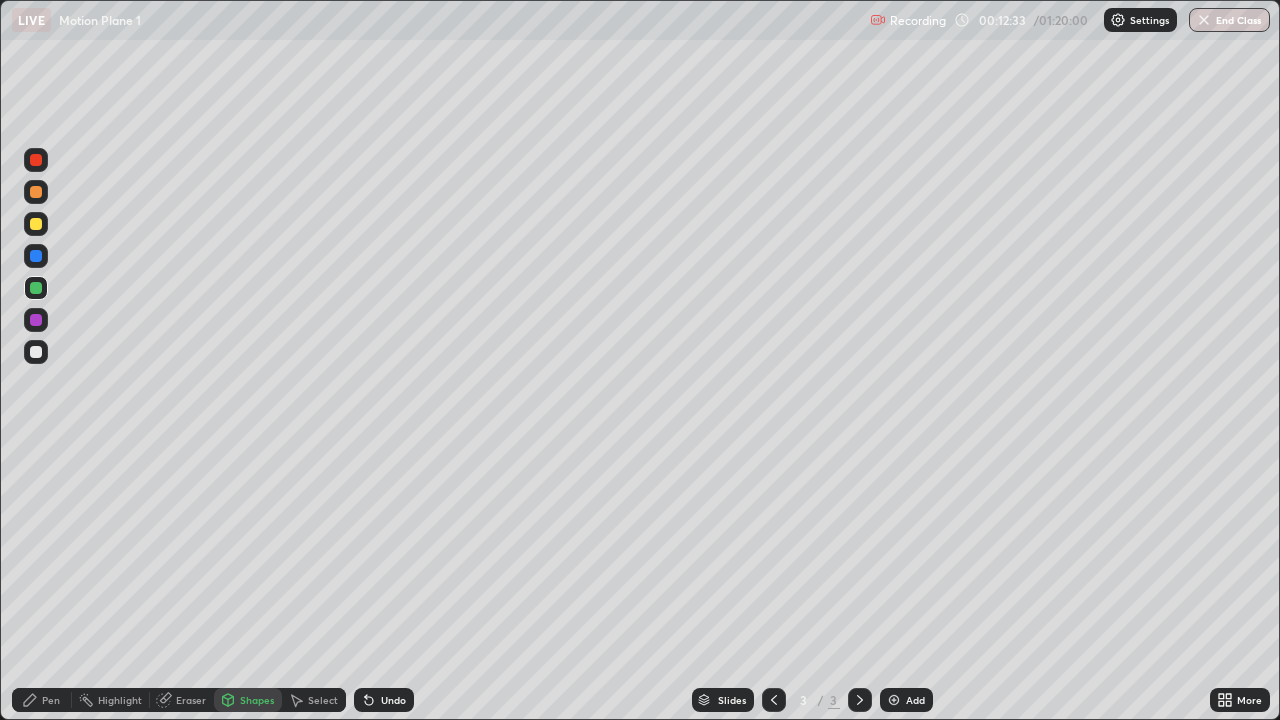 click on "Pen" at bounding box center (51, 700) 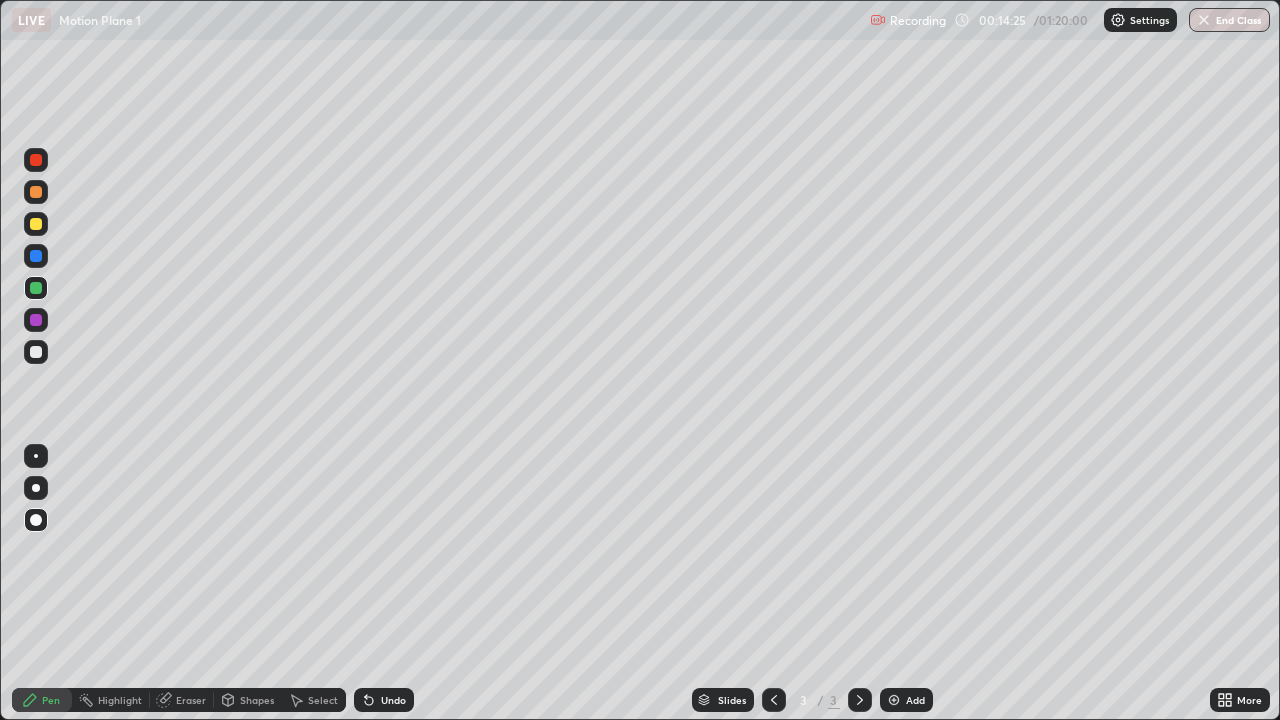 click at bounding box center [36, 160] 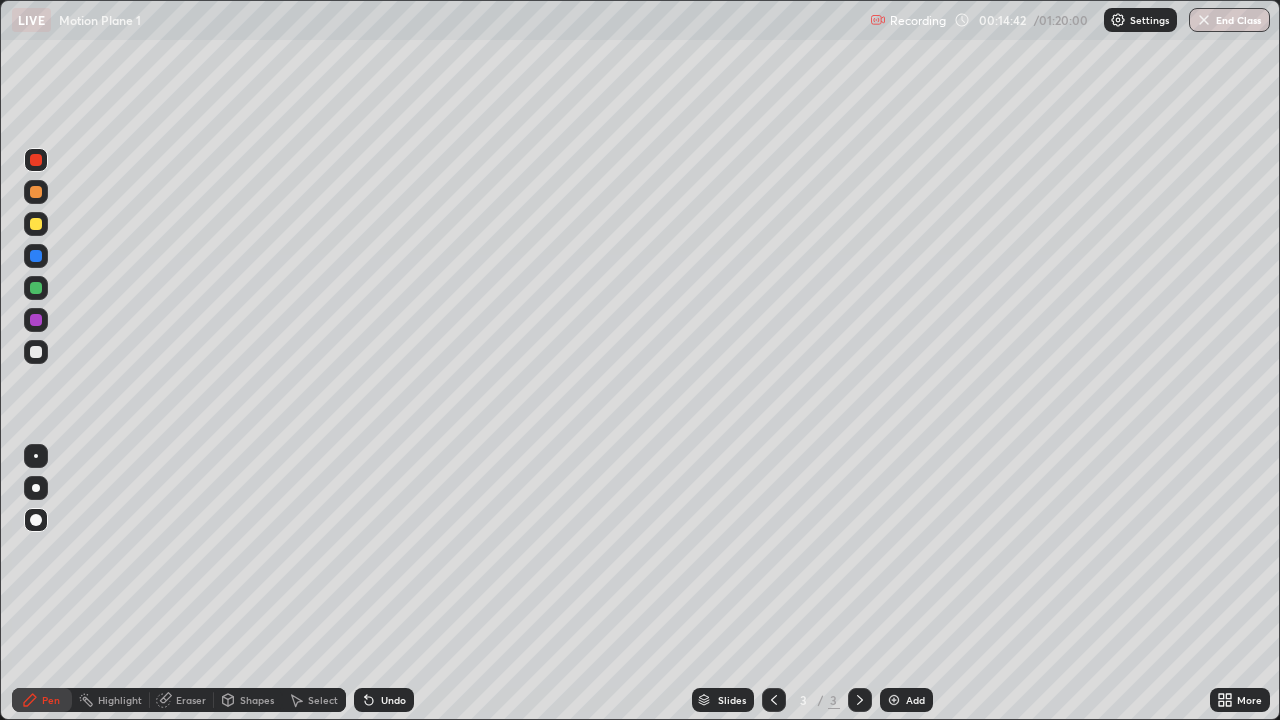 click 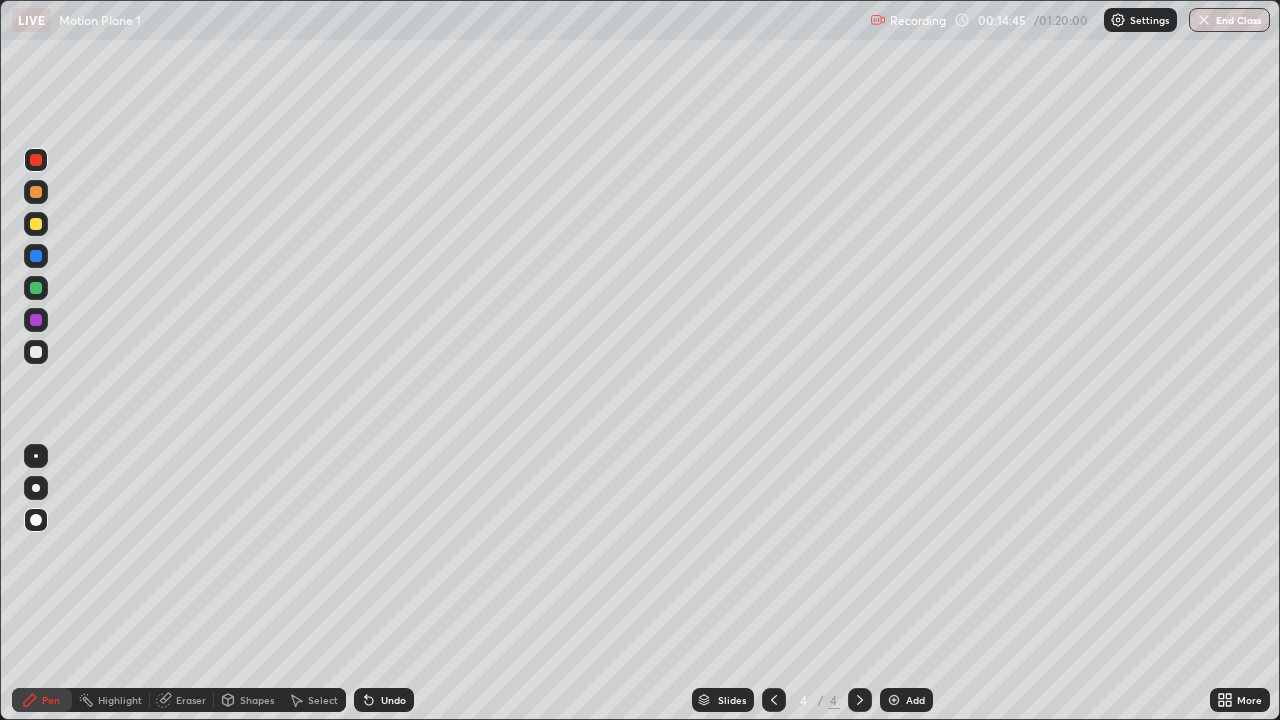 click at bounding box center (36, 352) 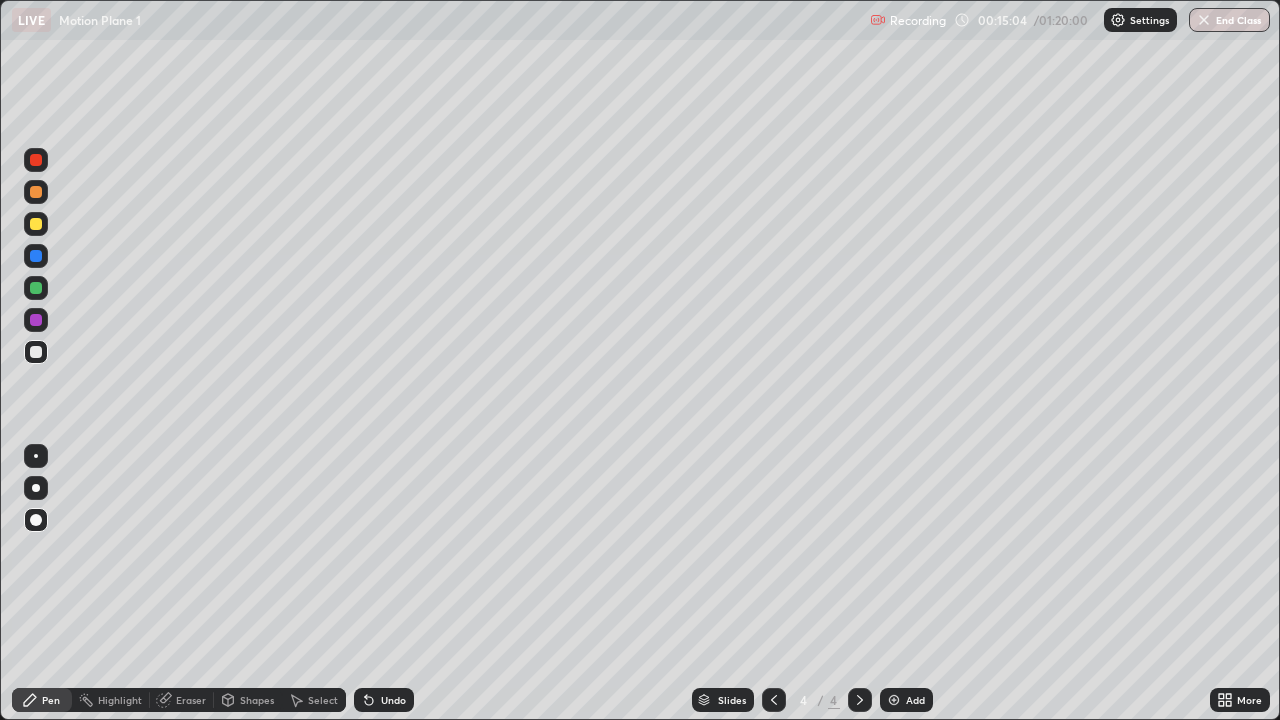 click at bounding box center [36, 352] 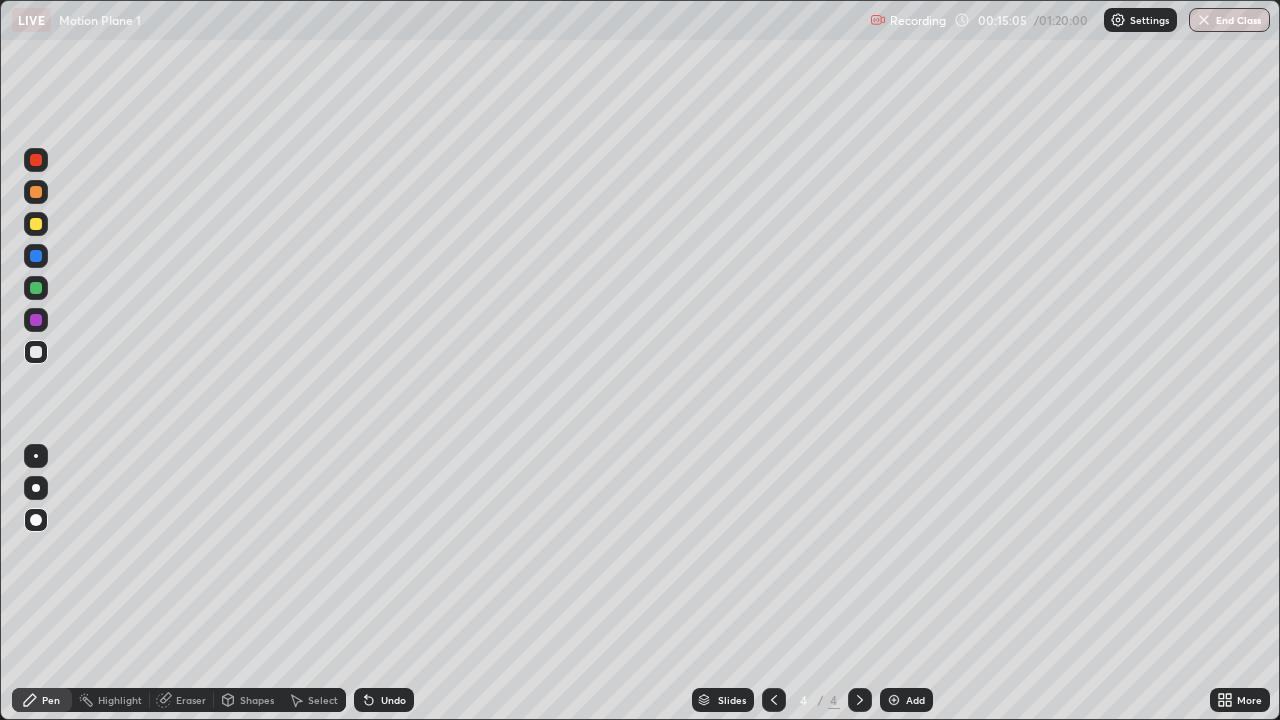 click at bounding box center [36, 320] 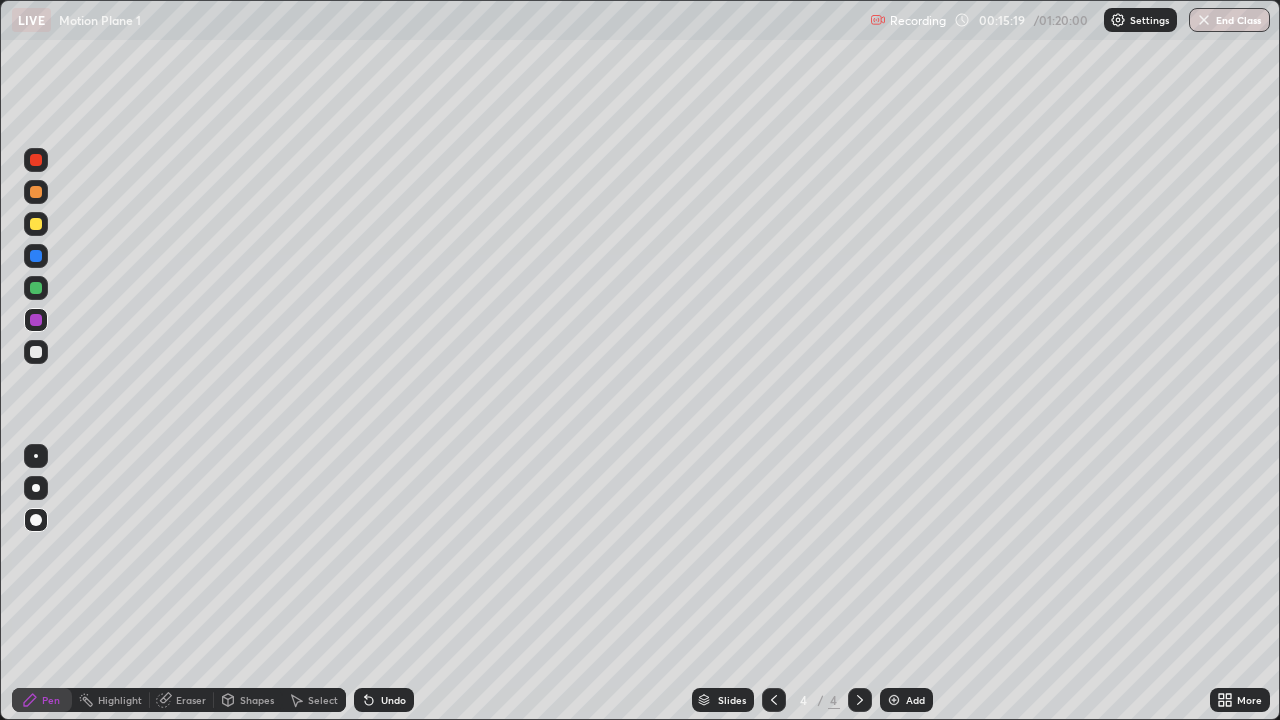 click at bounding box center [36, 256] 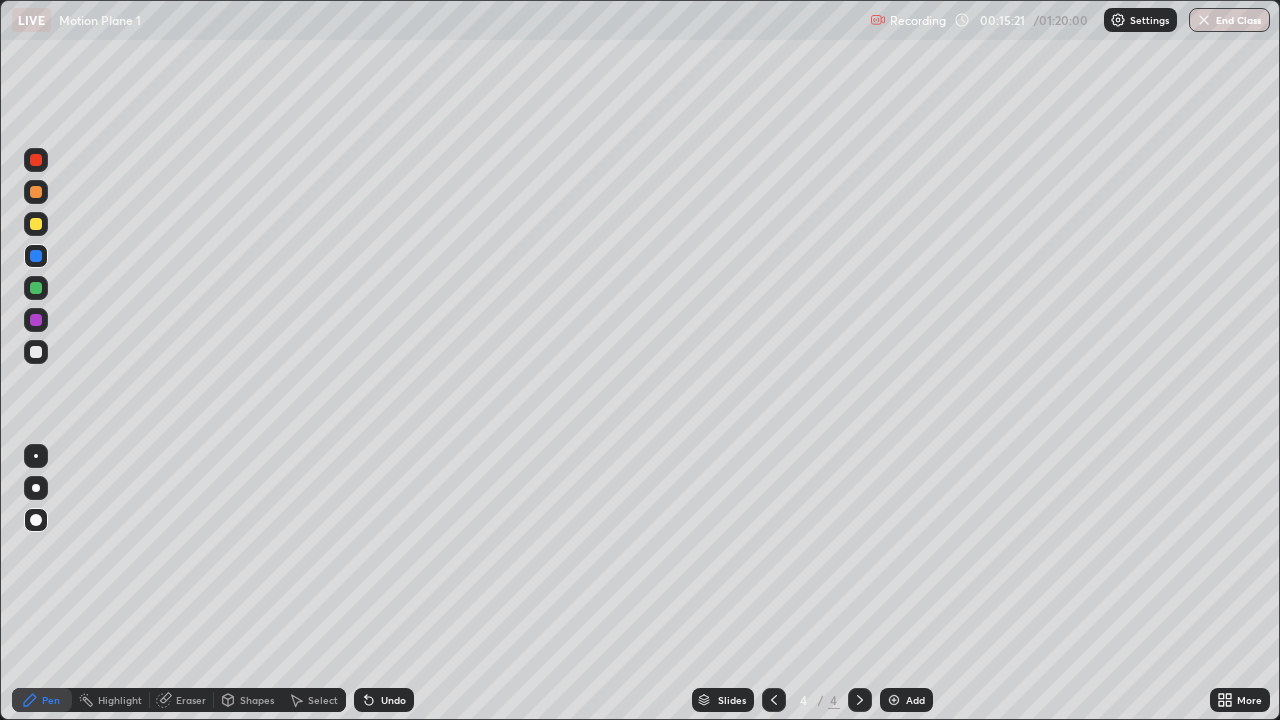 click at bounding box center [36, 320] 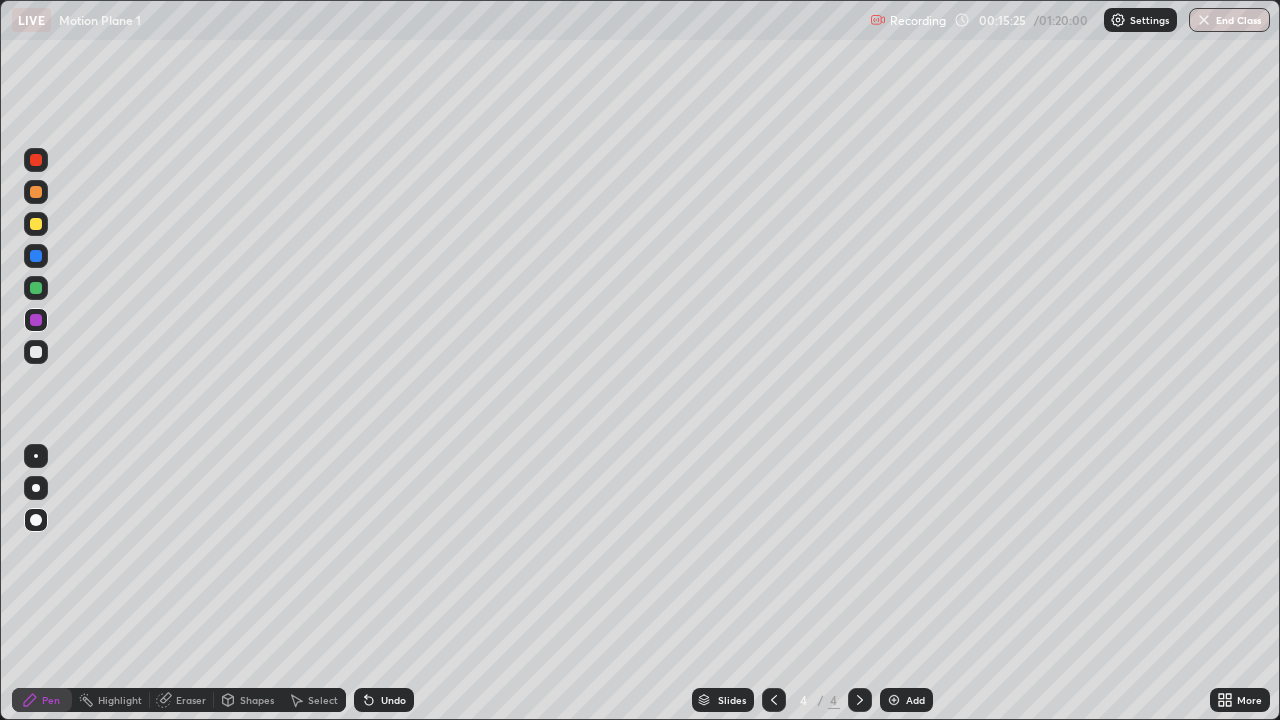 click at bounding box center [36, 160] 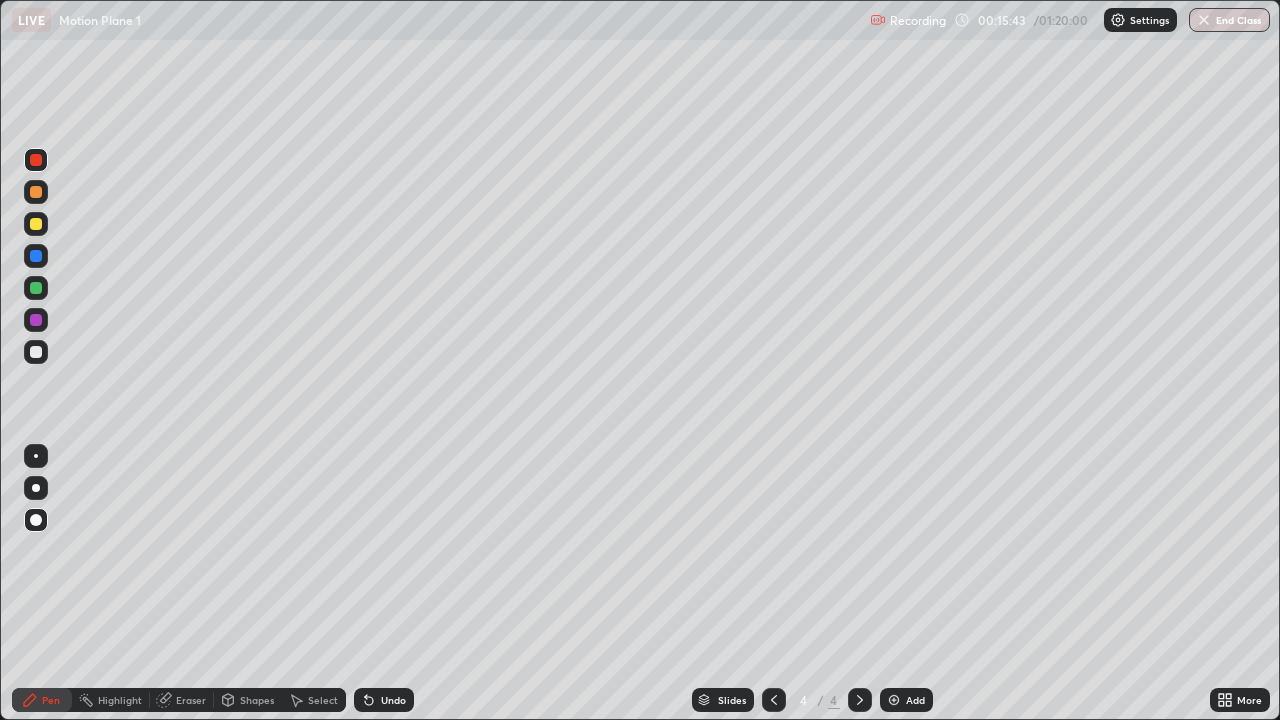 click at bounding box center (36, 352) 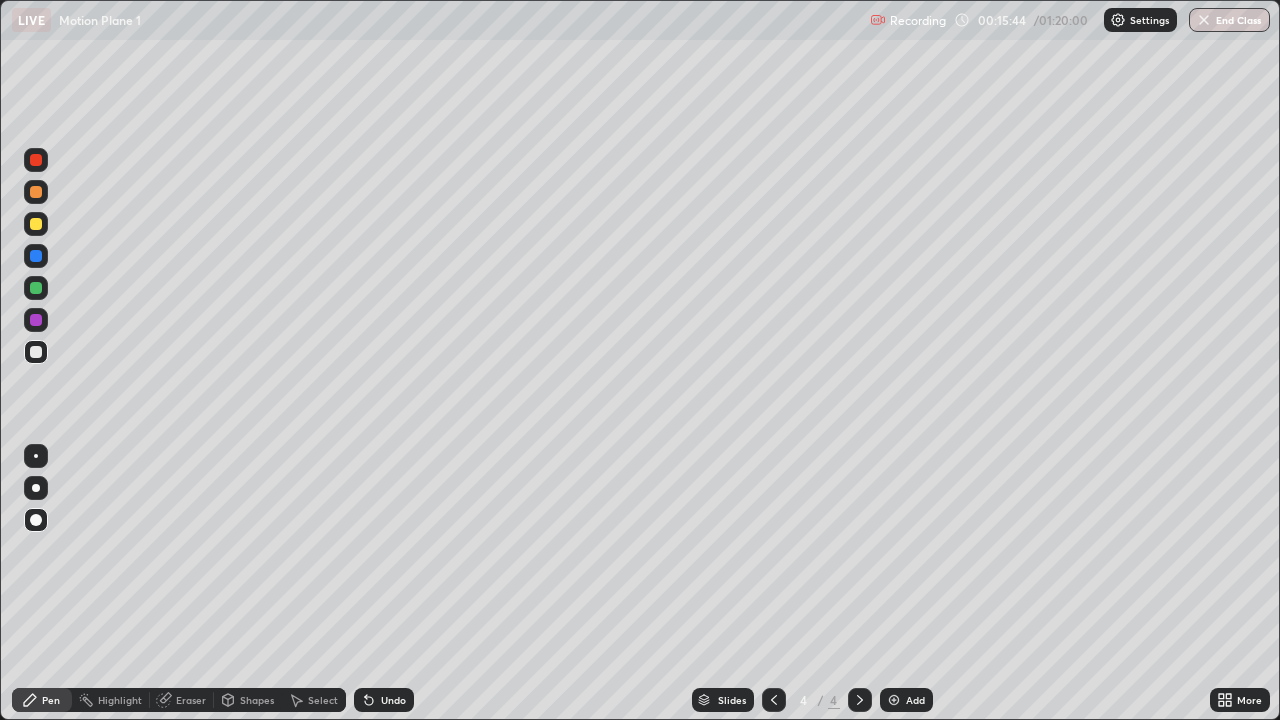click at bounding box center (36, 192) 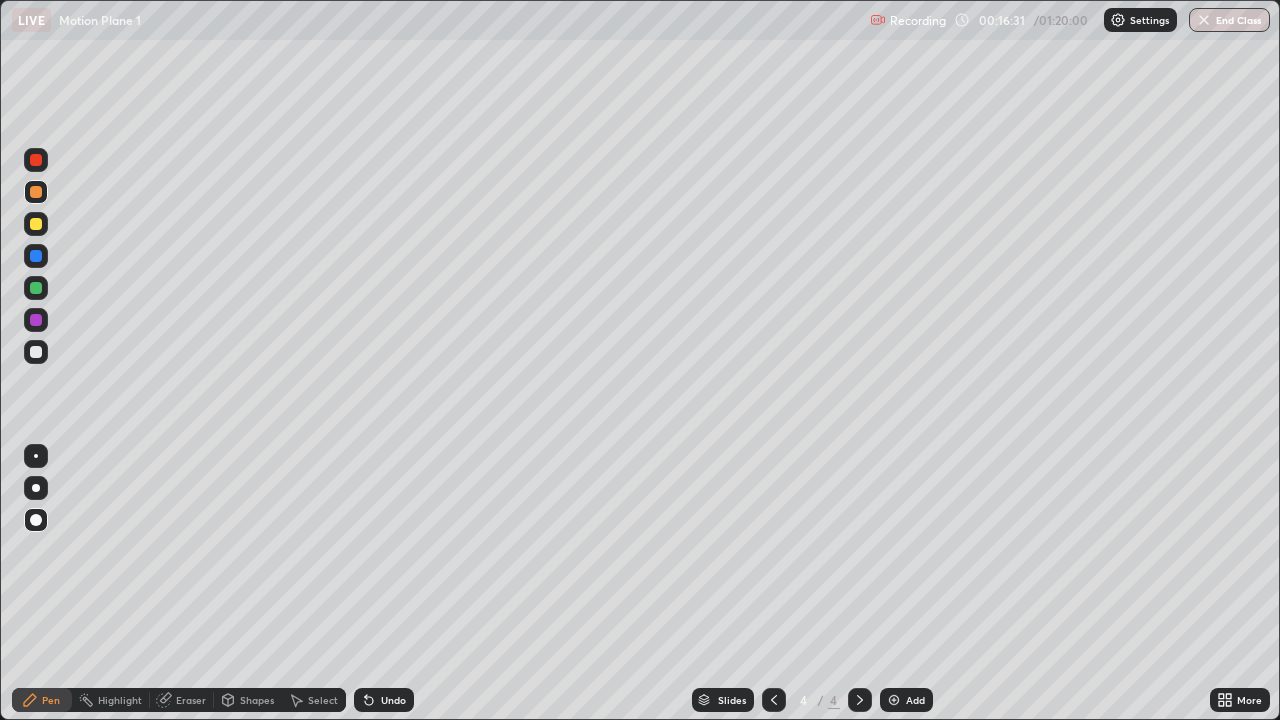 click on "Eraser" at bounding box center [191, 700] 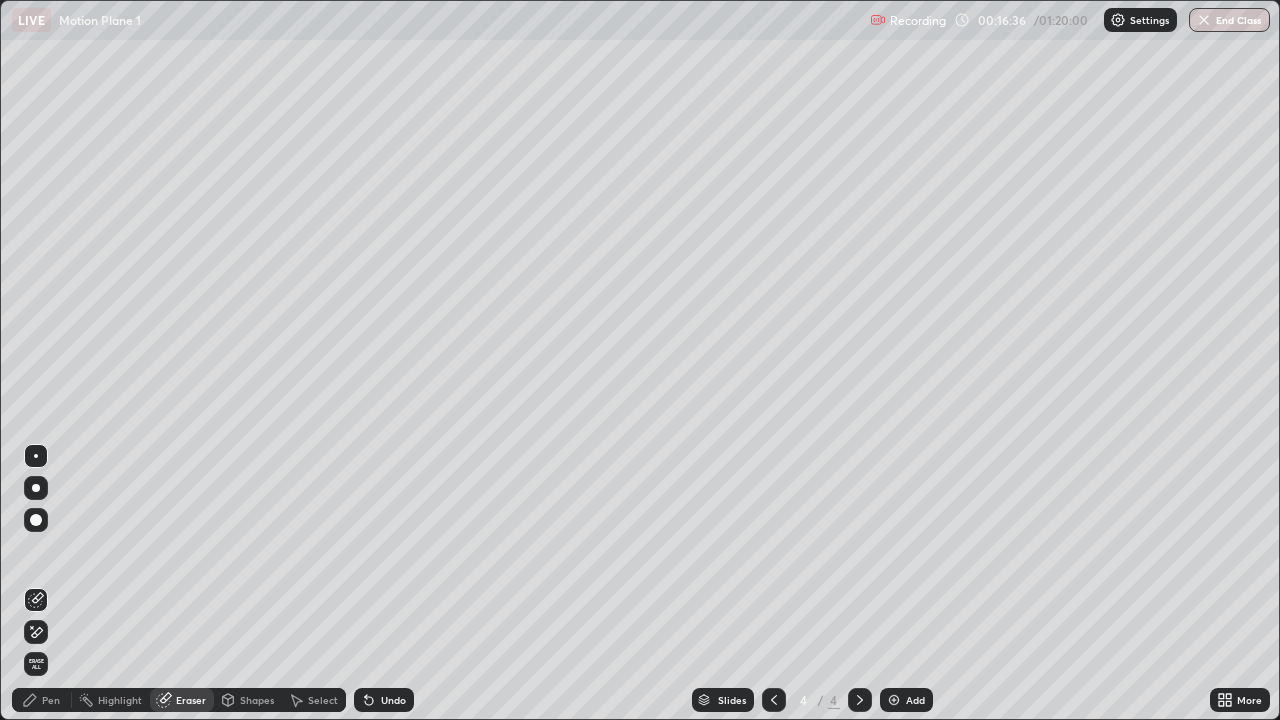 click on "Pen" at bounding box center (51, 700) 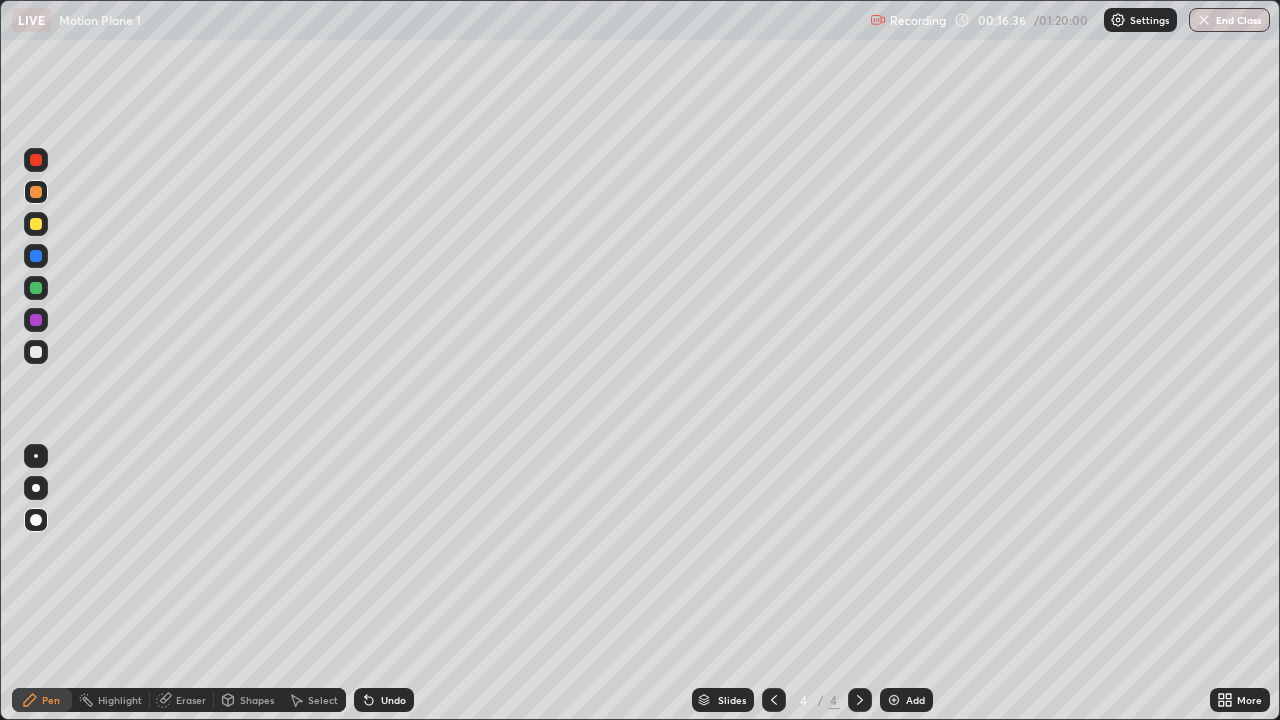 click on "Pen" at bounding box center (42, 700) 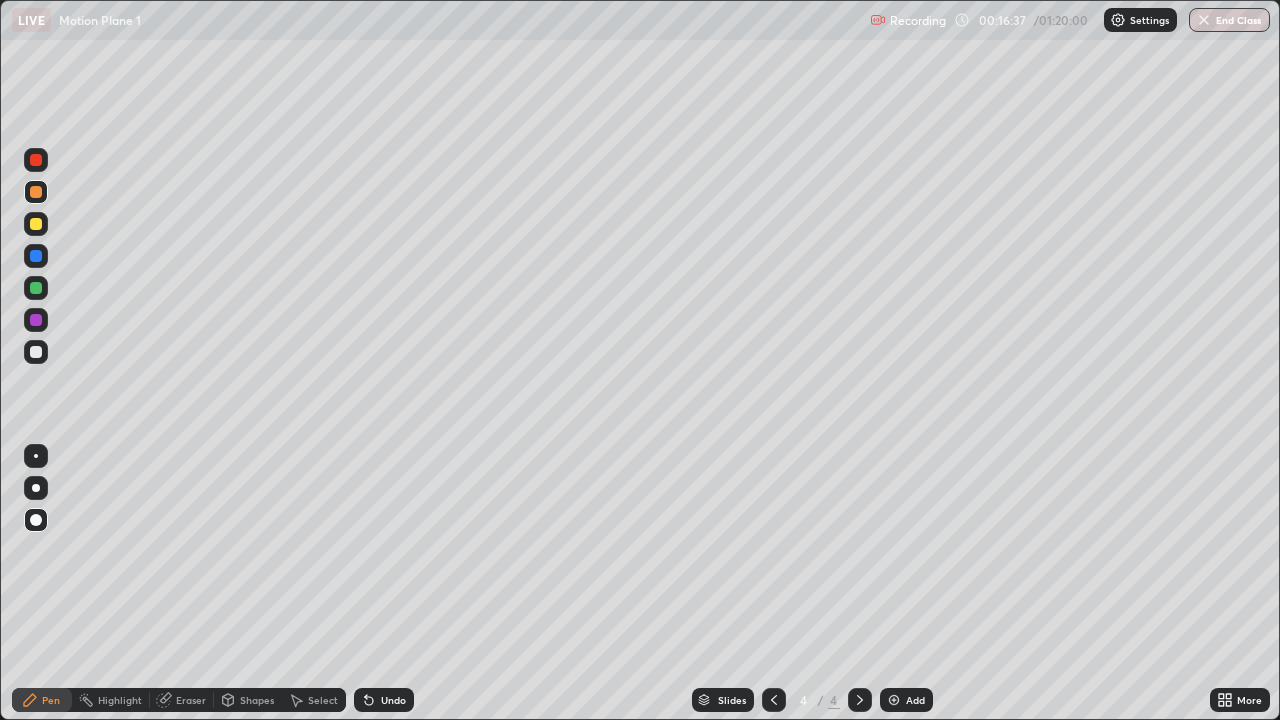 click at bounding box center (36, 160) 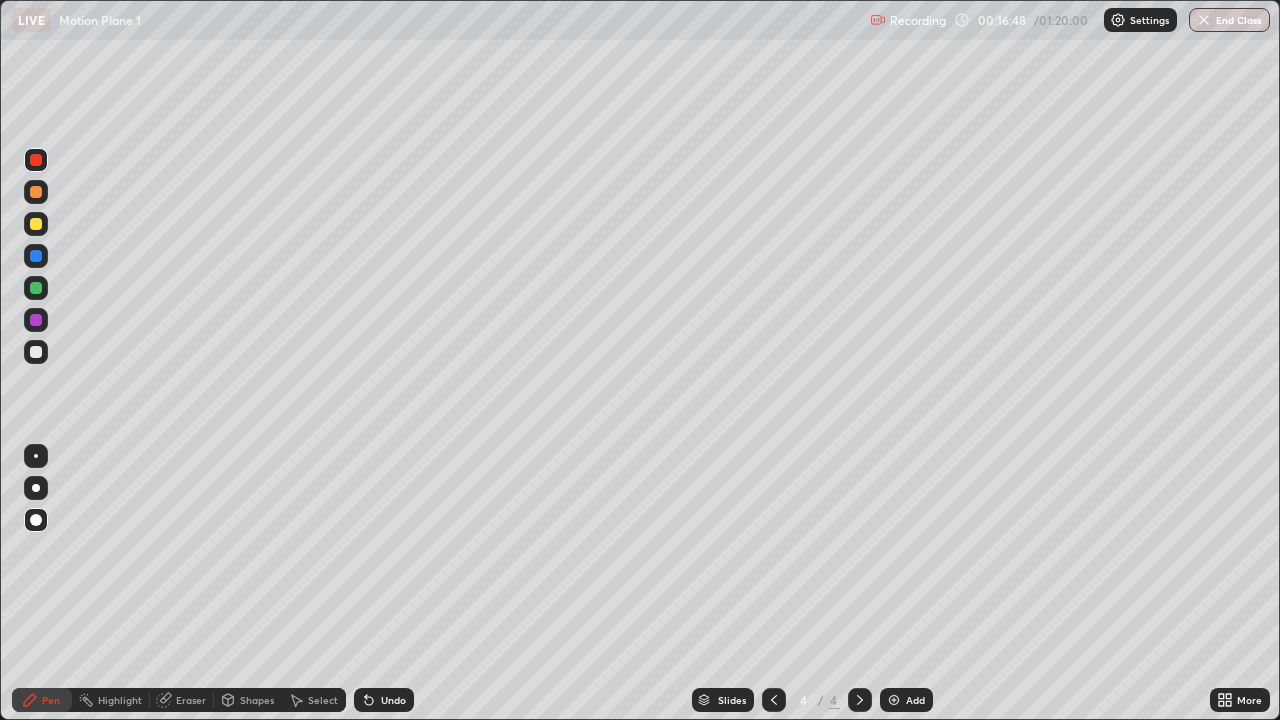 click at bounding box center (36, 192) 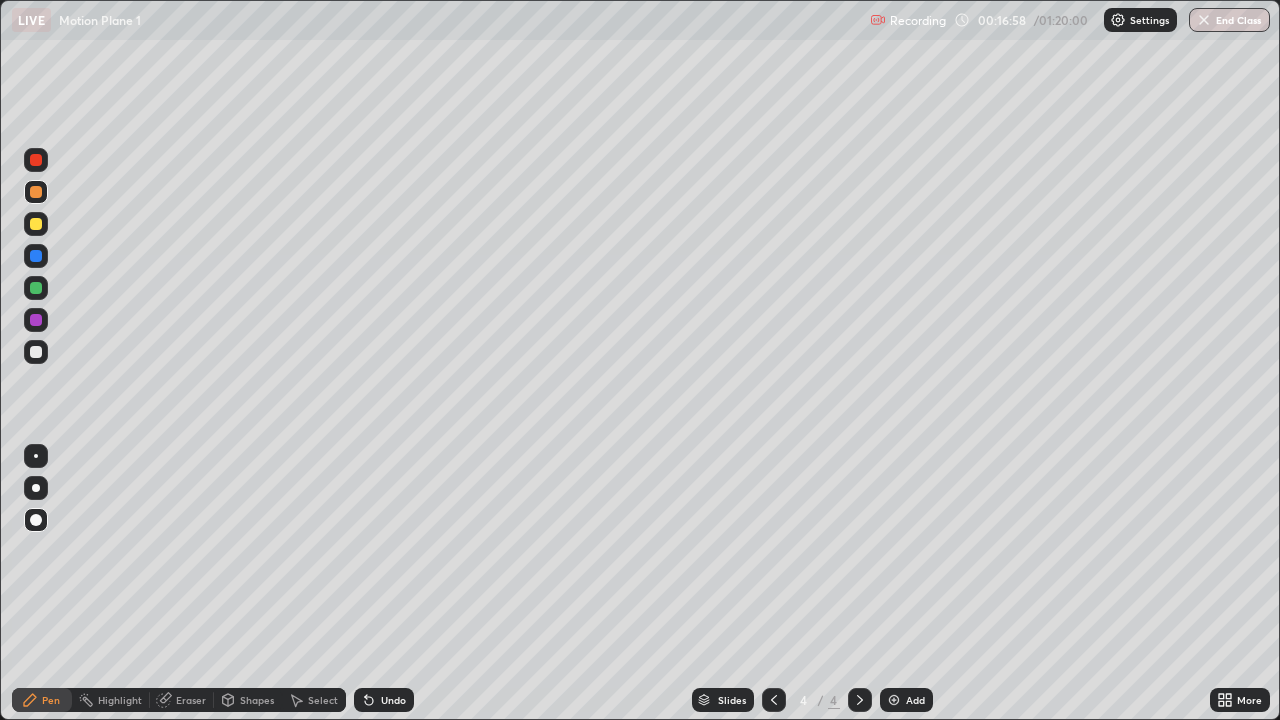 click at bounding box center [36, 224] 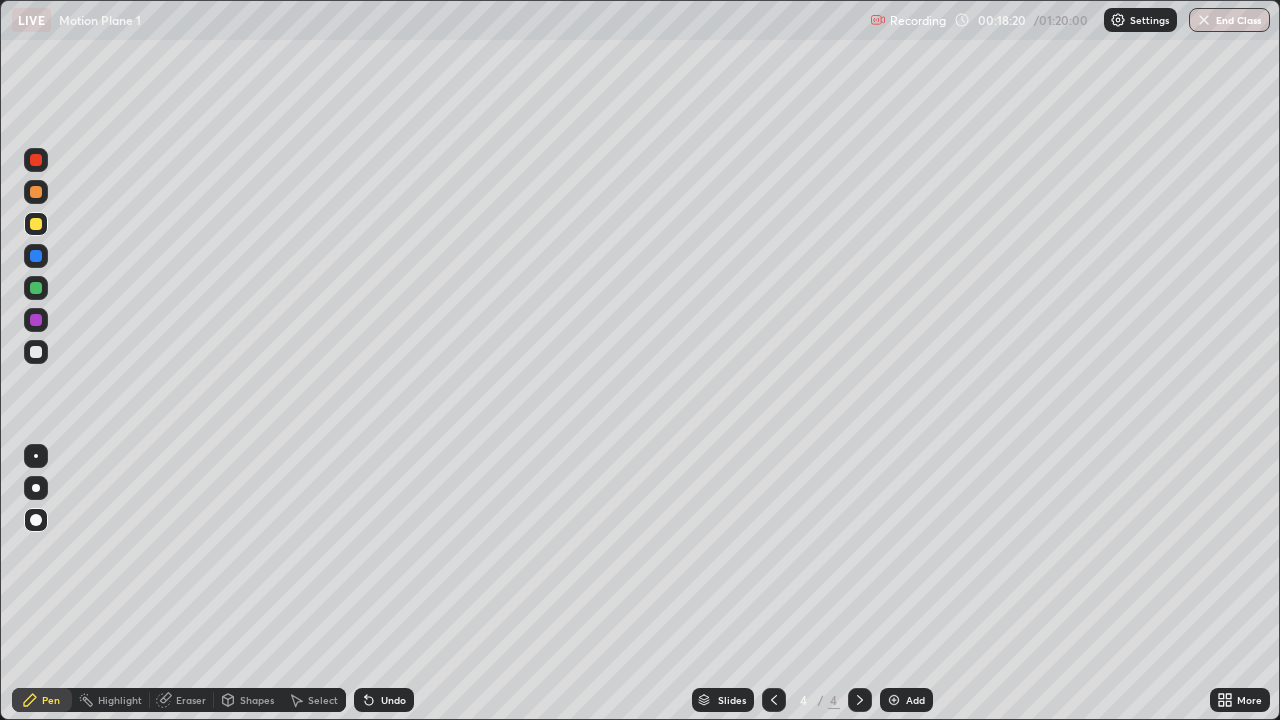click 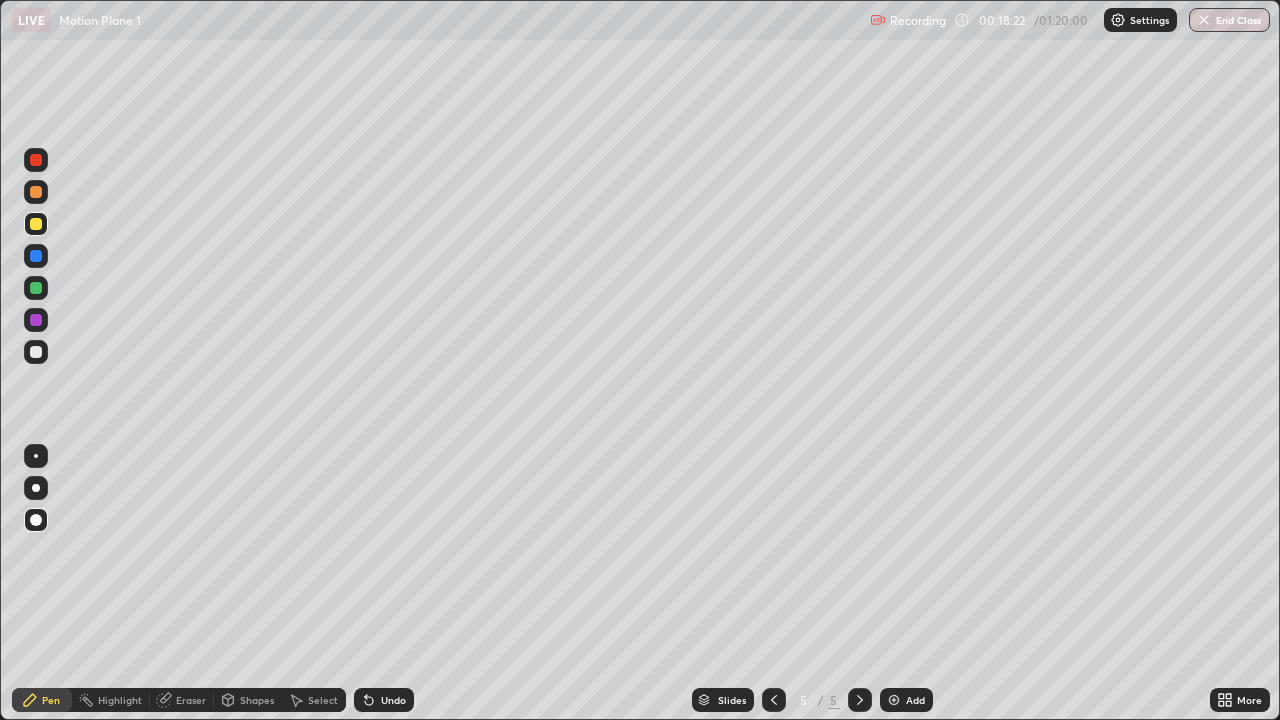 click on "Pen" at bounding box center (42, 700) 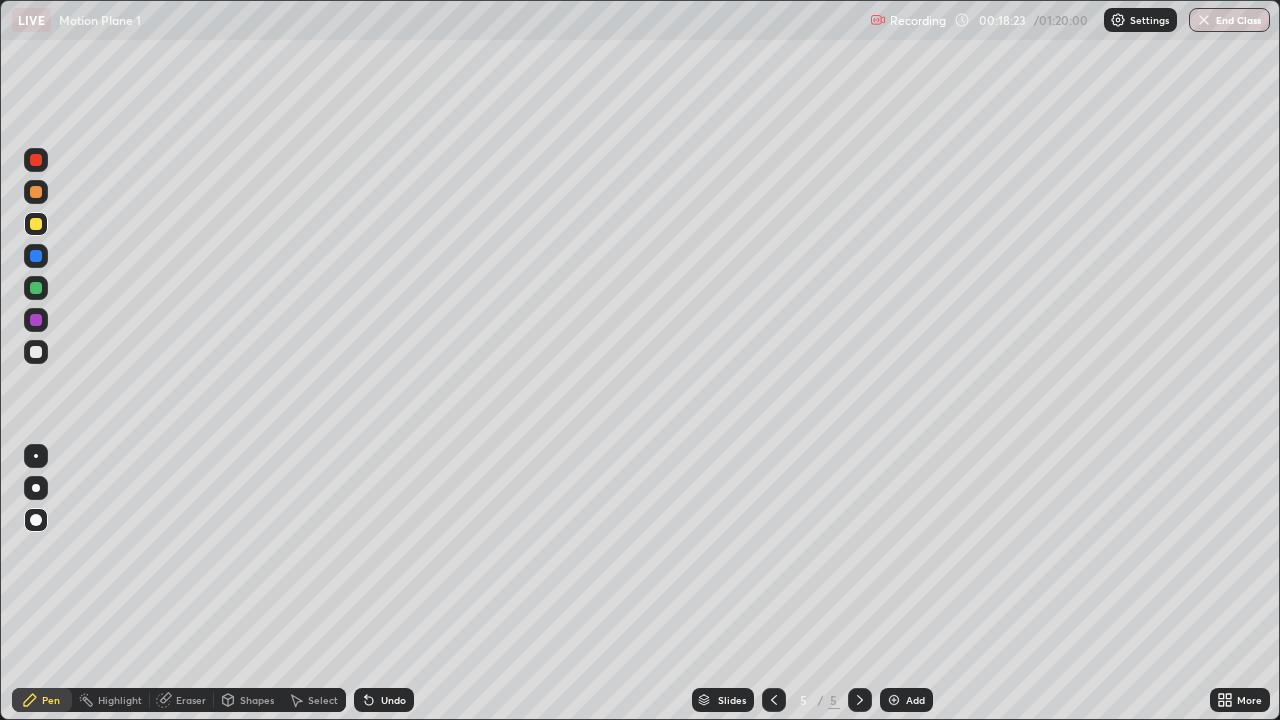 click at bounding box center [36, 352] 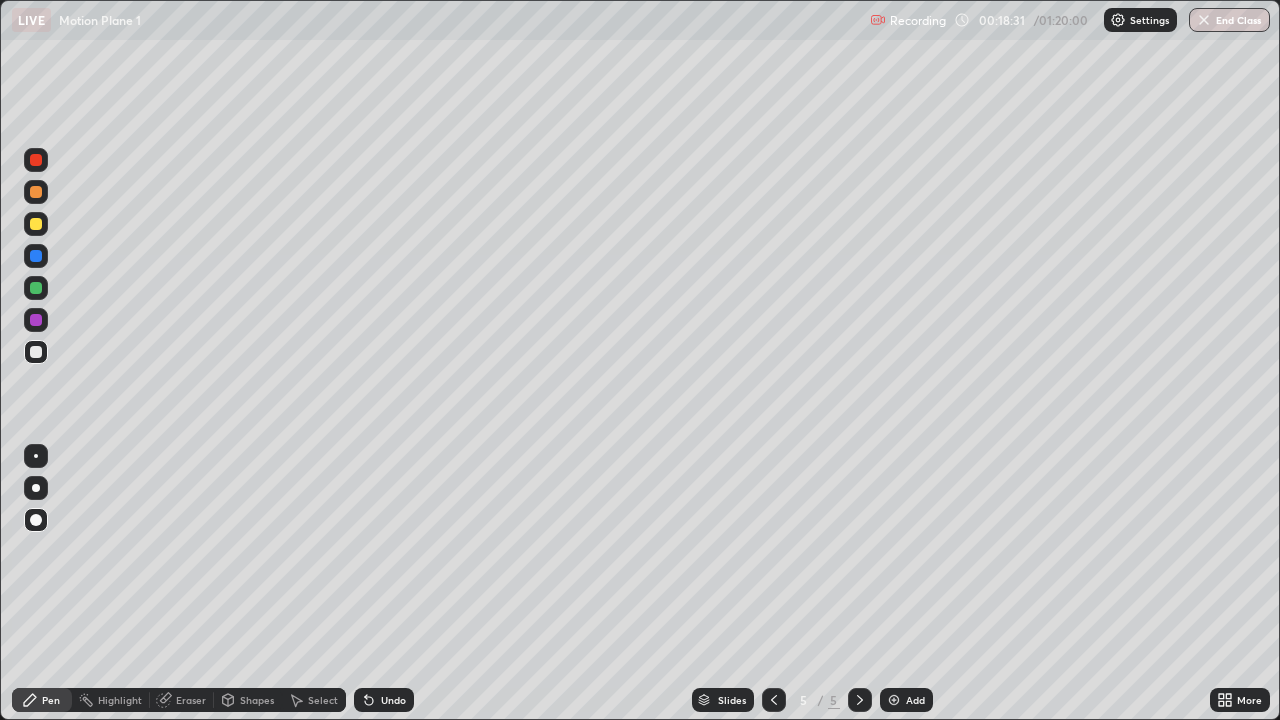 click at bounding box center (36, 288) 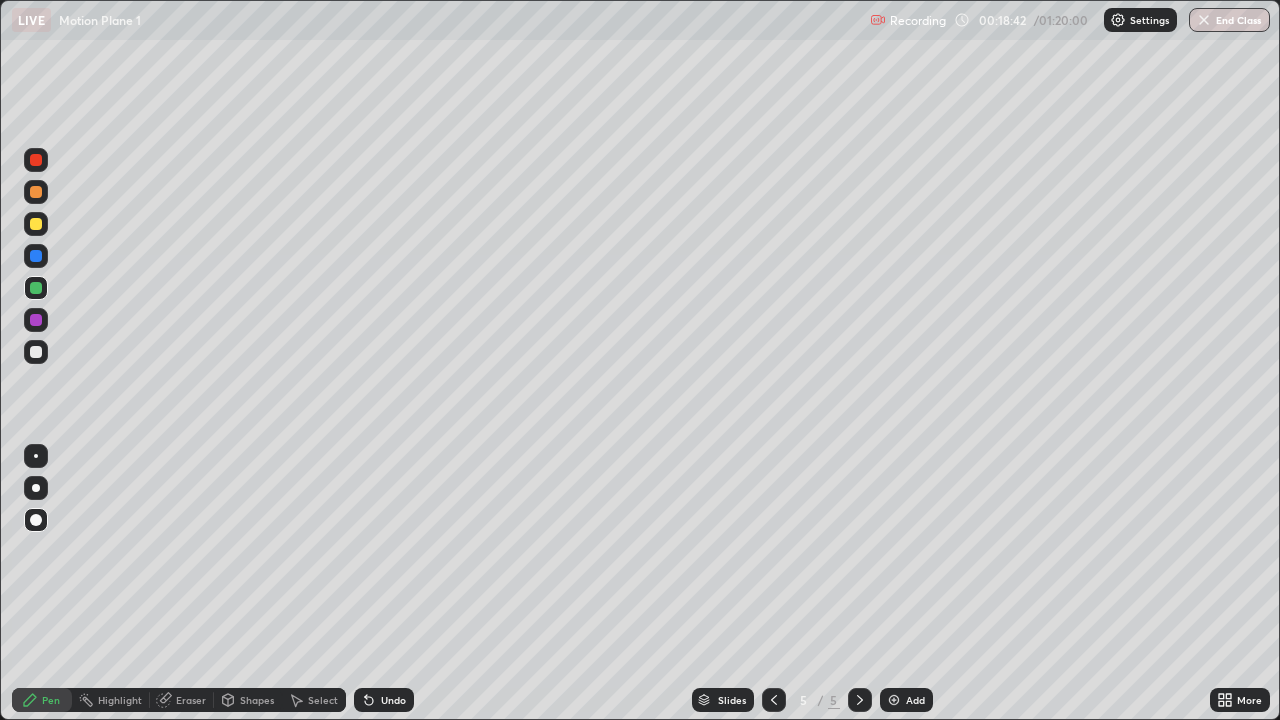 click at bounding box center (36, 352) 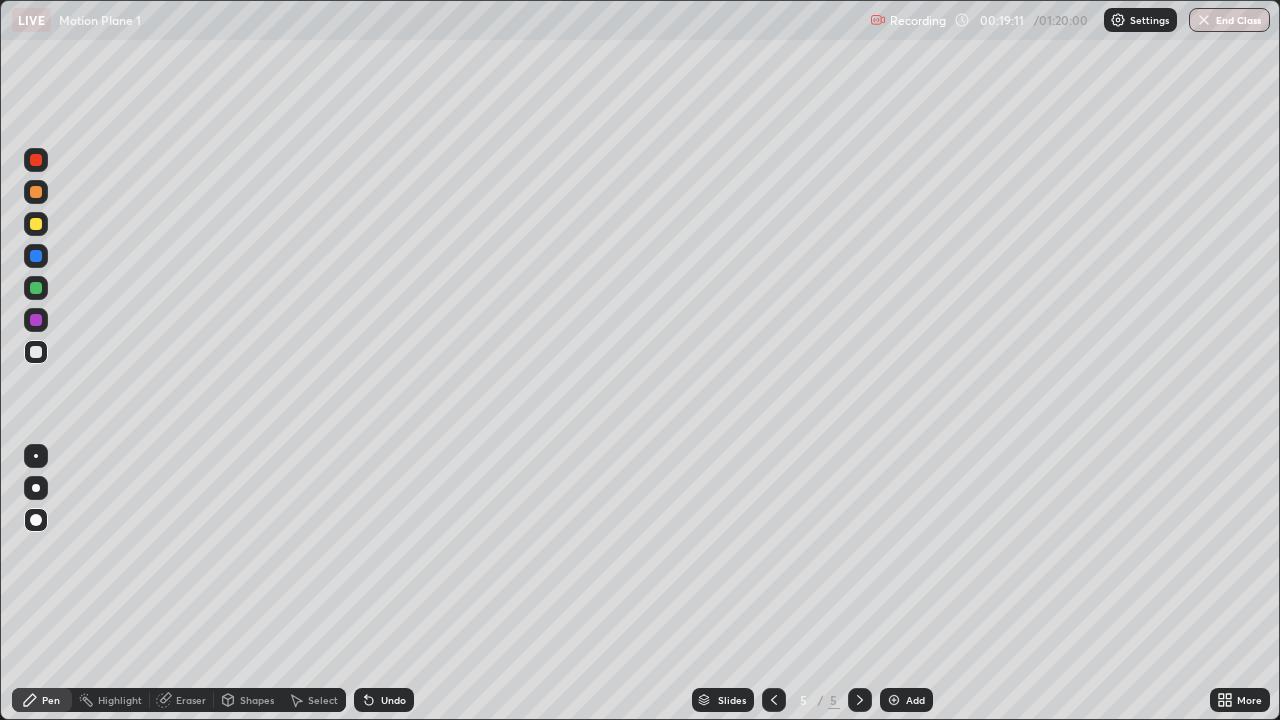 click at bounding box center [36, 288] 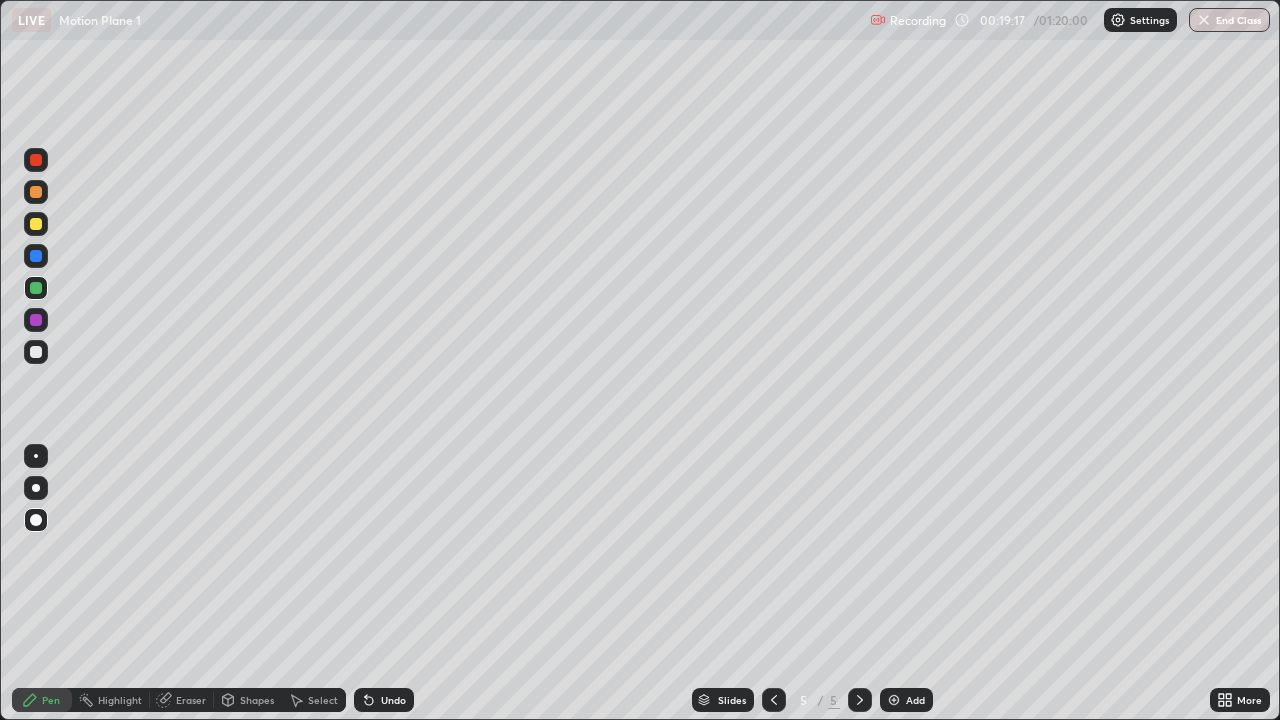 click at bounding box center [36, 352] 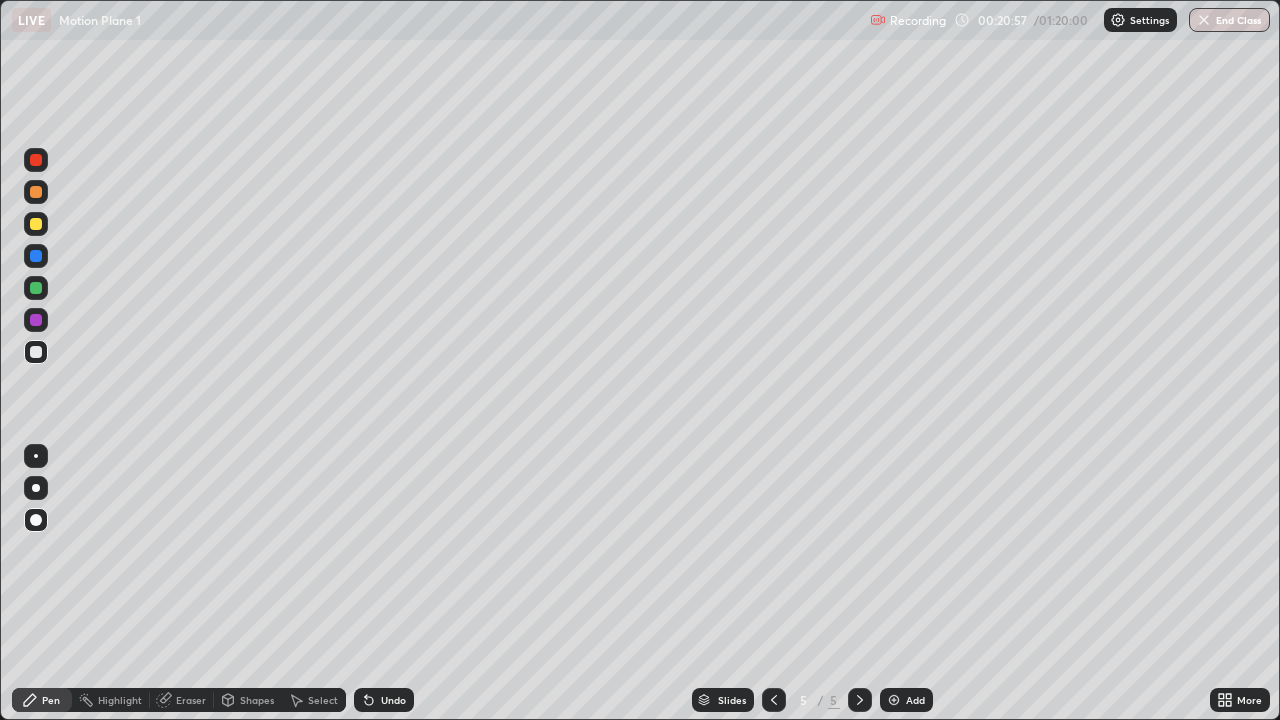 click 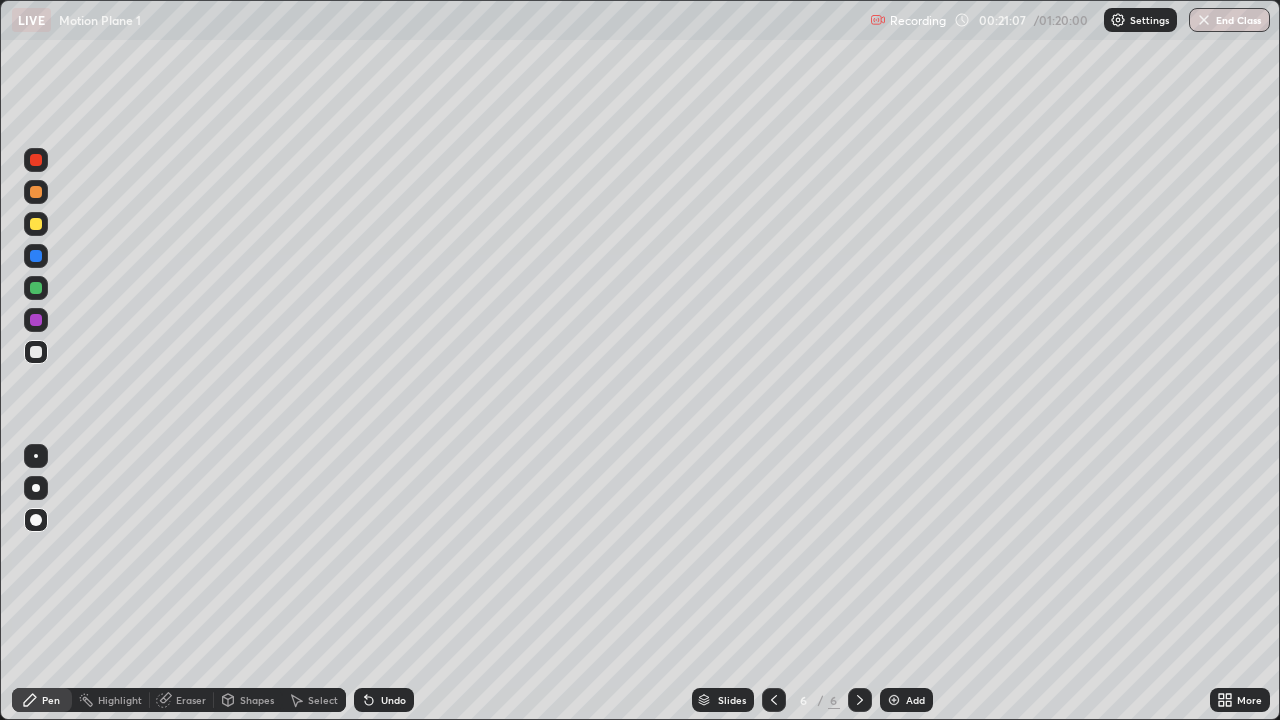 click at bounding box center (36, 352) 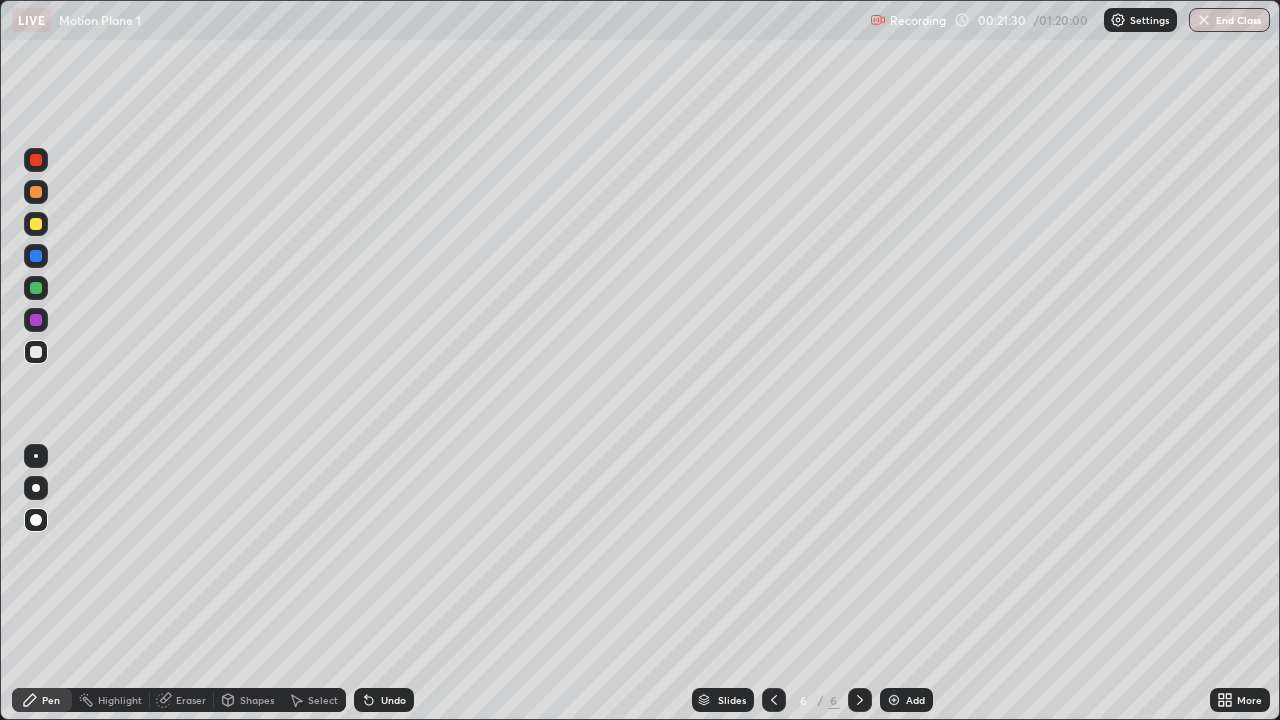 click on "Undo" at bounding box center [384, 700] 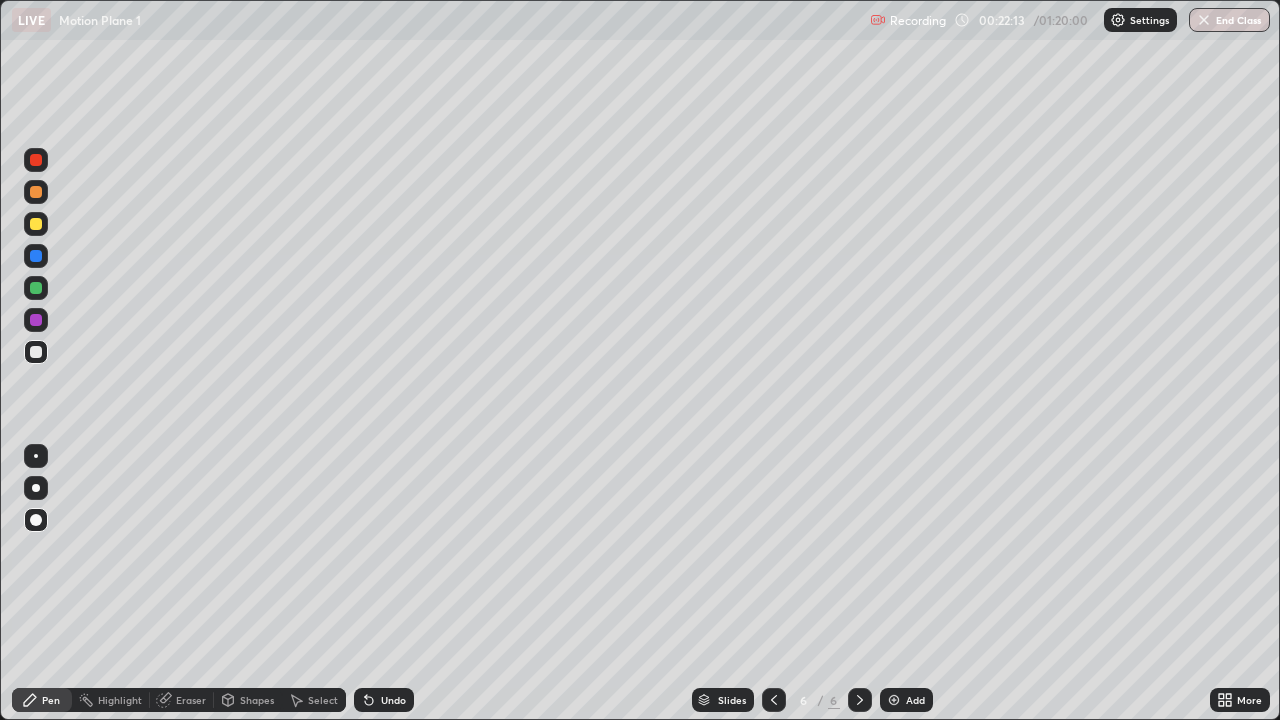 click at bounding box center (36, 352) 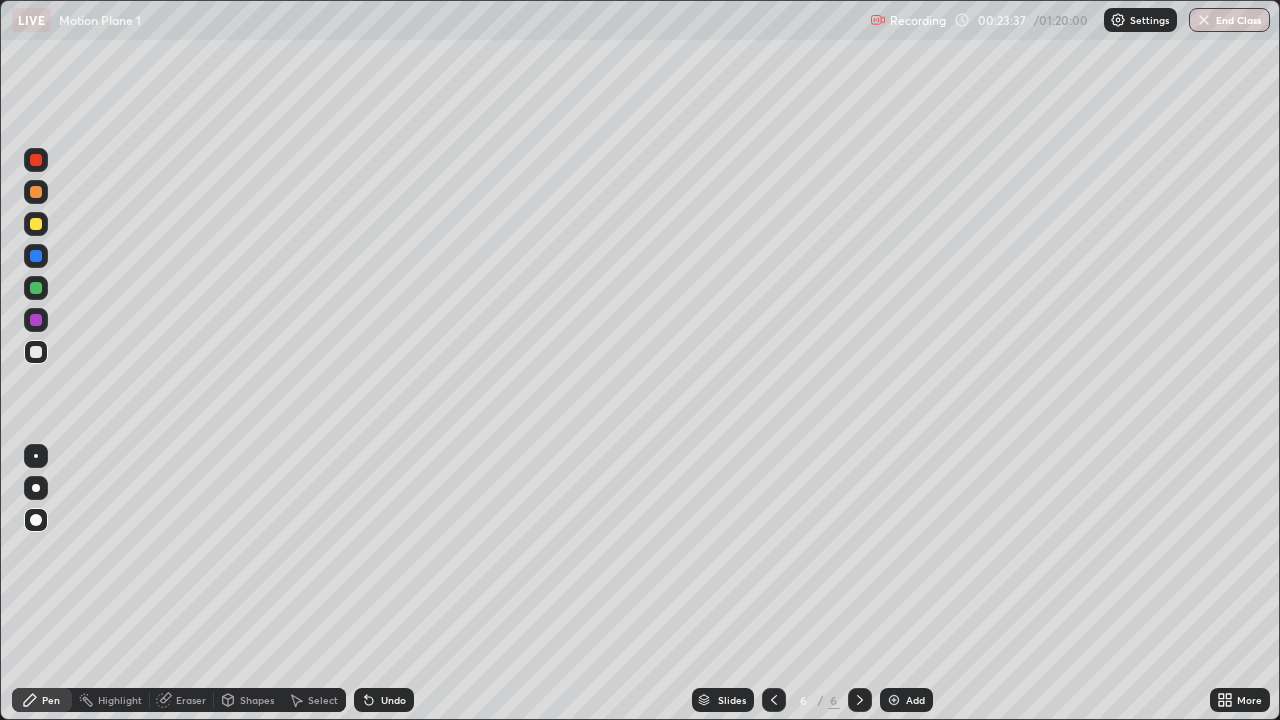 click on "Eraser" at bounding box center [191, 700] 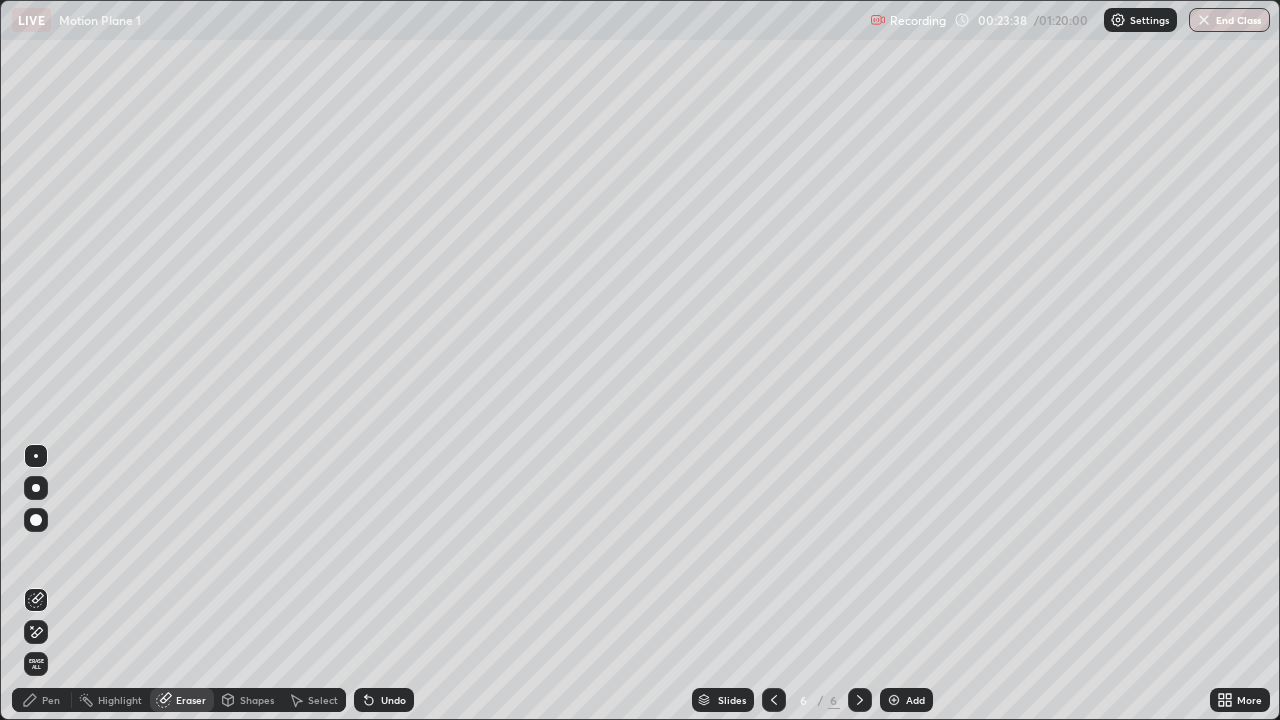 click on "Pen" at bounding box center [51, 700] 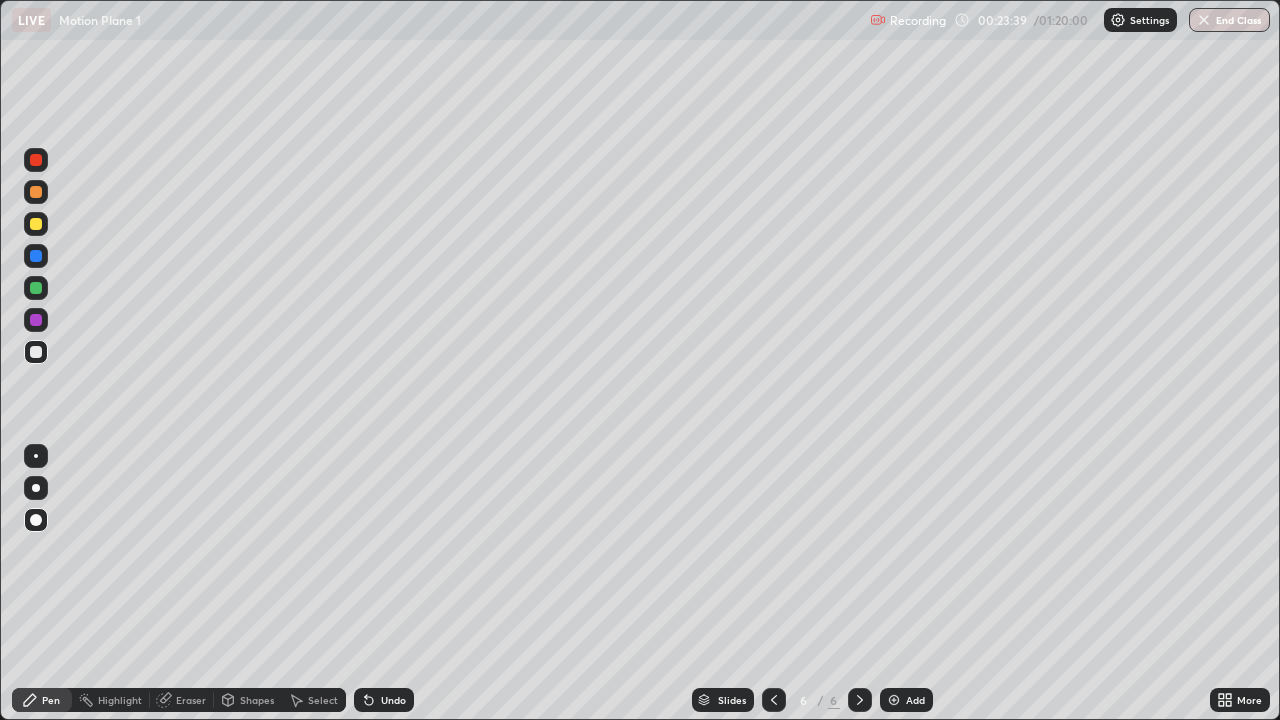 click on "Pen" at bounding box center (51, 700) 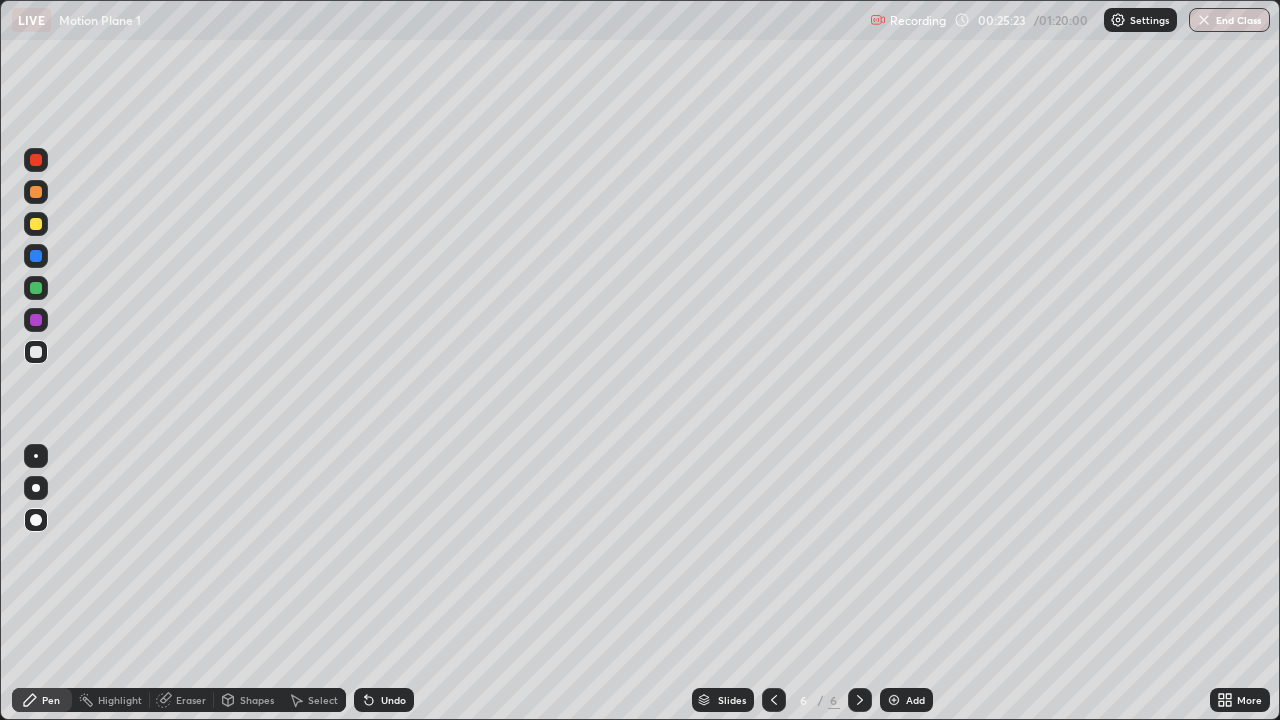 click on "Eraser" at bounding box center [191, 700] 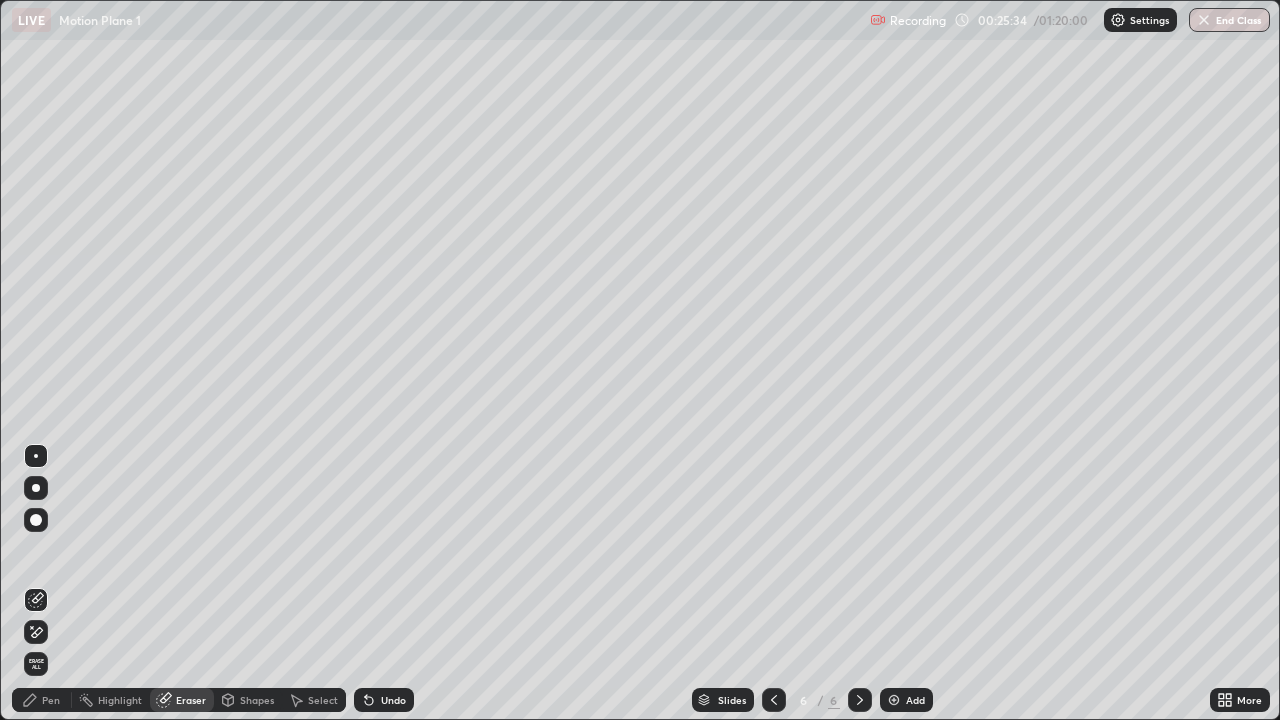 click on "Pen" at bounding box center [51, 700] 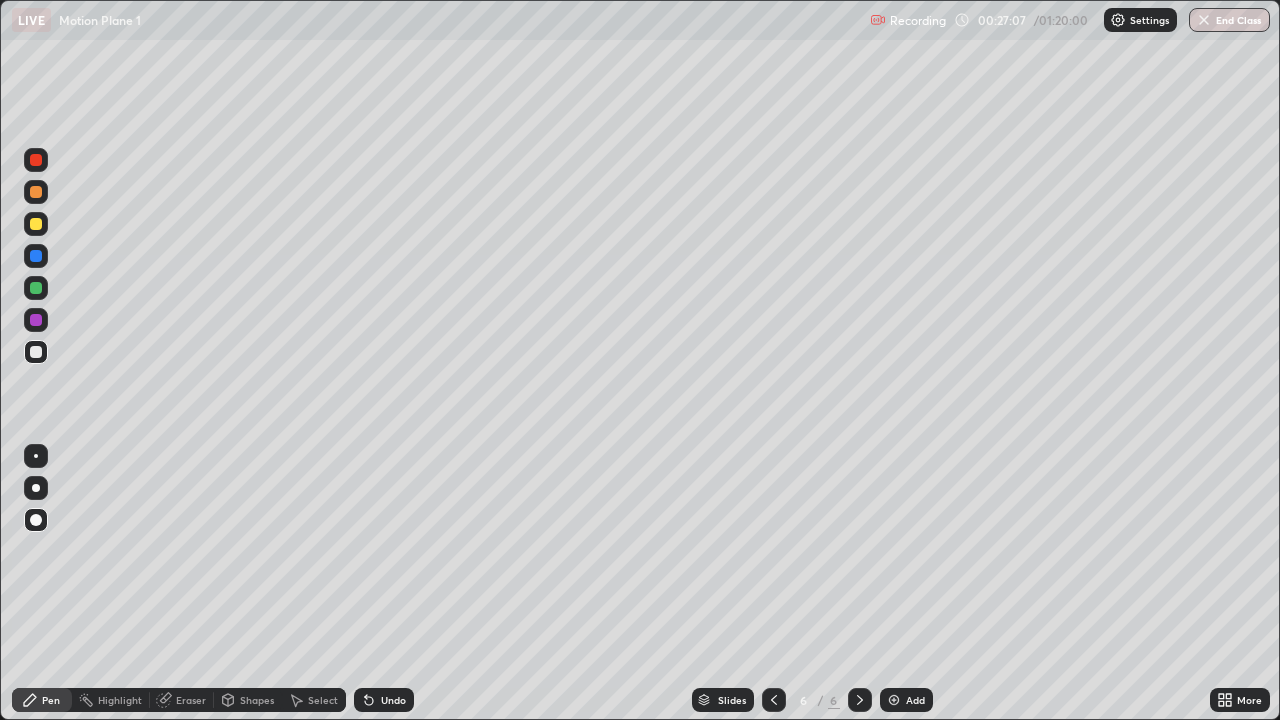 click 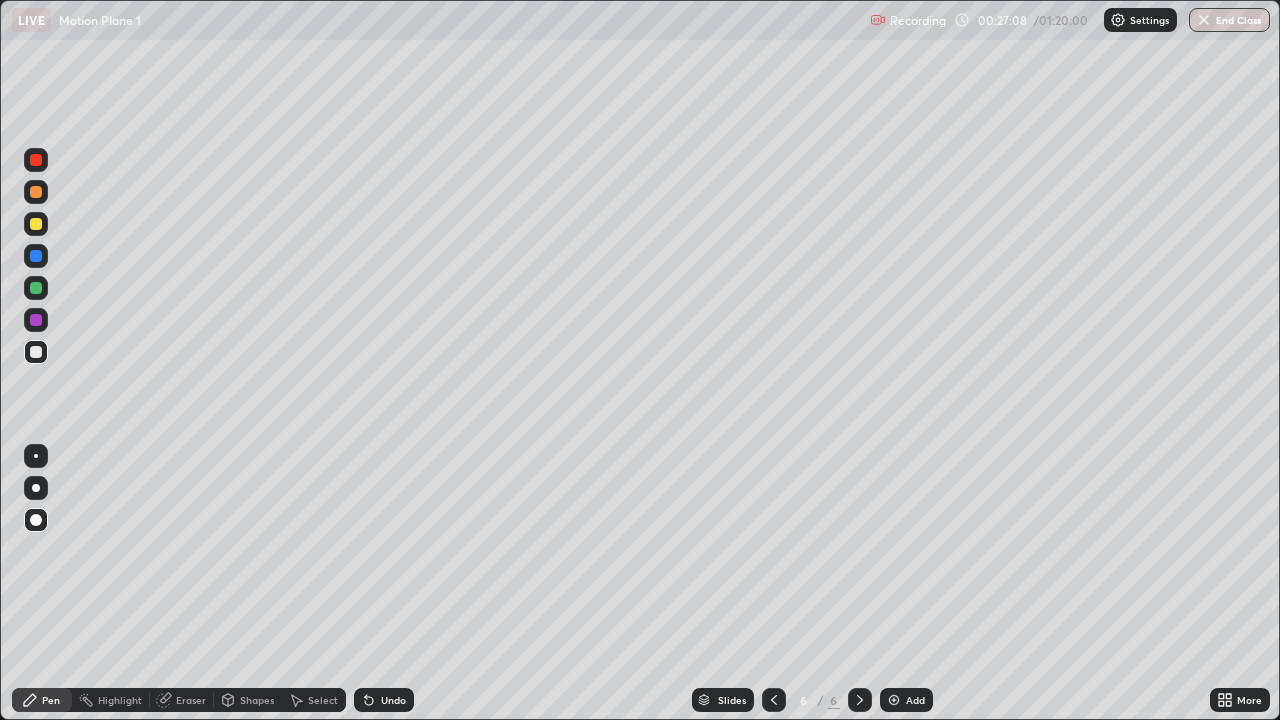 click 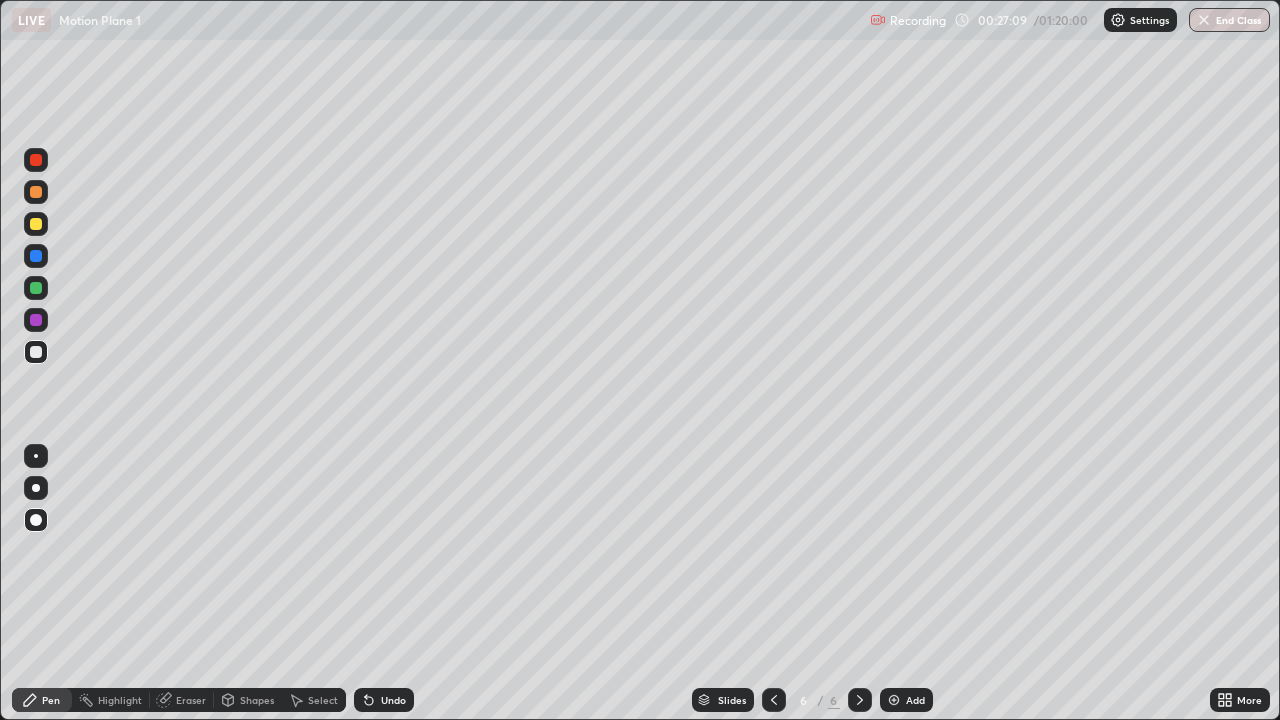 click 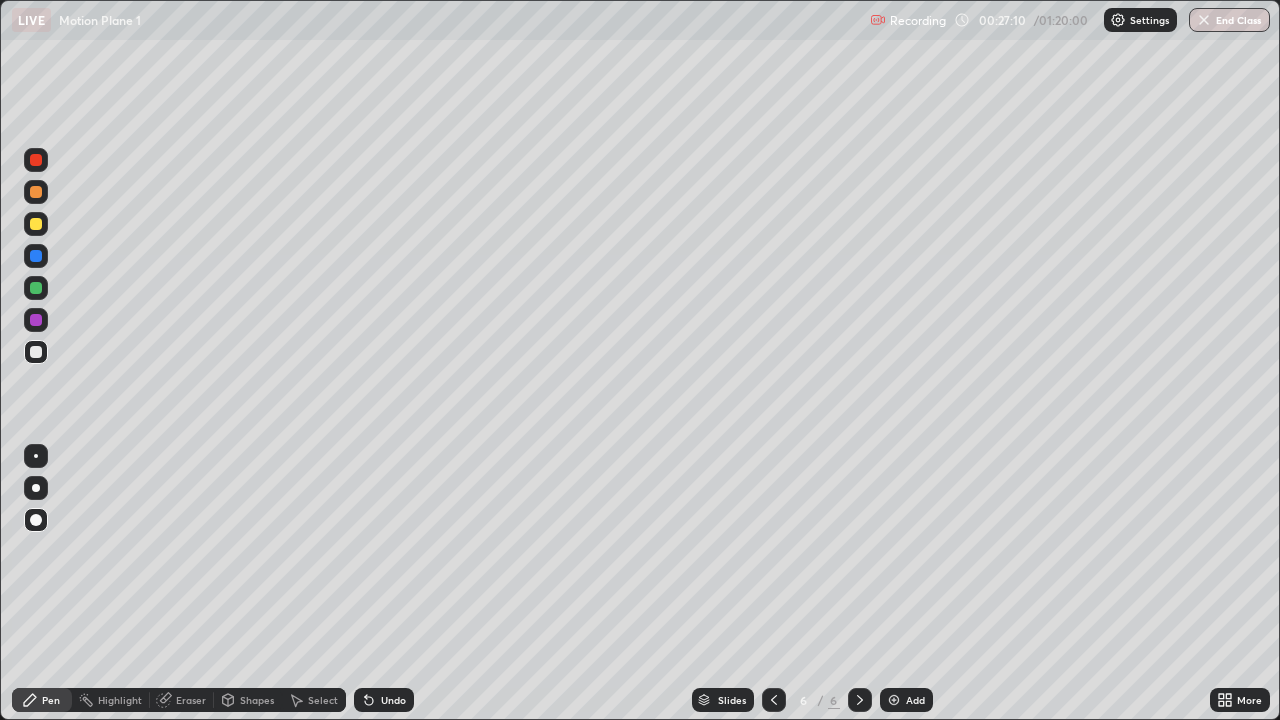 click on "Undo" at bounding box center (384, 700) 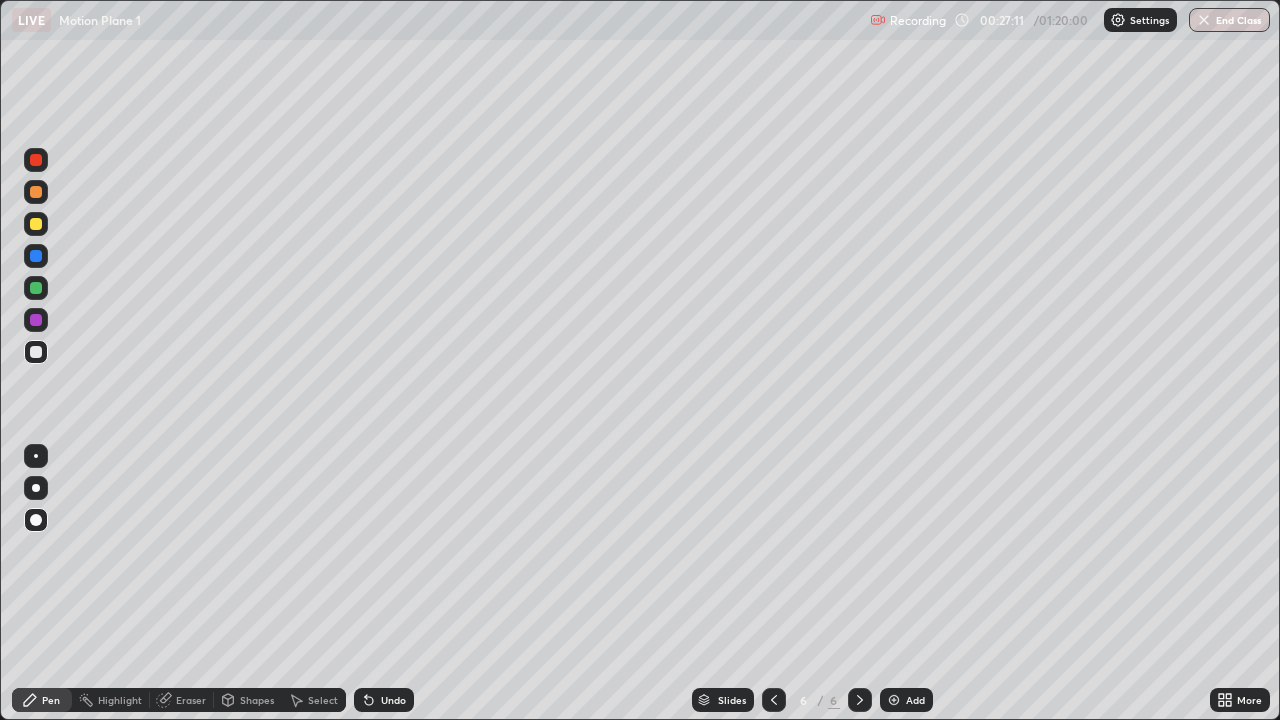 click on "Undo" at bounding box center [384, 700] 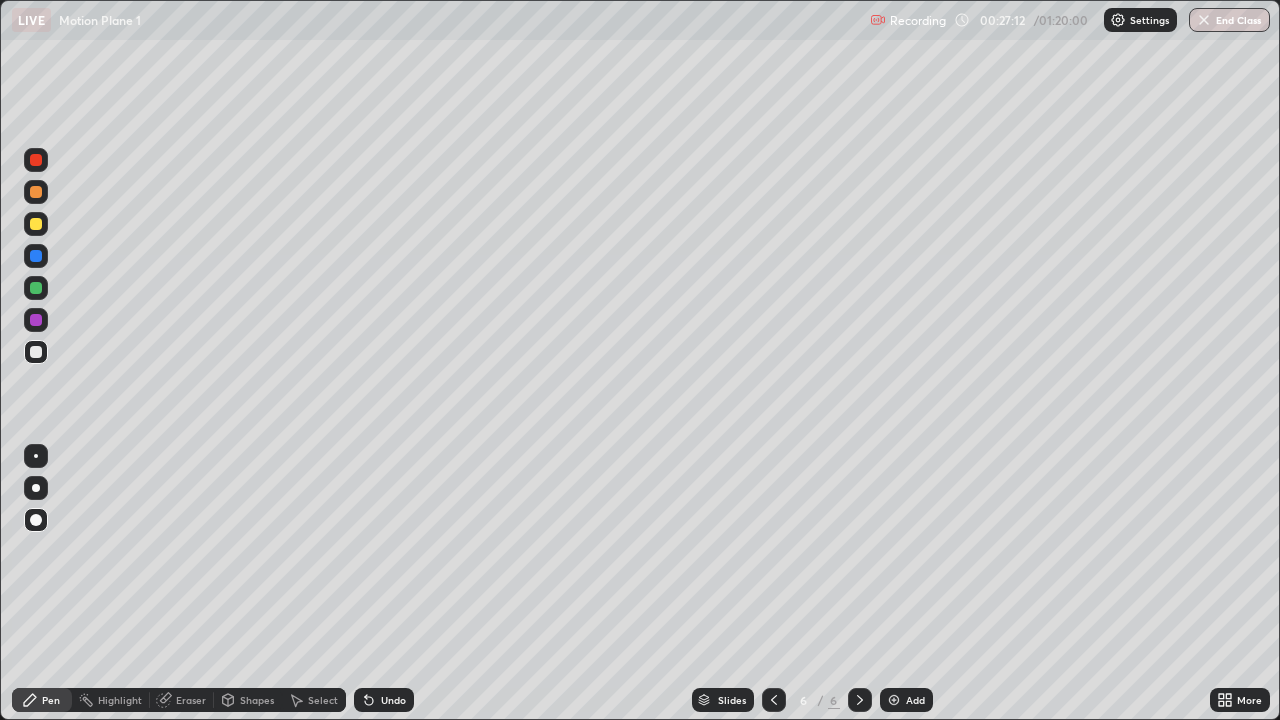 click 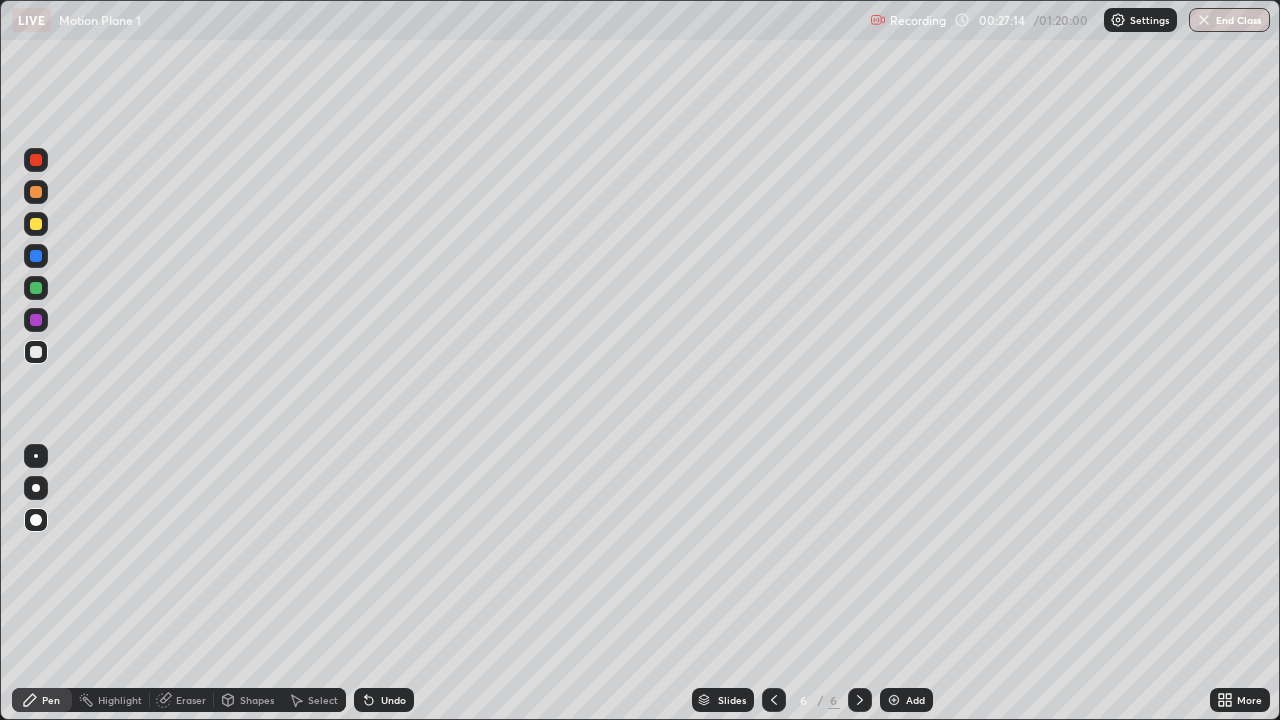 click on "Eraser" at bounding box center [191, 700] 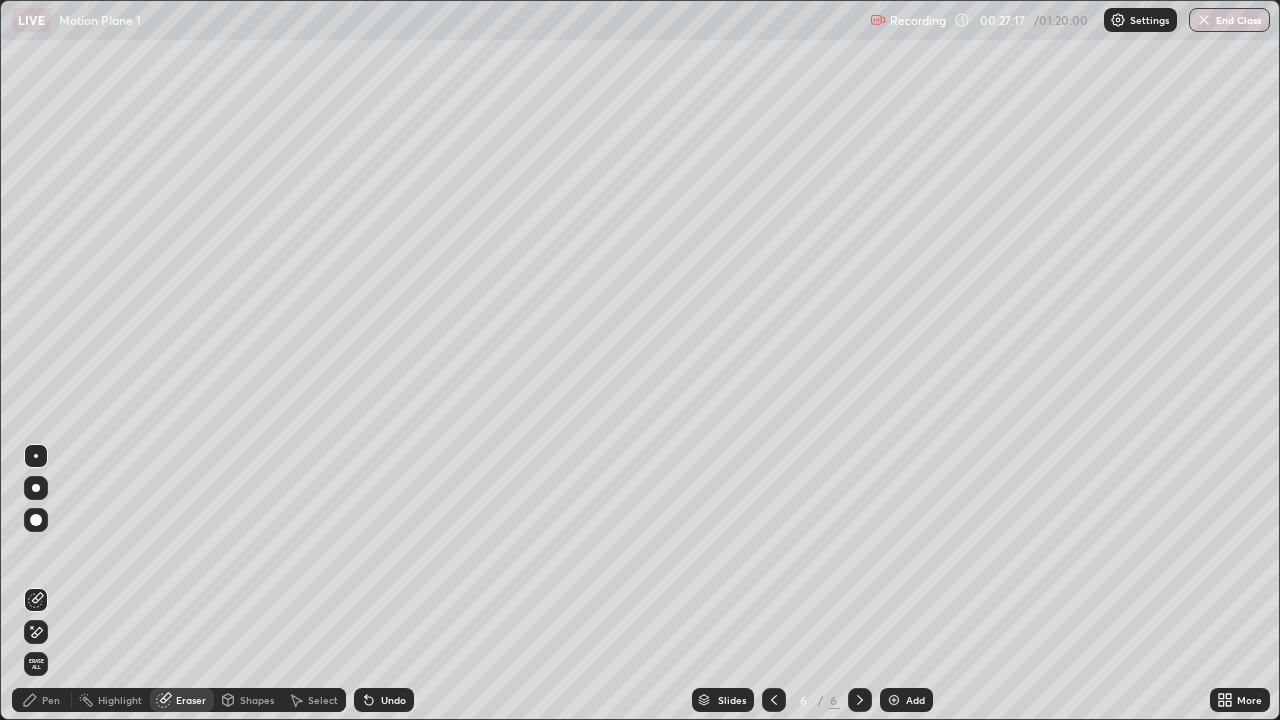 click on "Shapes" at bounding box center (257, 700) 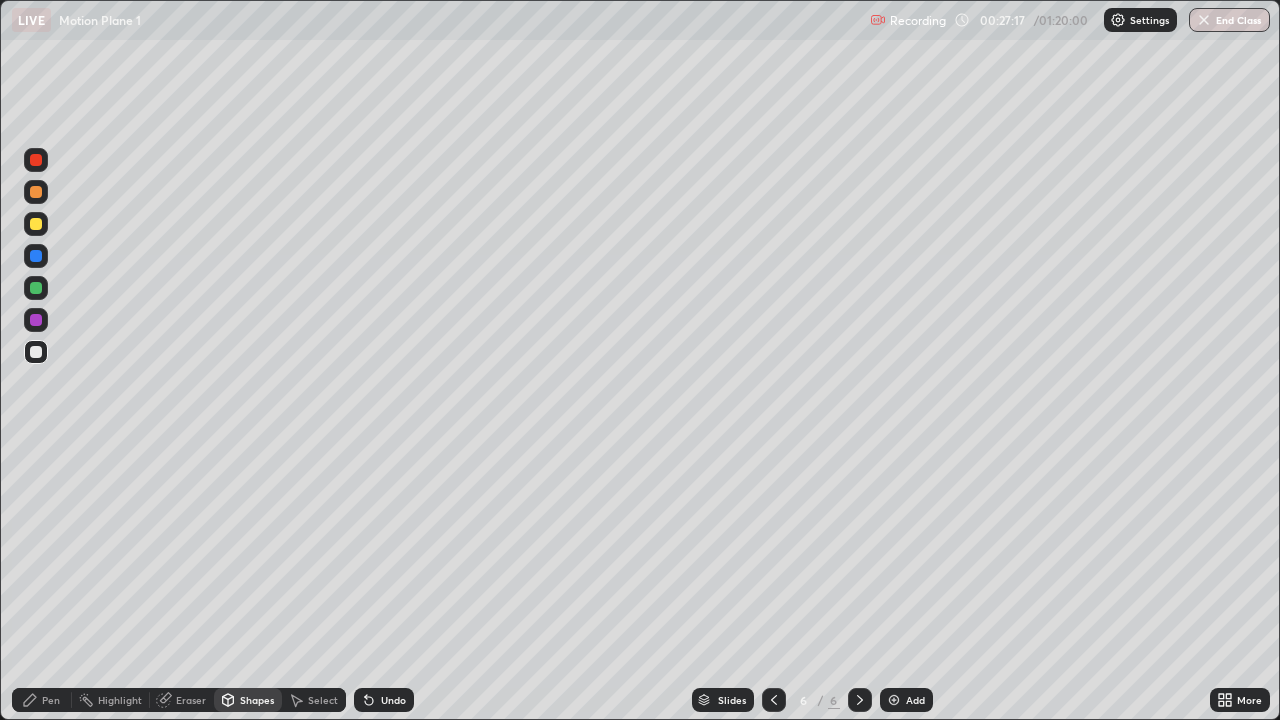 click on "Select" at bounding box center [314, 700] 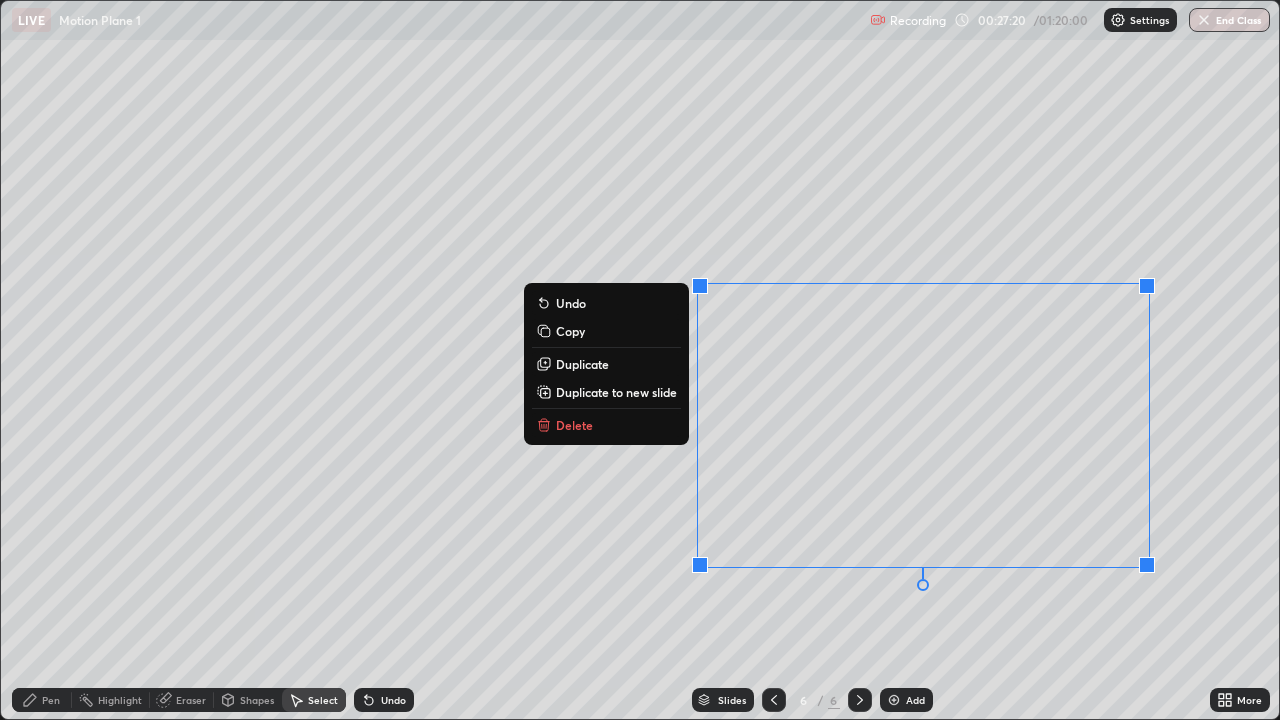 click on "Delete" at bounding box center (574, 425) 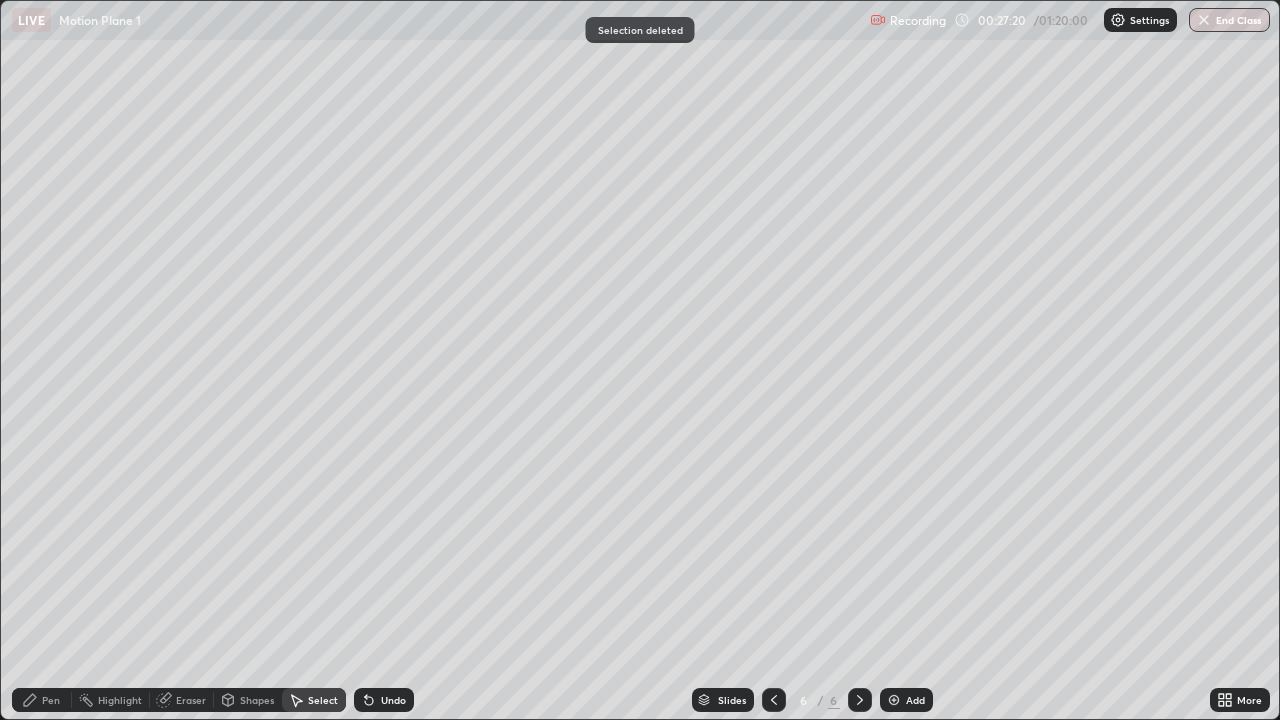 click on "0 ° Undo Copy Duplicate Duplicate to new slide Delete" at bounding box center (640, 360) 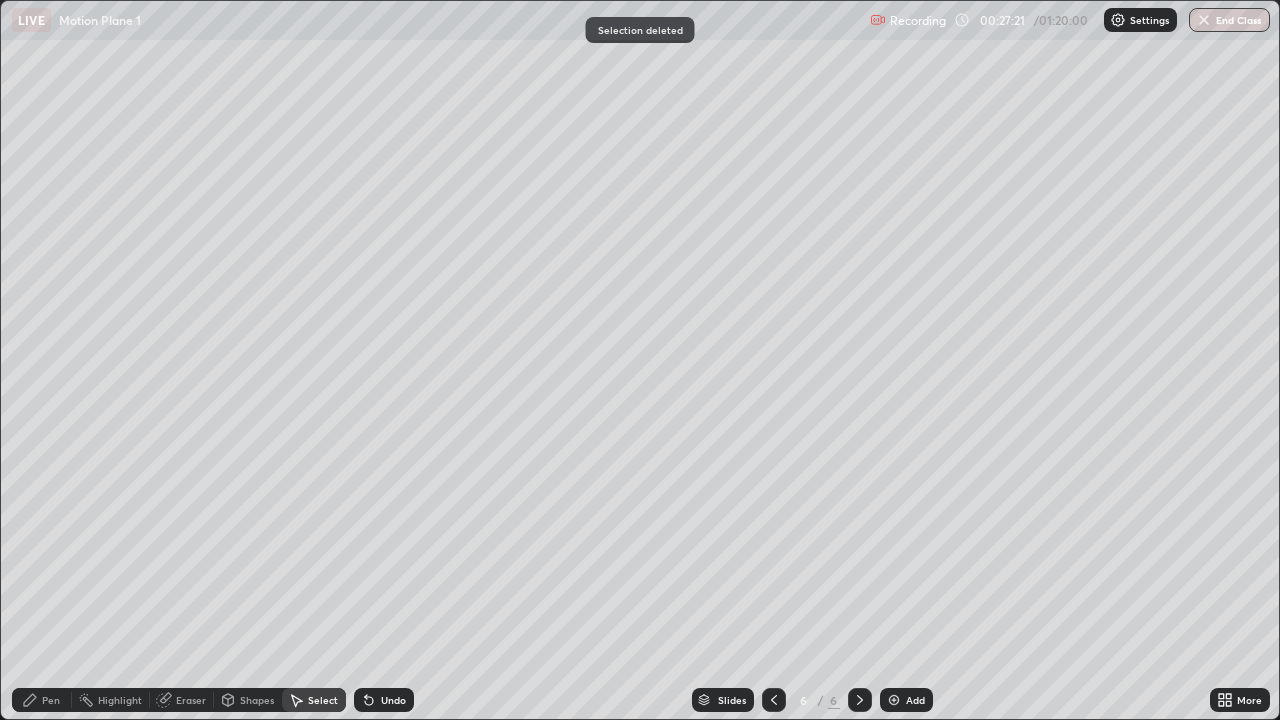 click on "Pen" at bounding box center [51, 700] 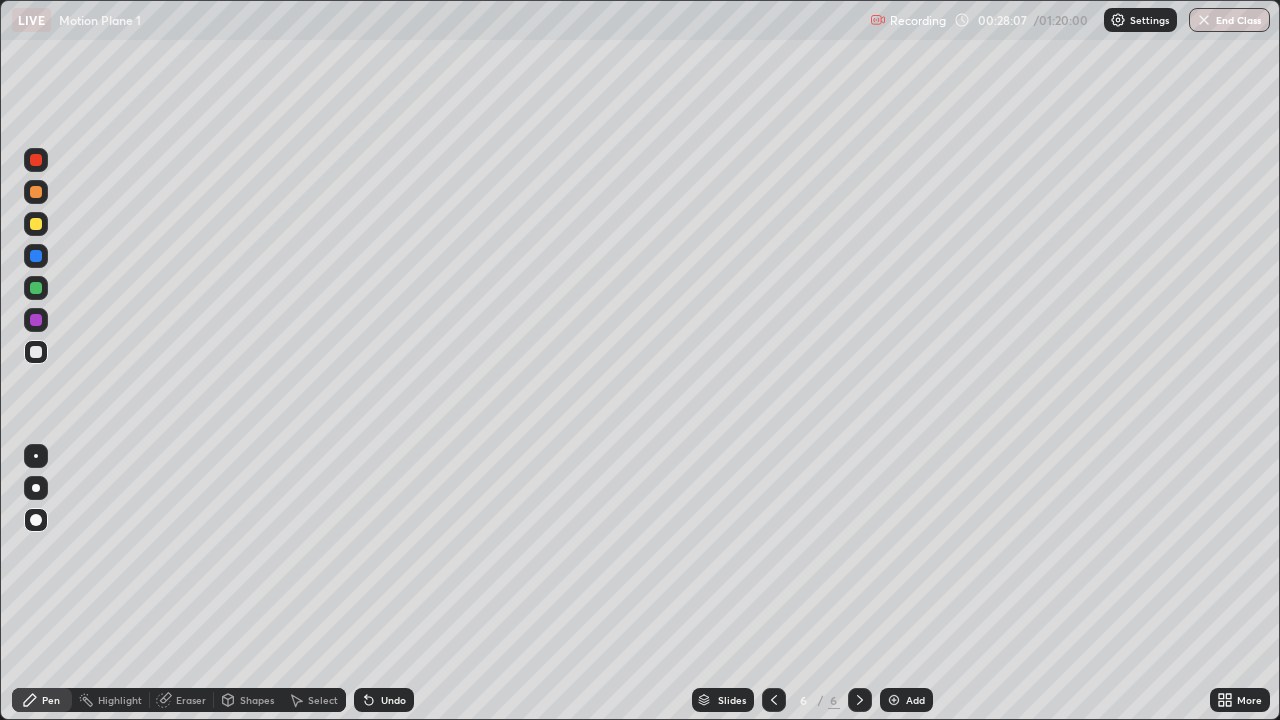 click on "Eraser" at bounding box center [191, 700] 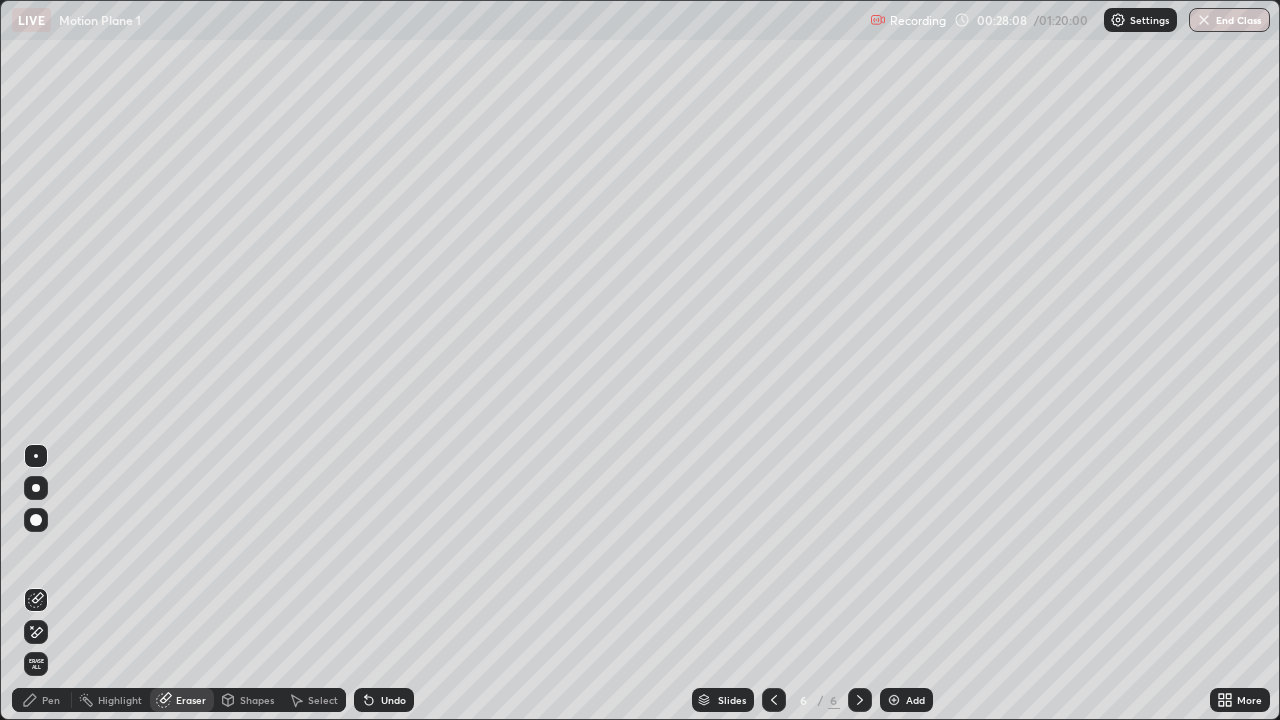 click on "Pen" at bounding box center [51, 700] 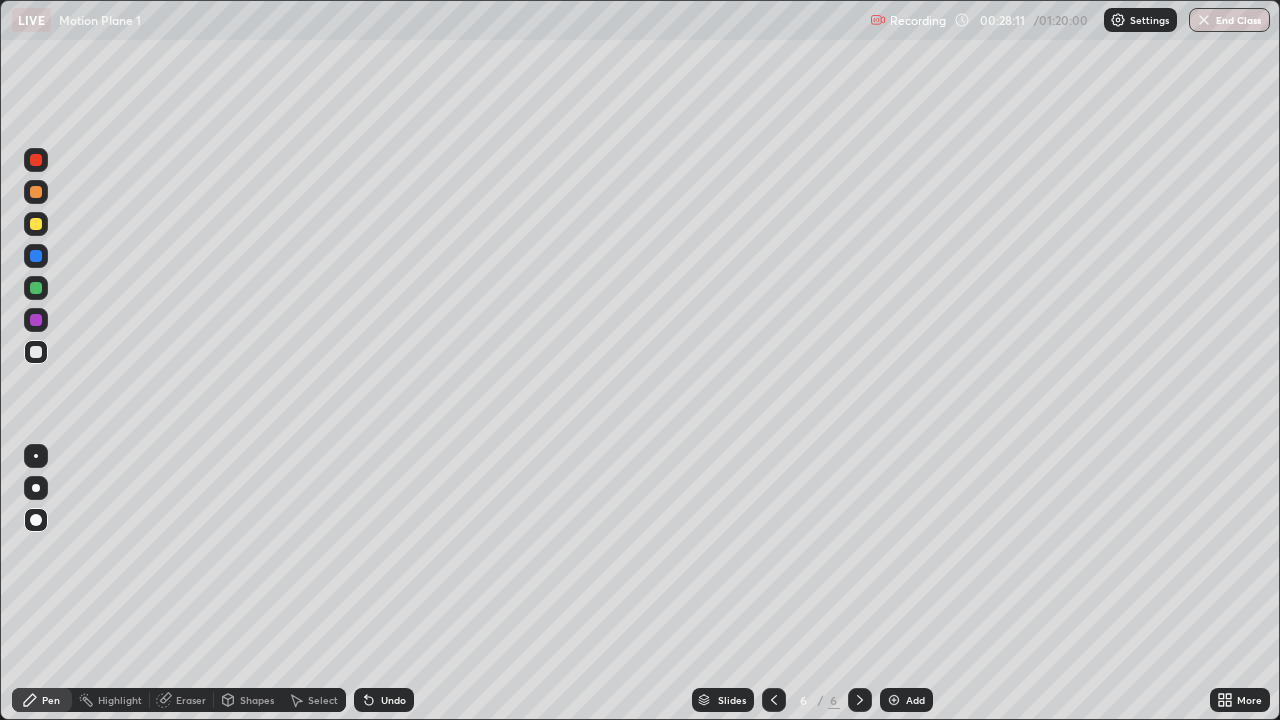 click on "Eraser" at bounding box center (191, 700) 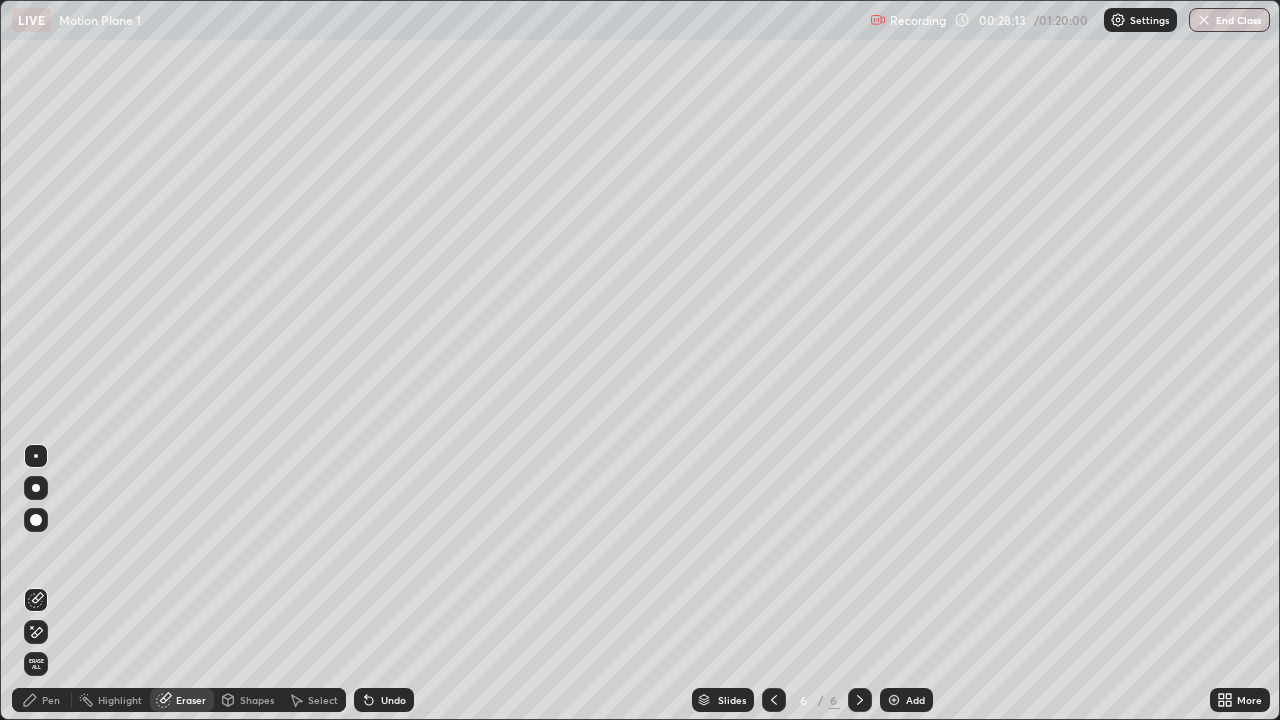 click on "Pen" at bounding box center [51, 700] 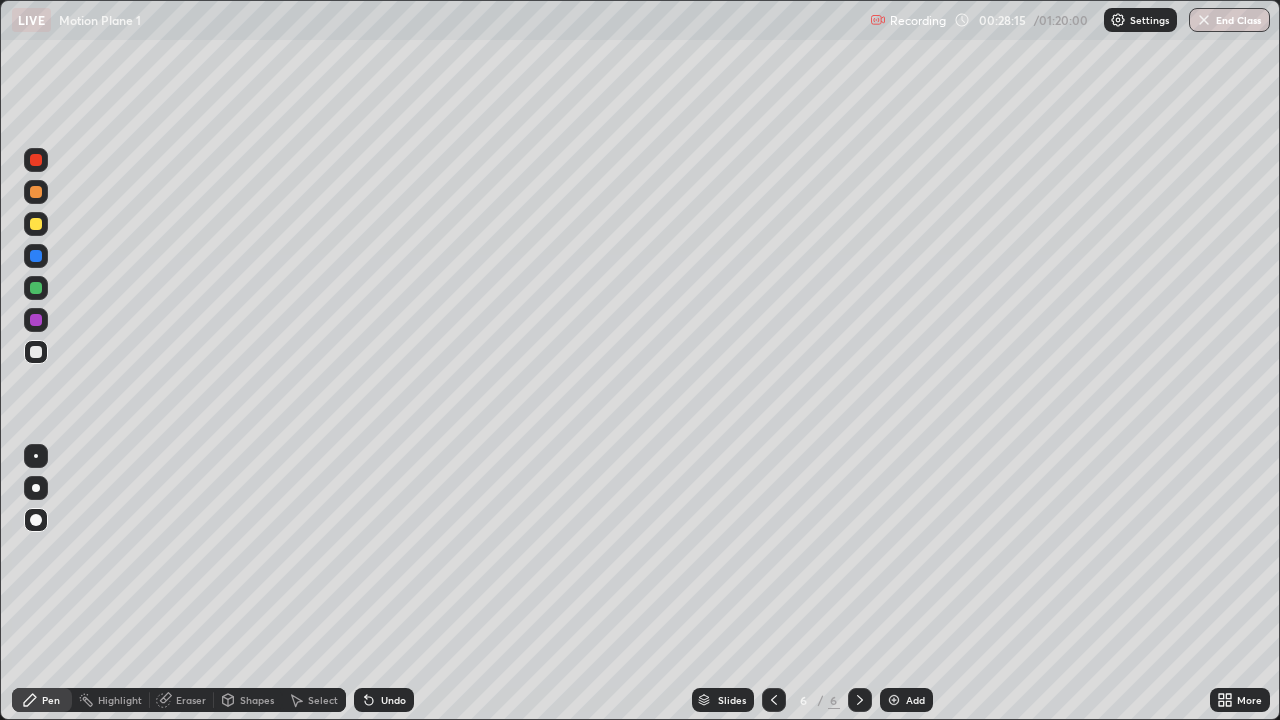 click on "Undo" at bounding box center (393, 700) 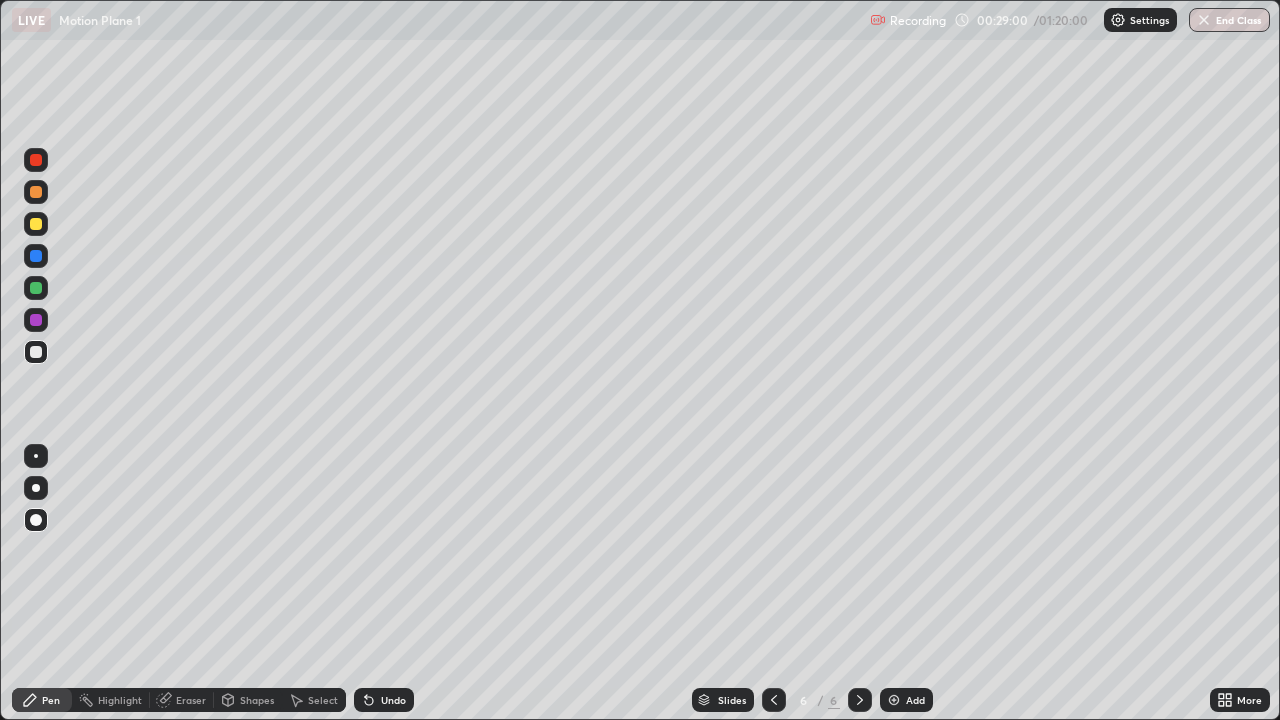 click on "Eraser" at bounding box center [182, 700] 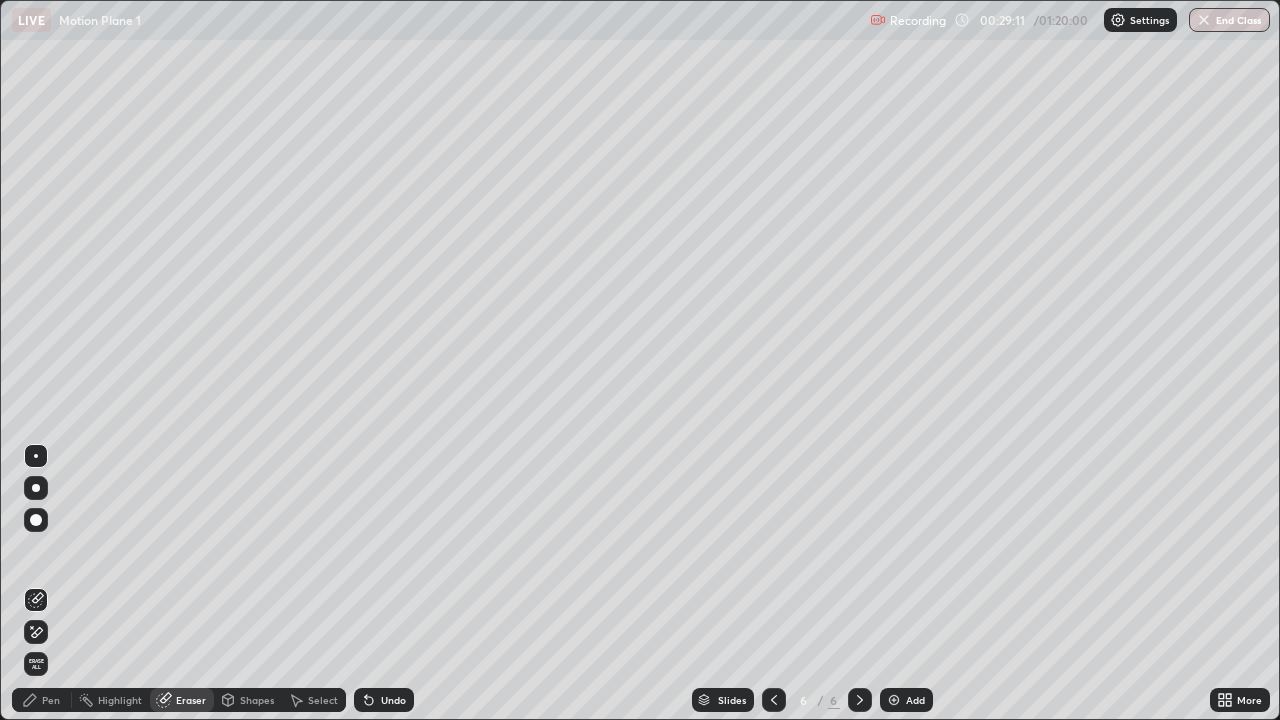 click on "Pen" at bounding box center [51, 700] 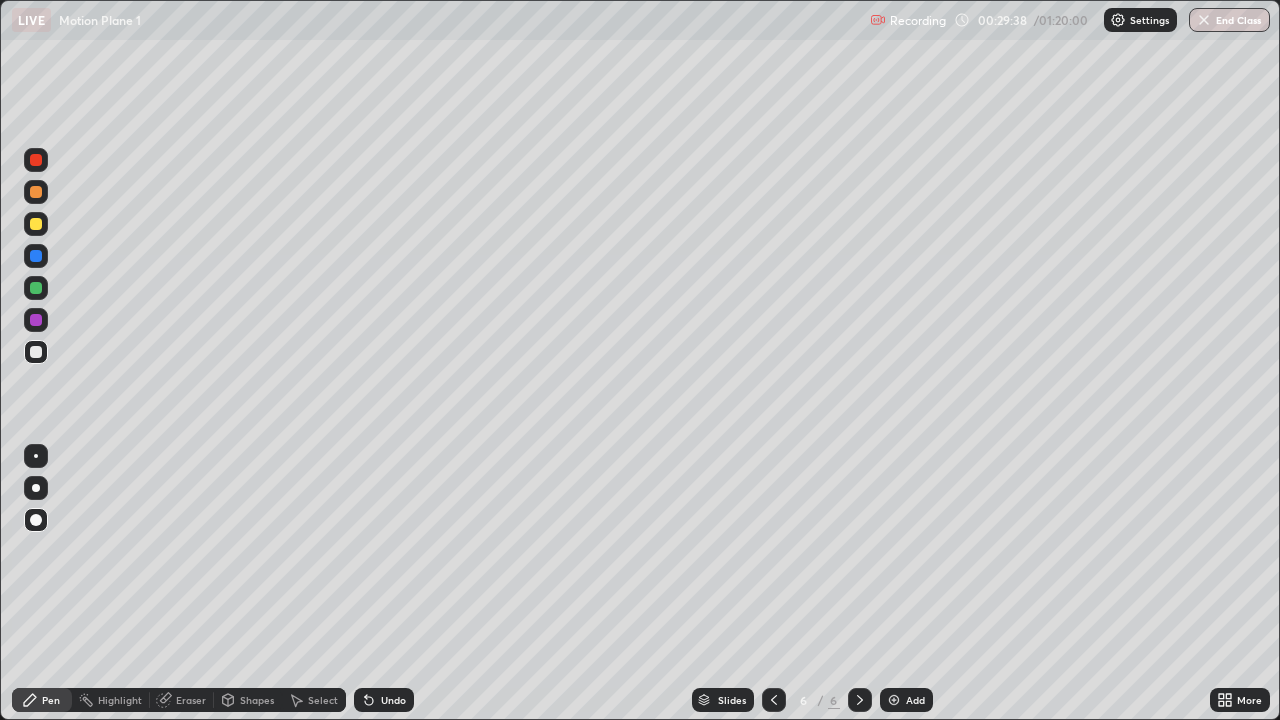 click on "Shapes" at bounding box center [257, 700] 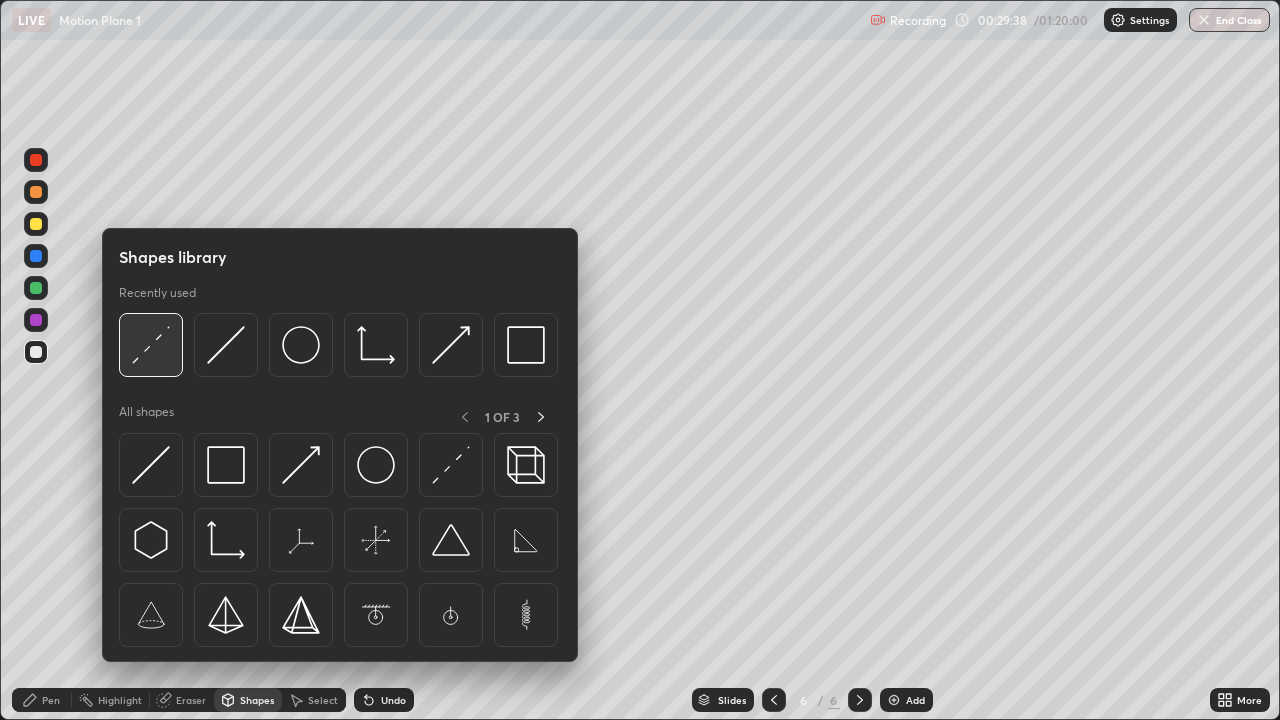 click at bounding box center (151, 345) 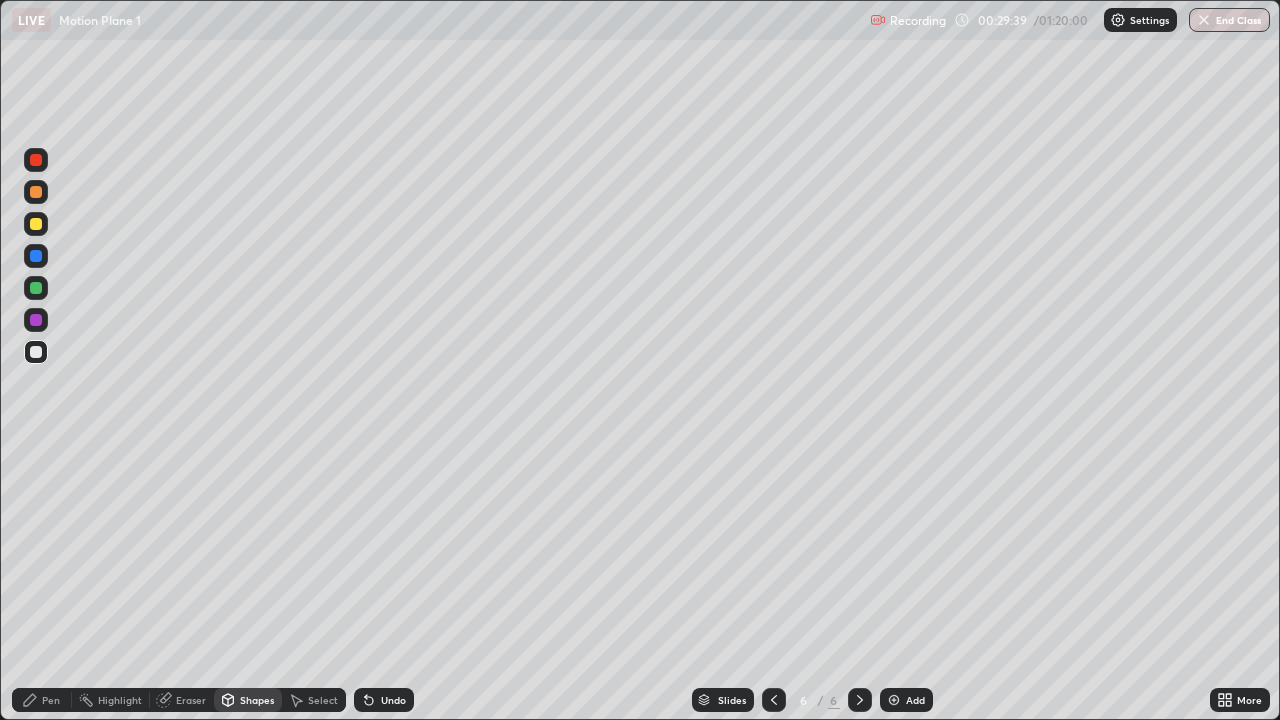 click at bounding box center (36, 288) 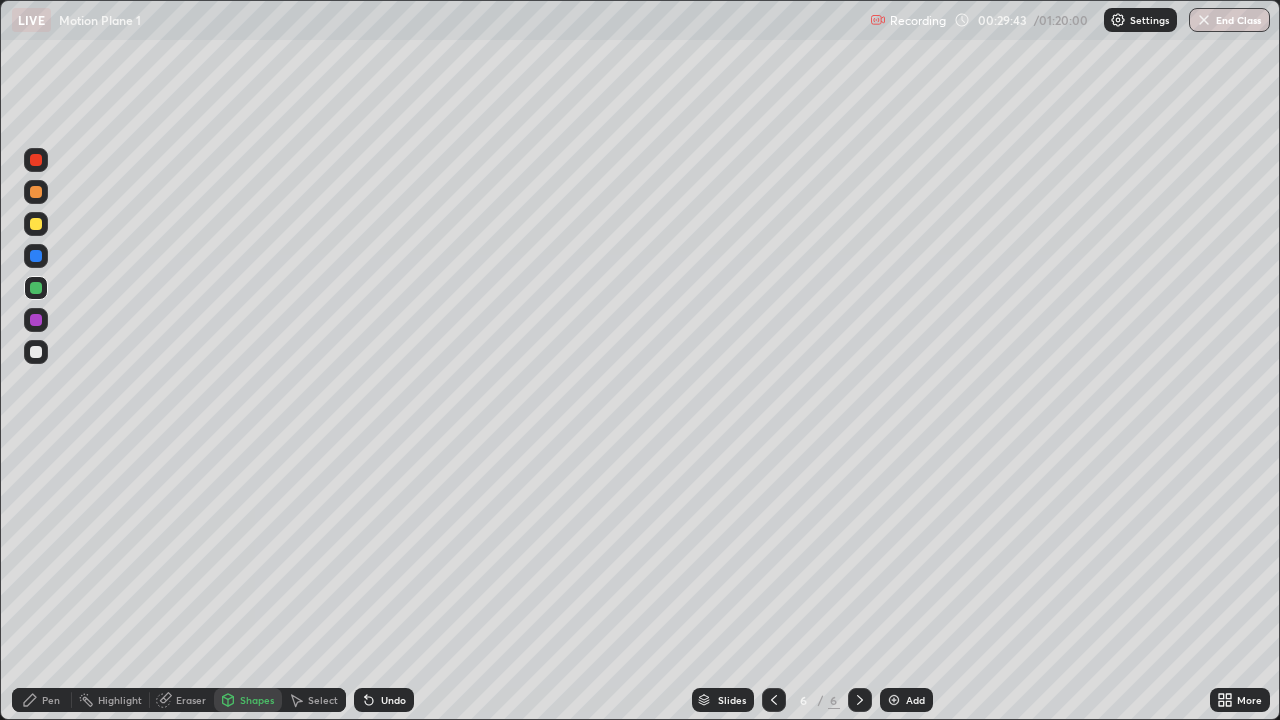 click on "Pen" at bounding box center (42, 700) 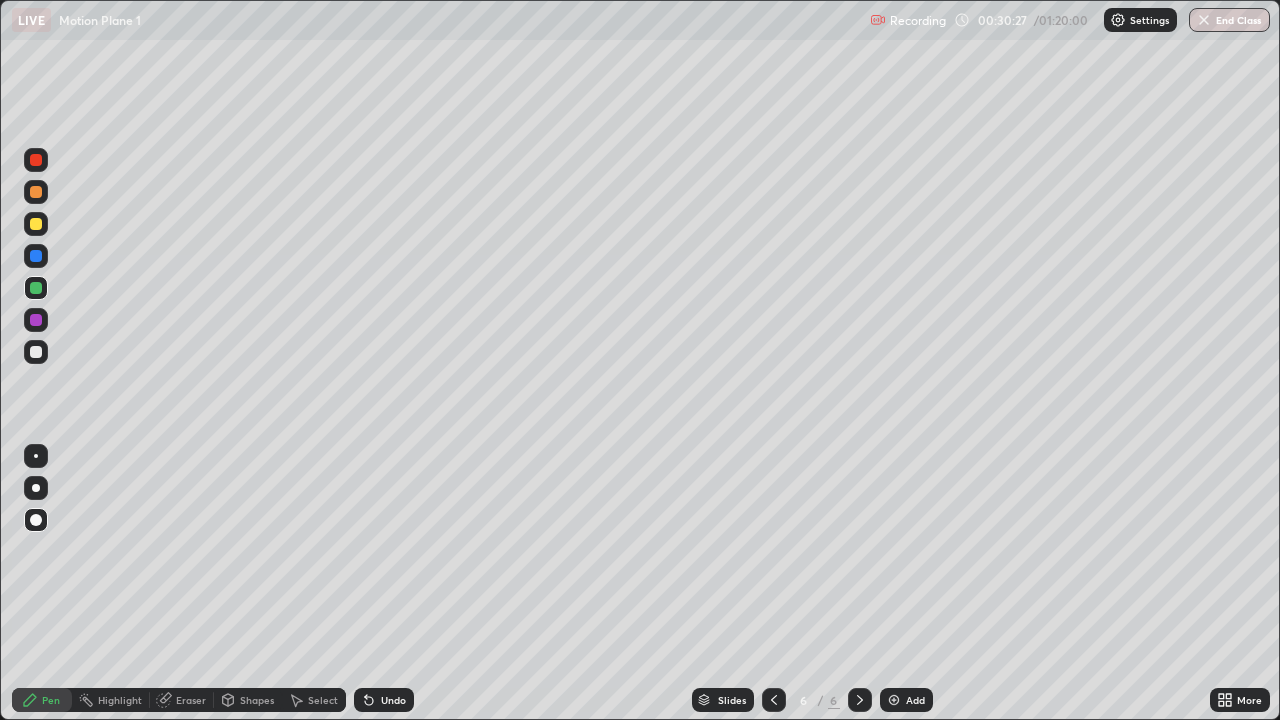 click at bounding box center (36, 352) 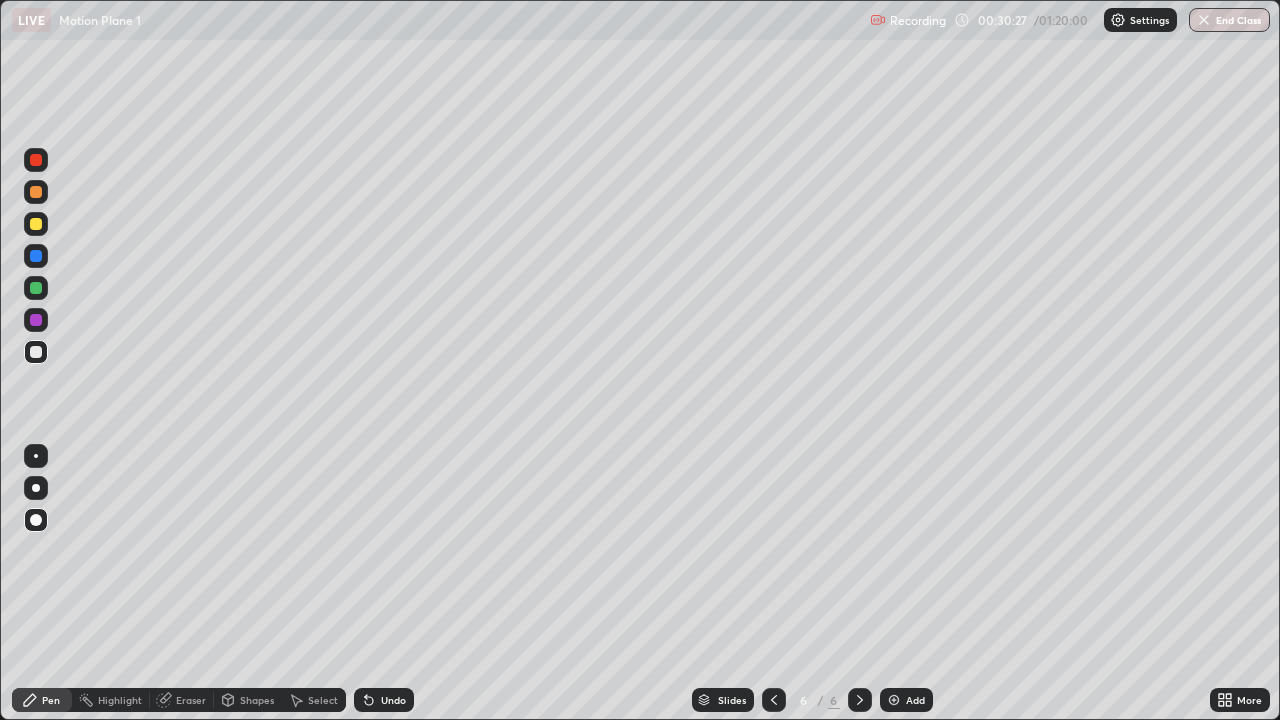 click at bounding box center [36, 352] 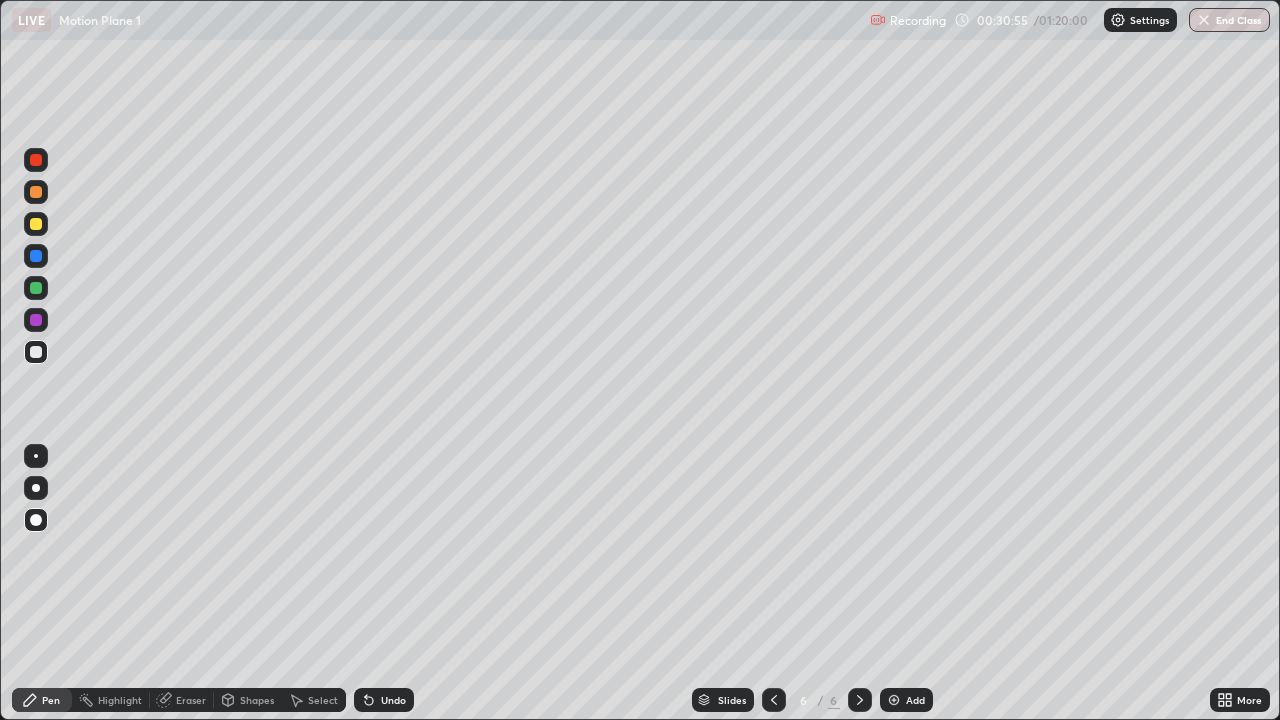 click at bounding box center [36, 320] 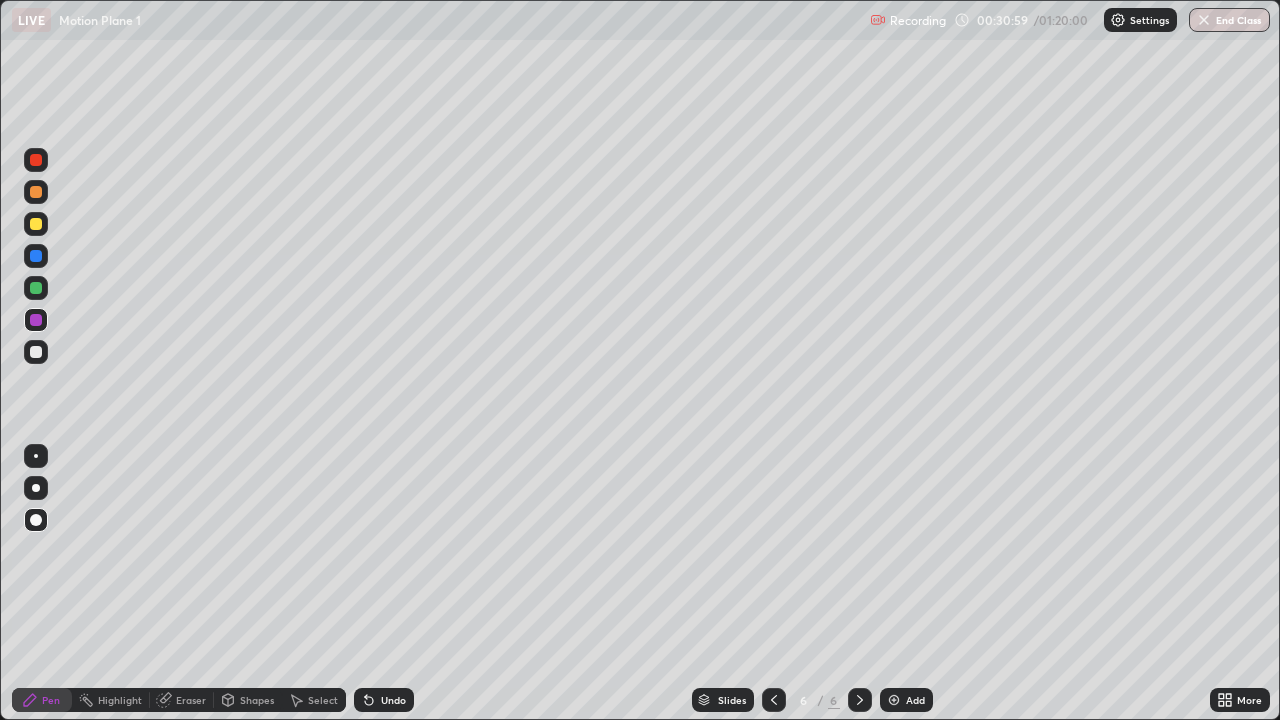 click at bounding box center [36, 352] 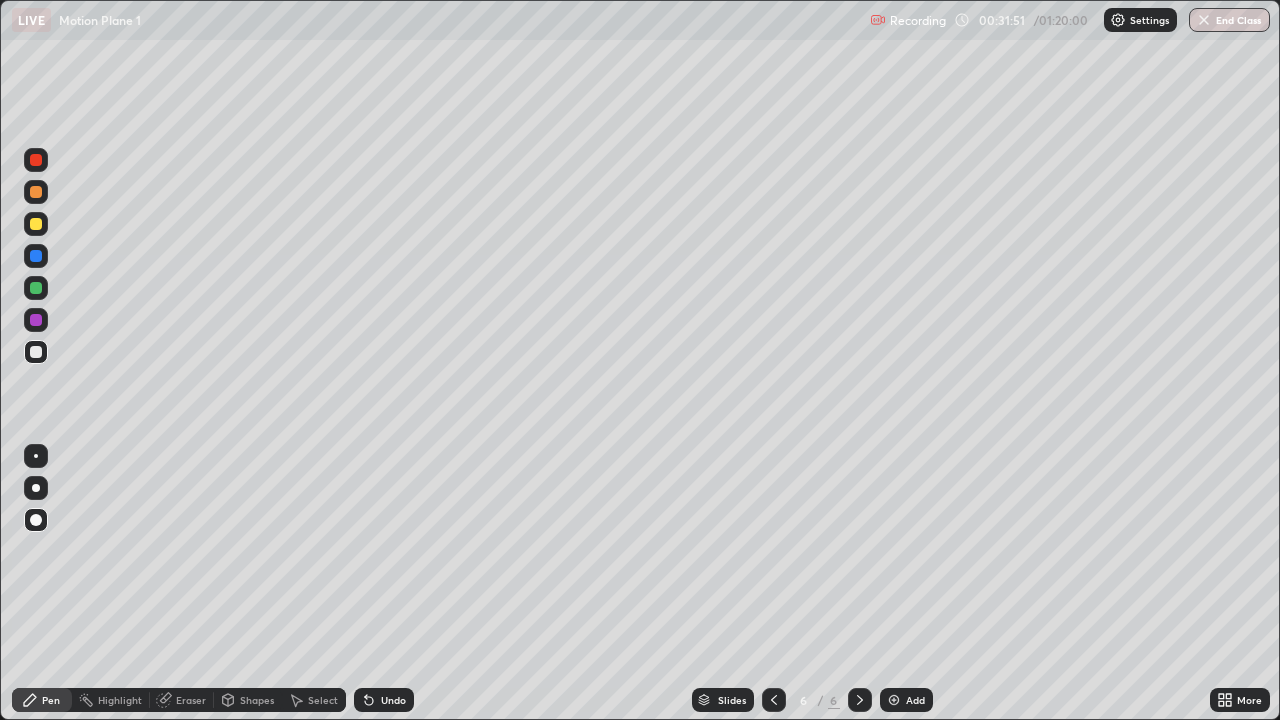 click 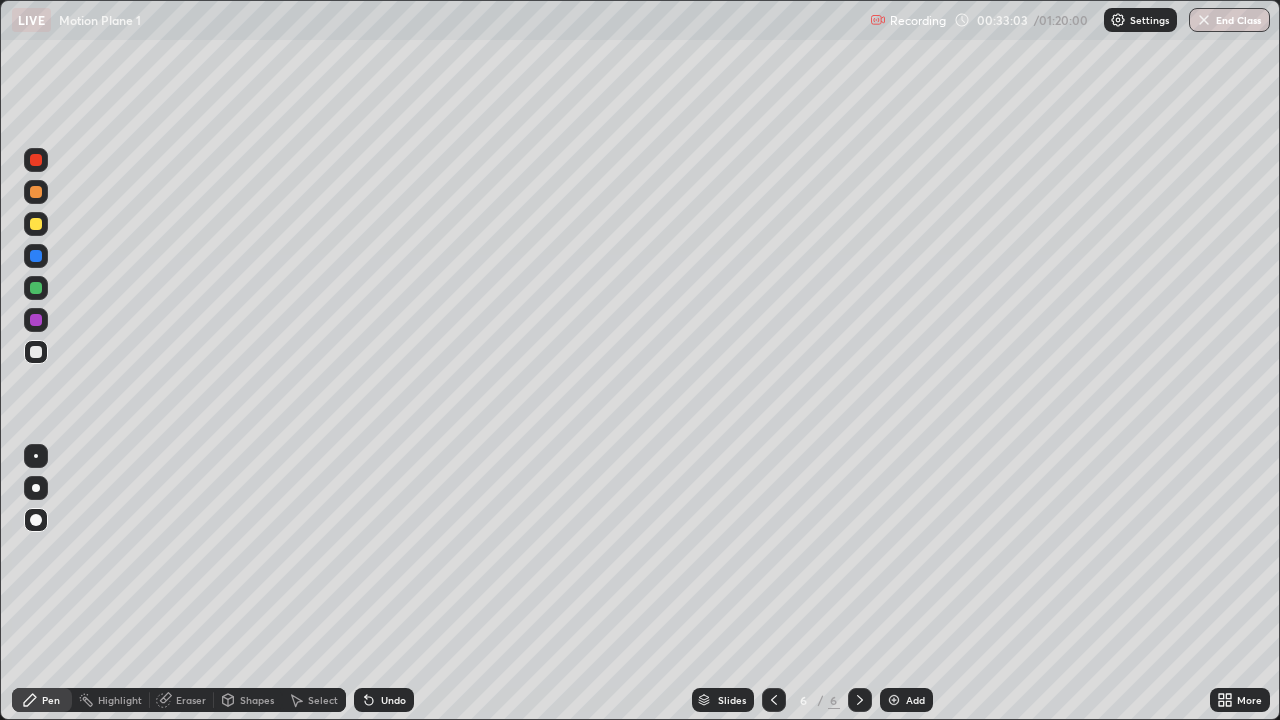 click at bounding box center [860, 700] 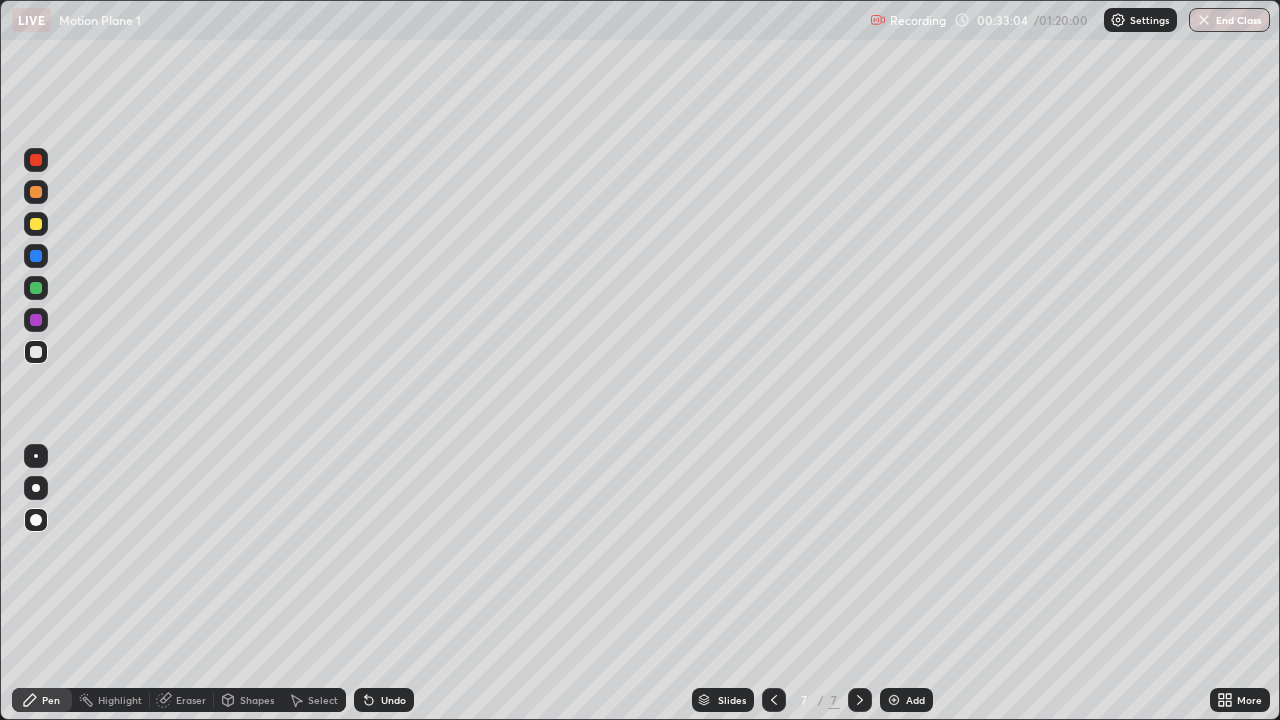 click at bounding box center [36, 352] 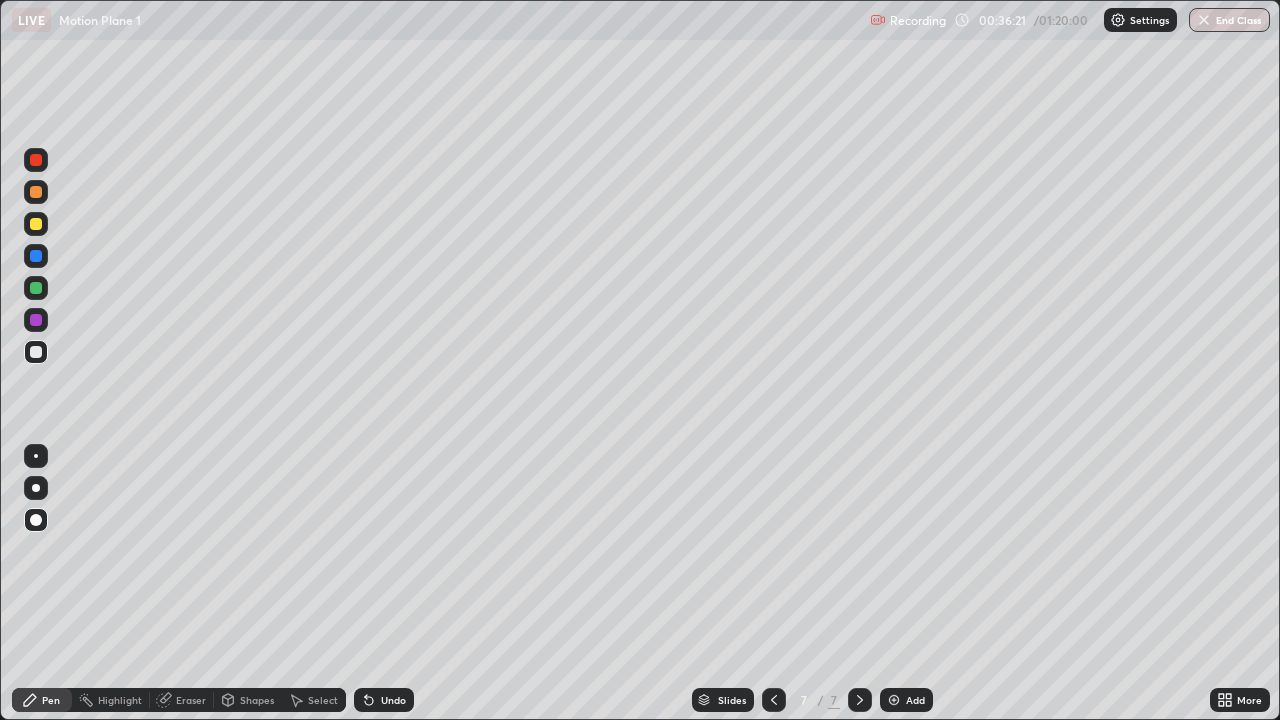 click at bounding box center (36, 352) 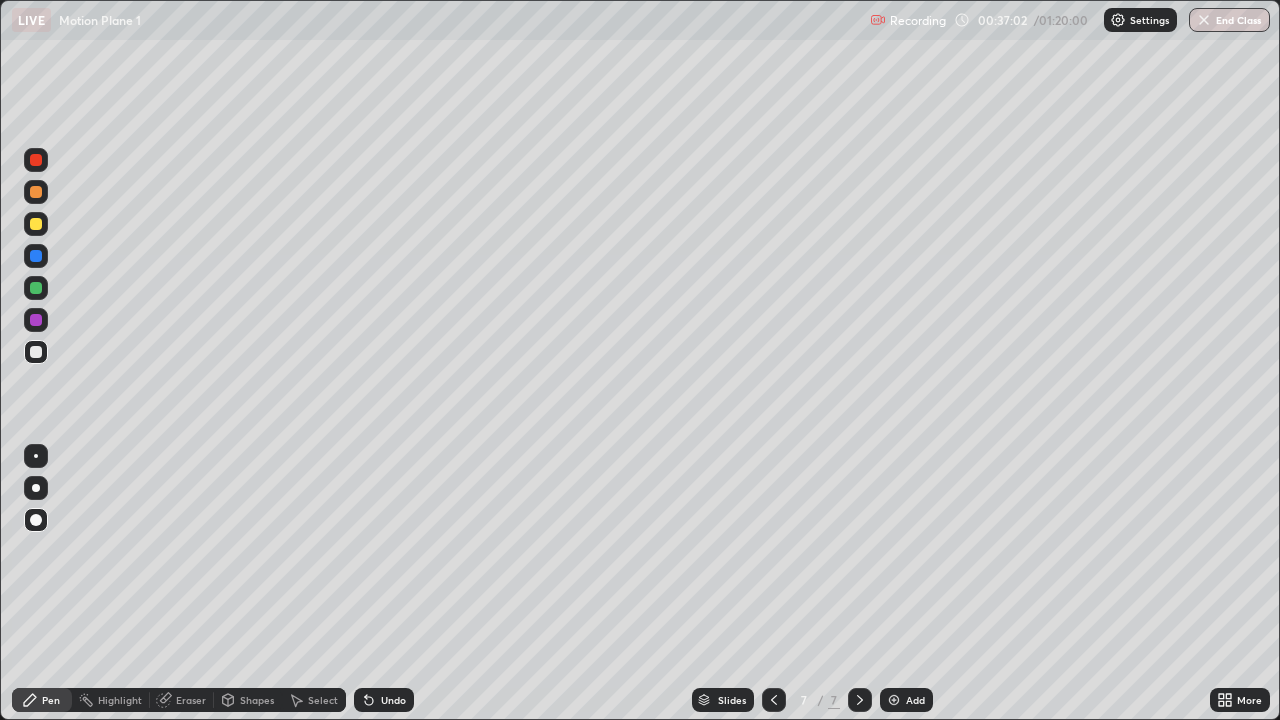 click on "Undo" at bounding box center [393, 700] 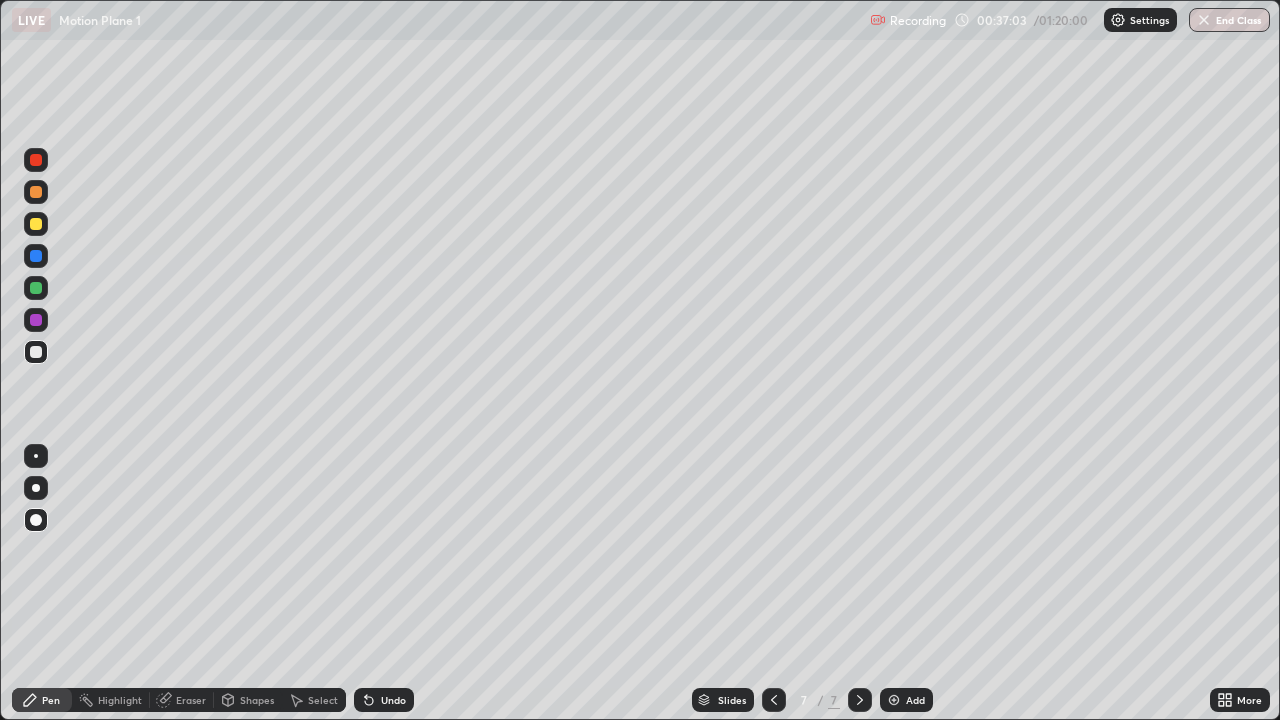 click on "Undo" at bounding box center [393, 700] 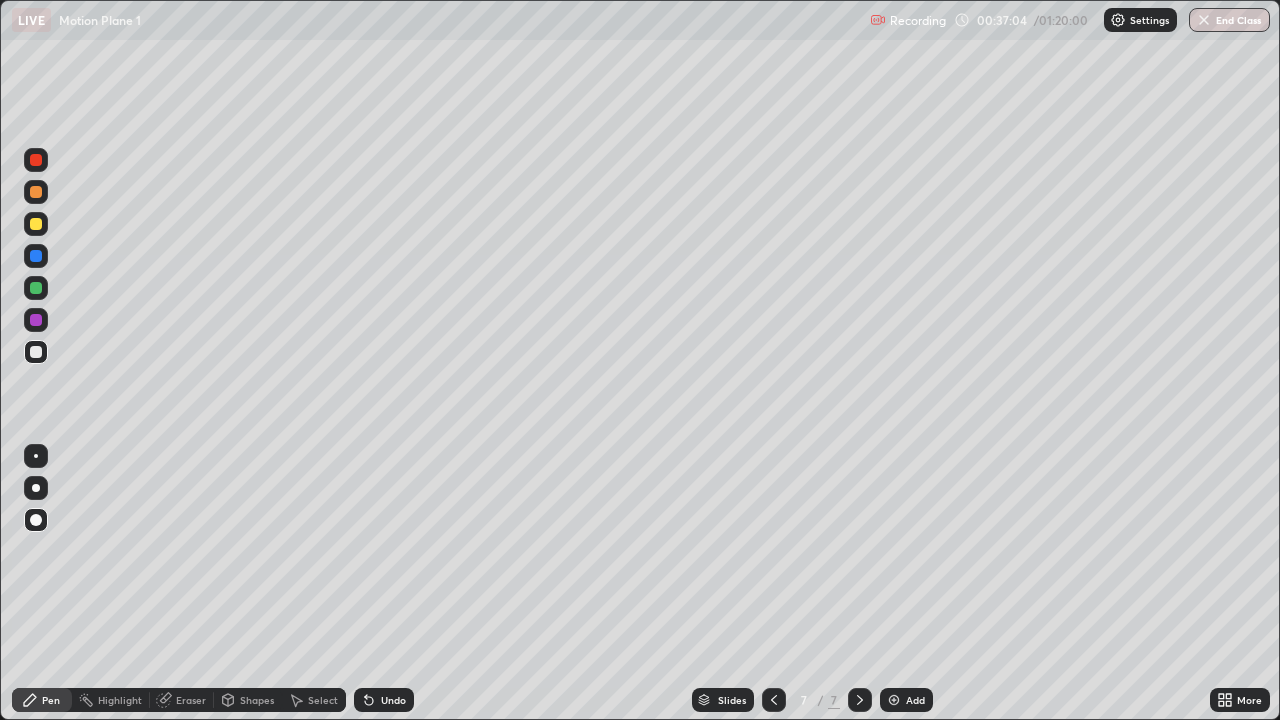 click on "Undo" at bounding box center (384, 700) 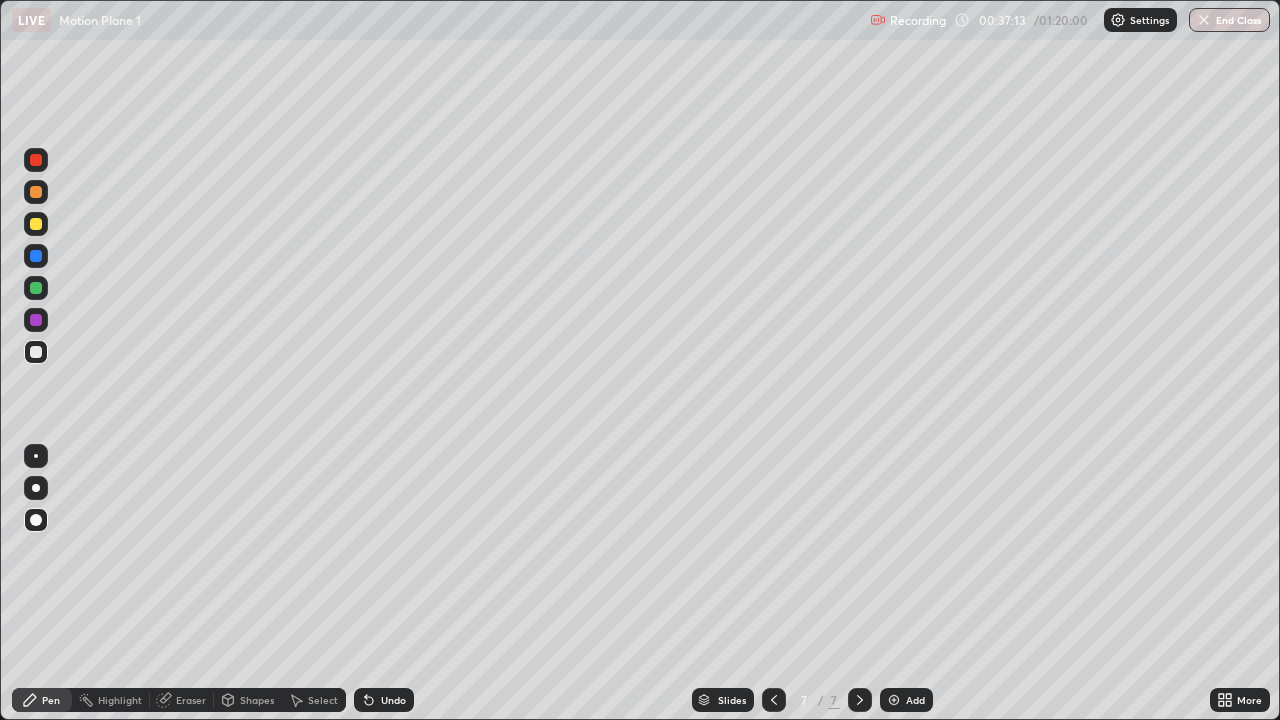 click 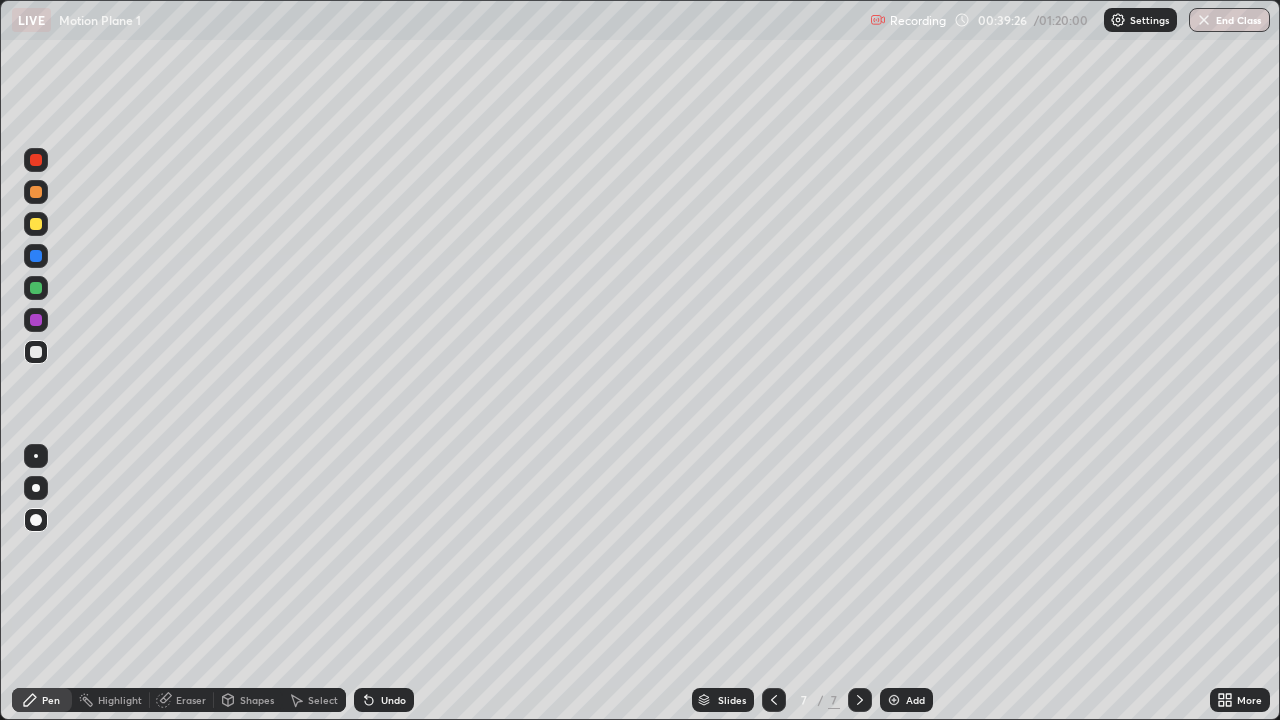 click on "Undo" at bounding box center [384, 700] 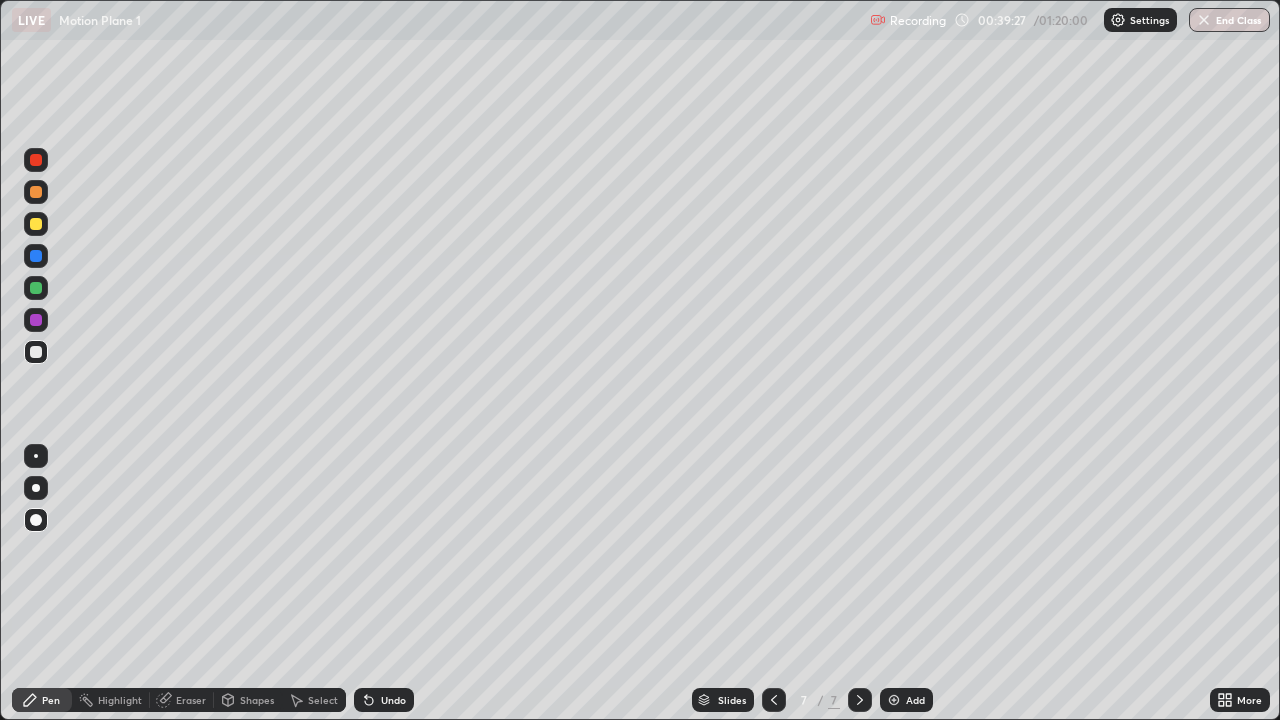 click 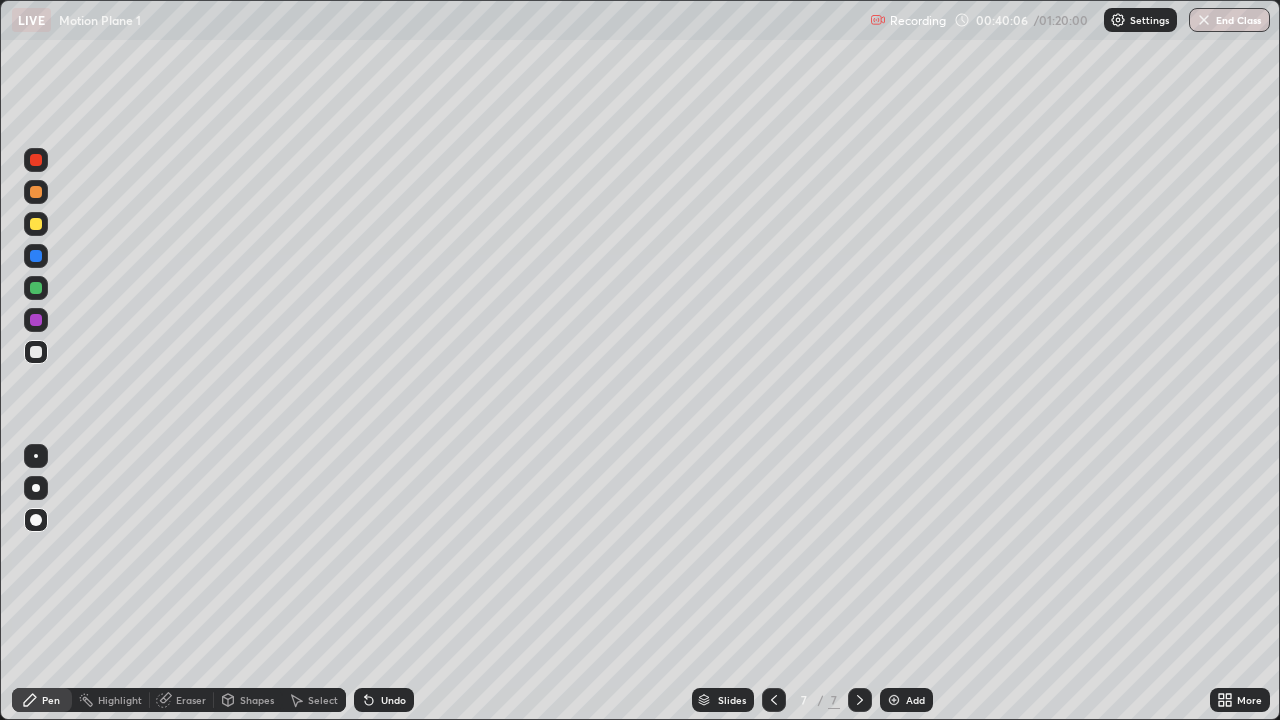 click at bounding box center [36, 288] 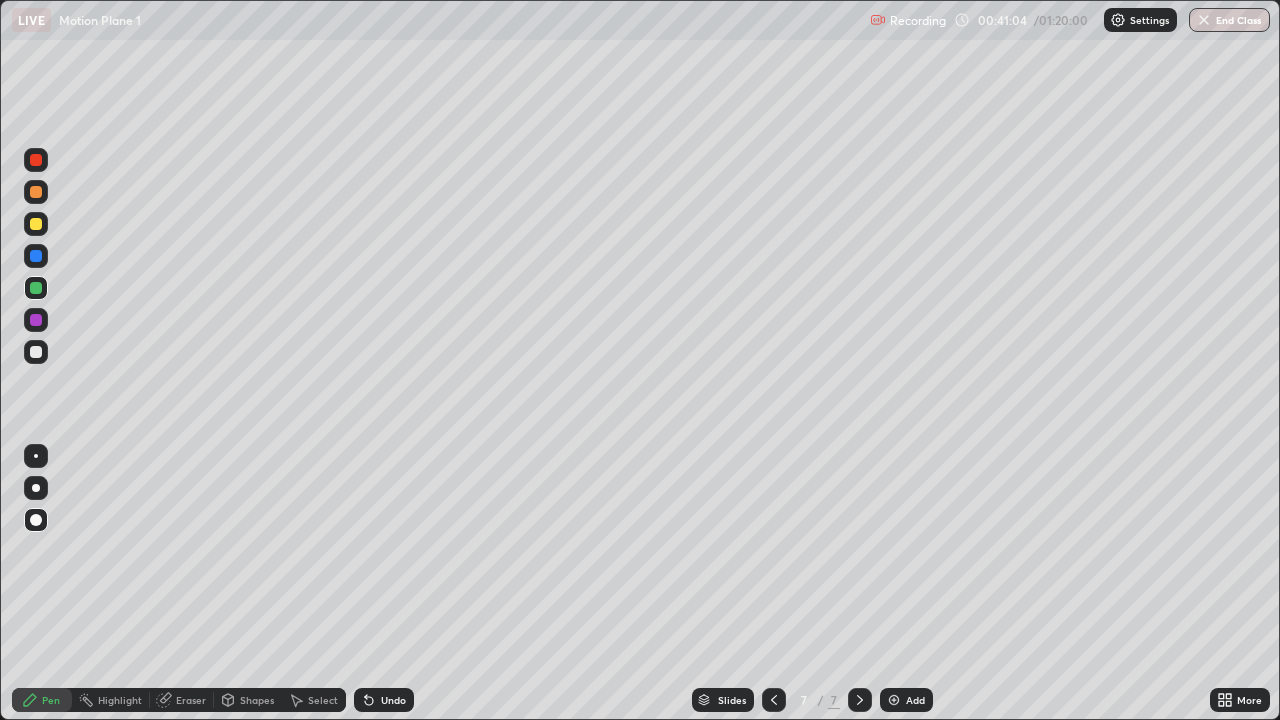 click at bounding box center (36, 352) 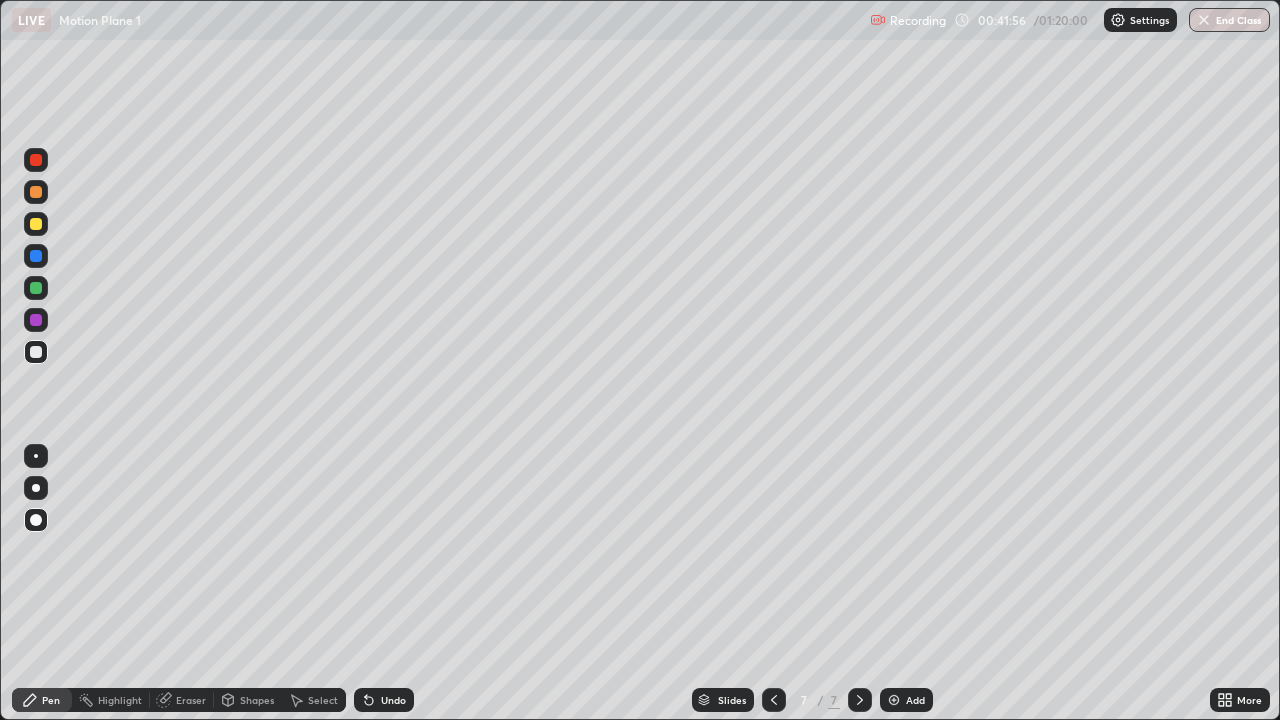 click at bounding box center (774, 700) 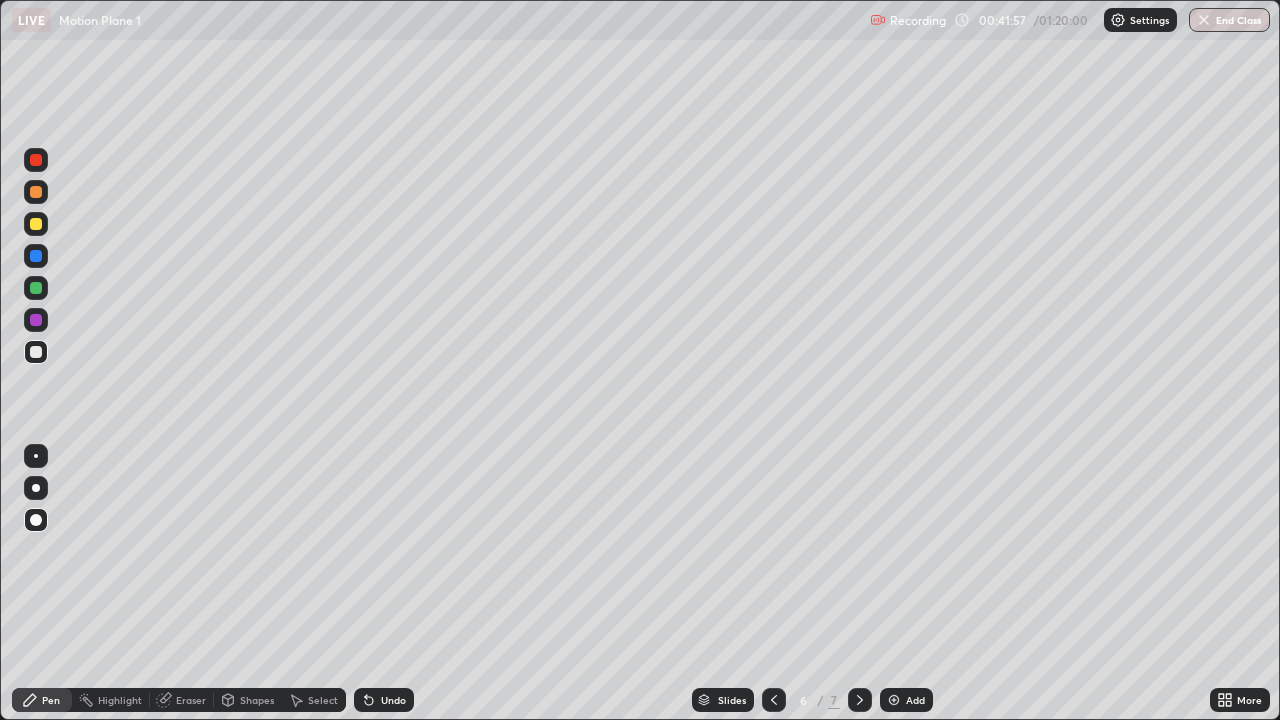 click 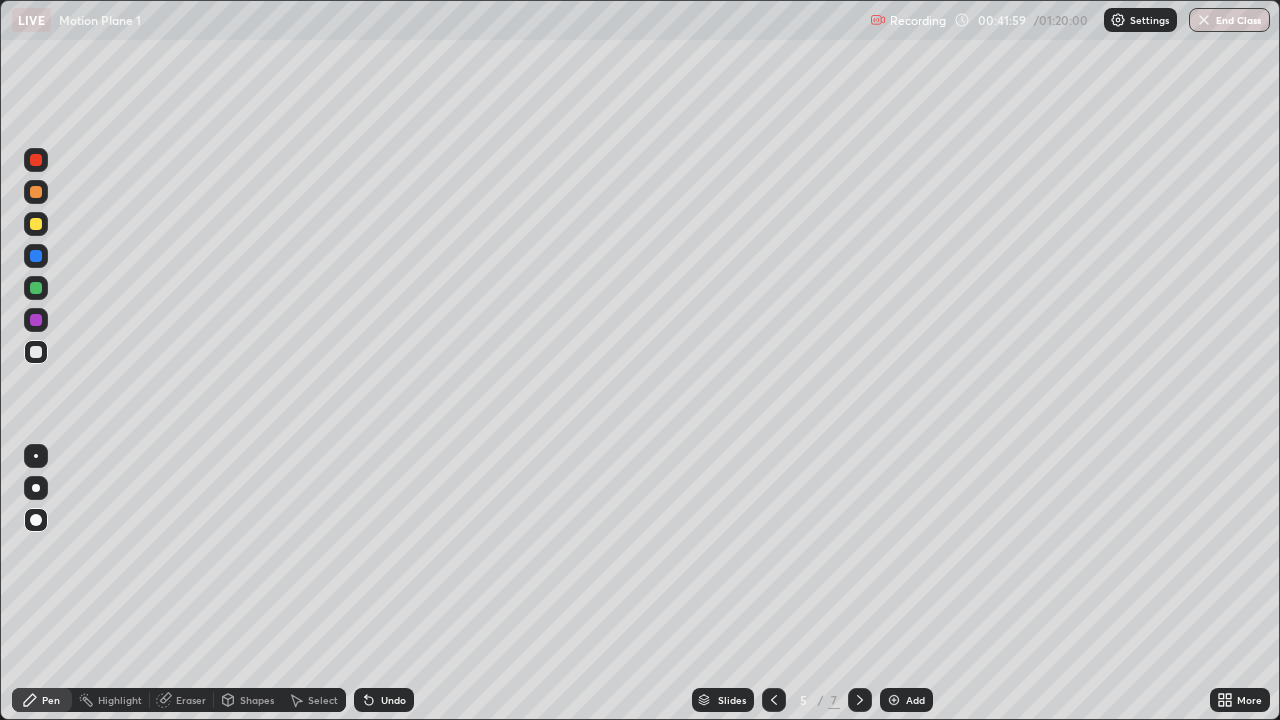 click at bounding box center [860, 700] 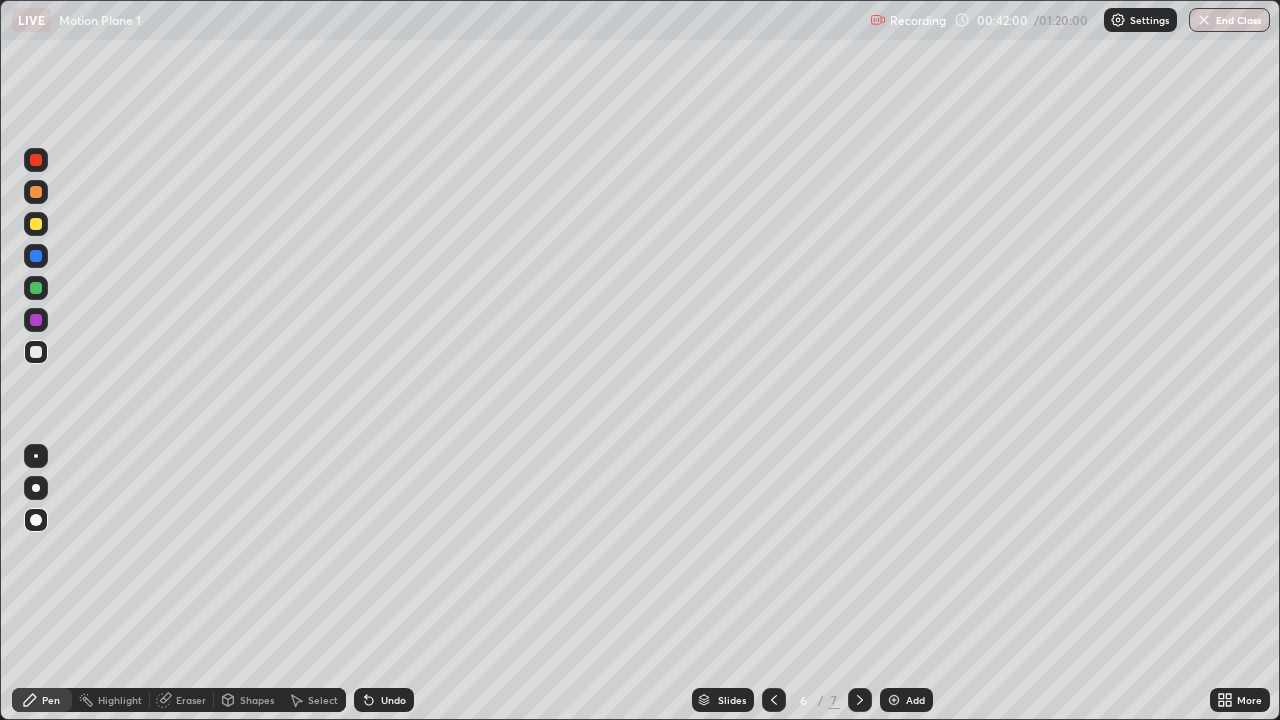 click at bounding box center (860, 700) 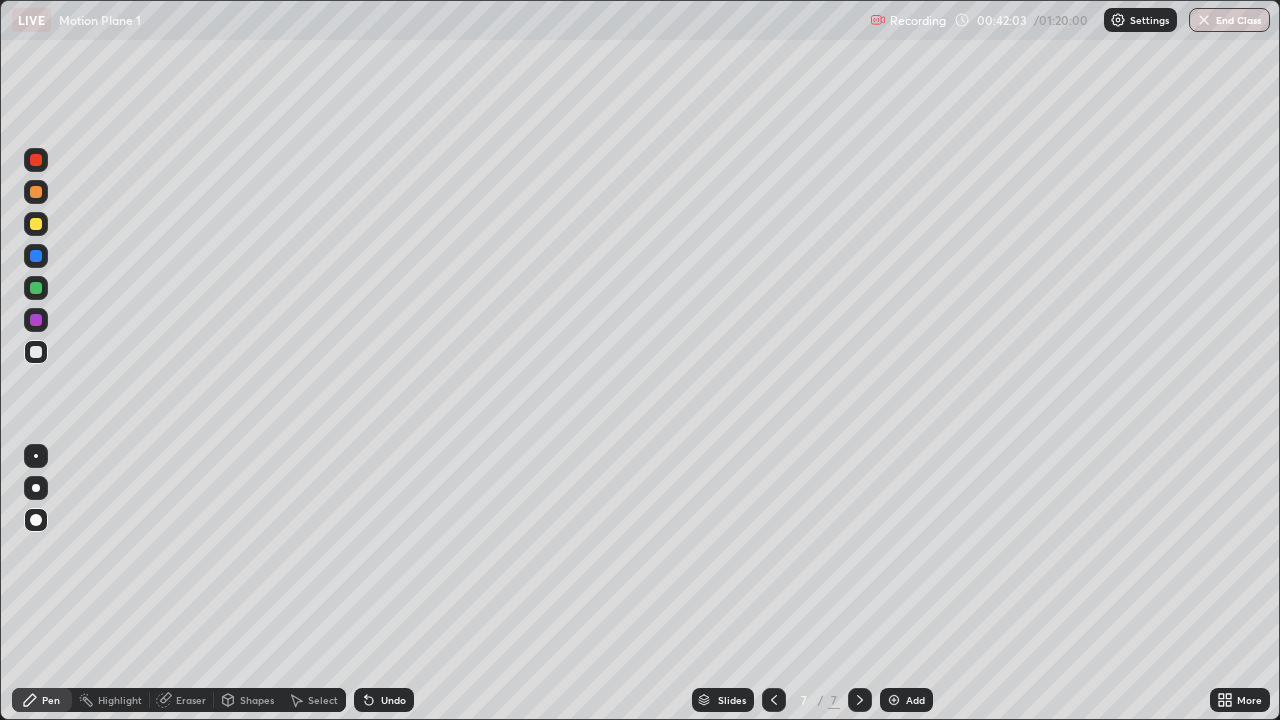 click at bounding box center (36, 256) 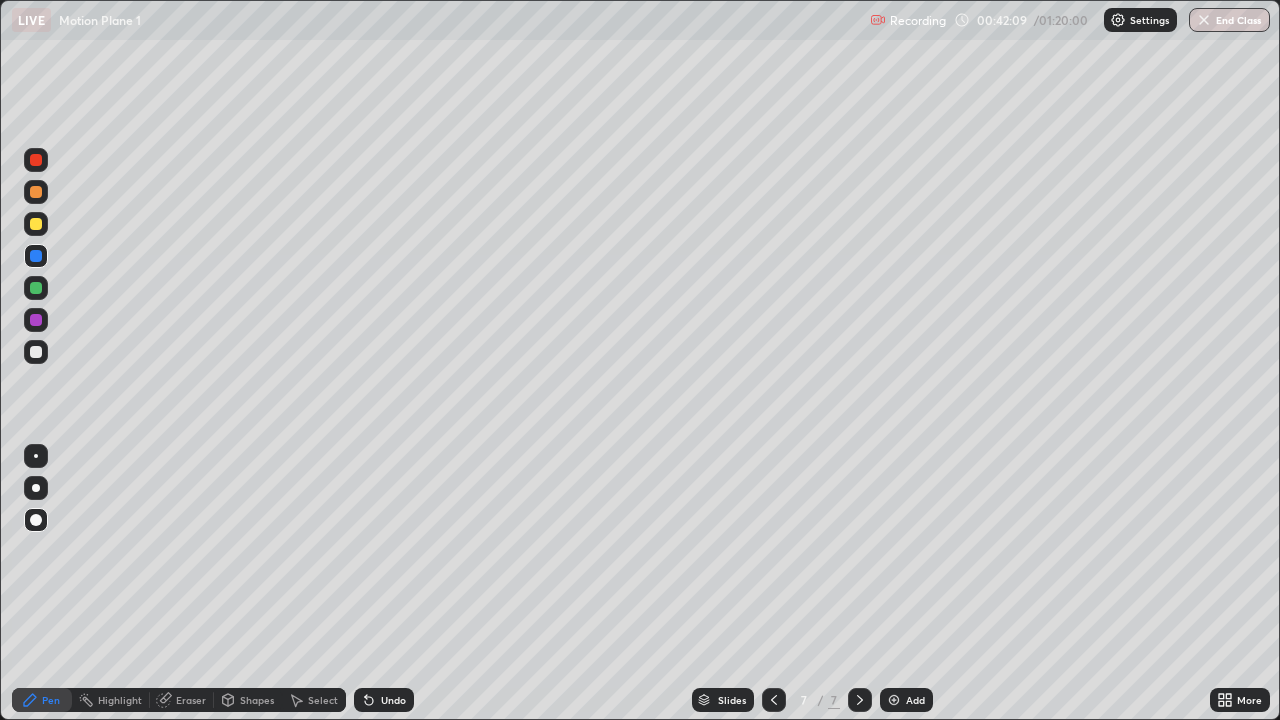 click at bounding box center [36, 192] 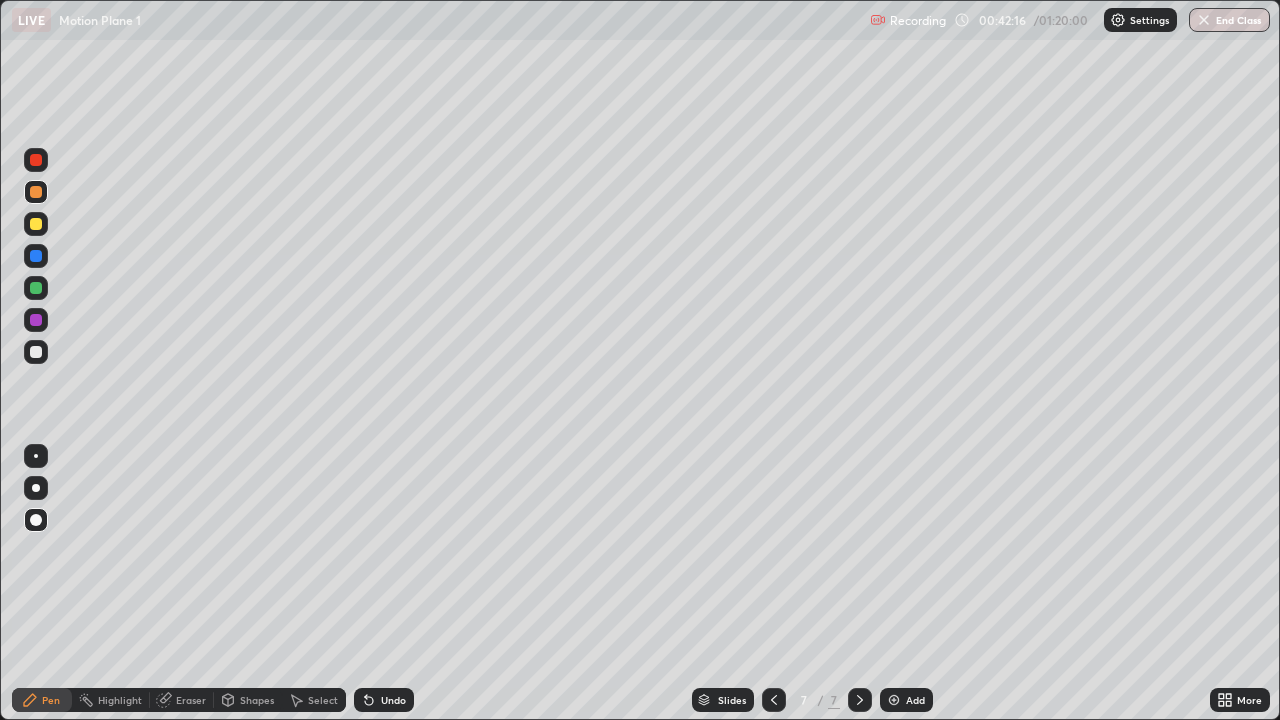 click at bounding box center (36, 352) 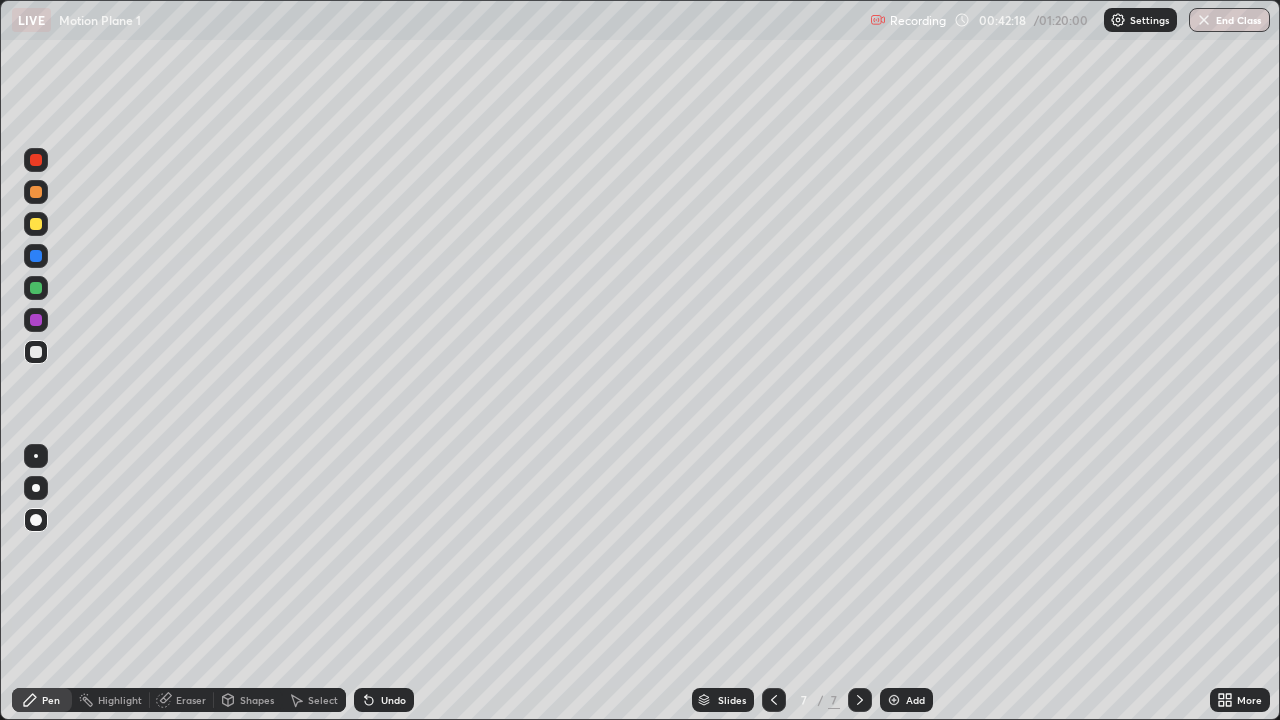 click at bounding box center (36, 288) 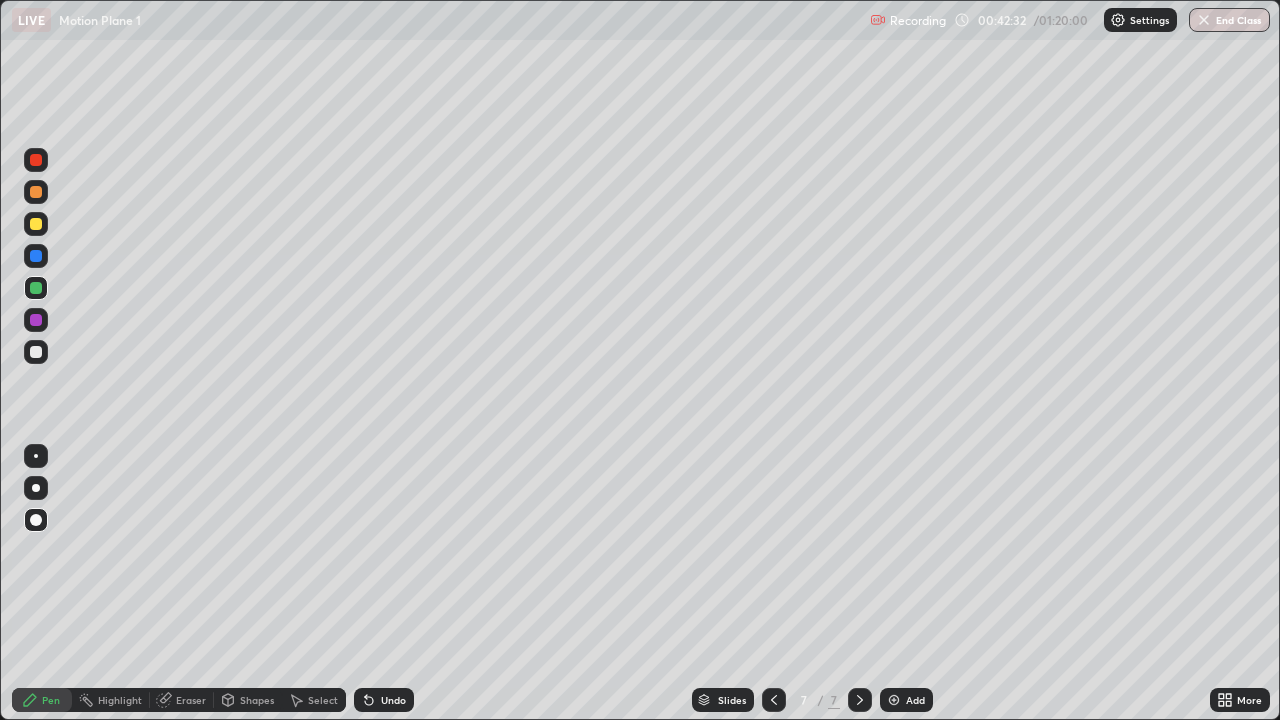 click on "Undo" at bounding box center [384, 700] 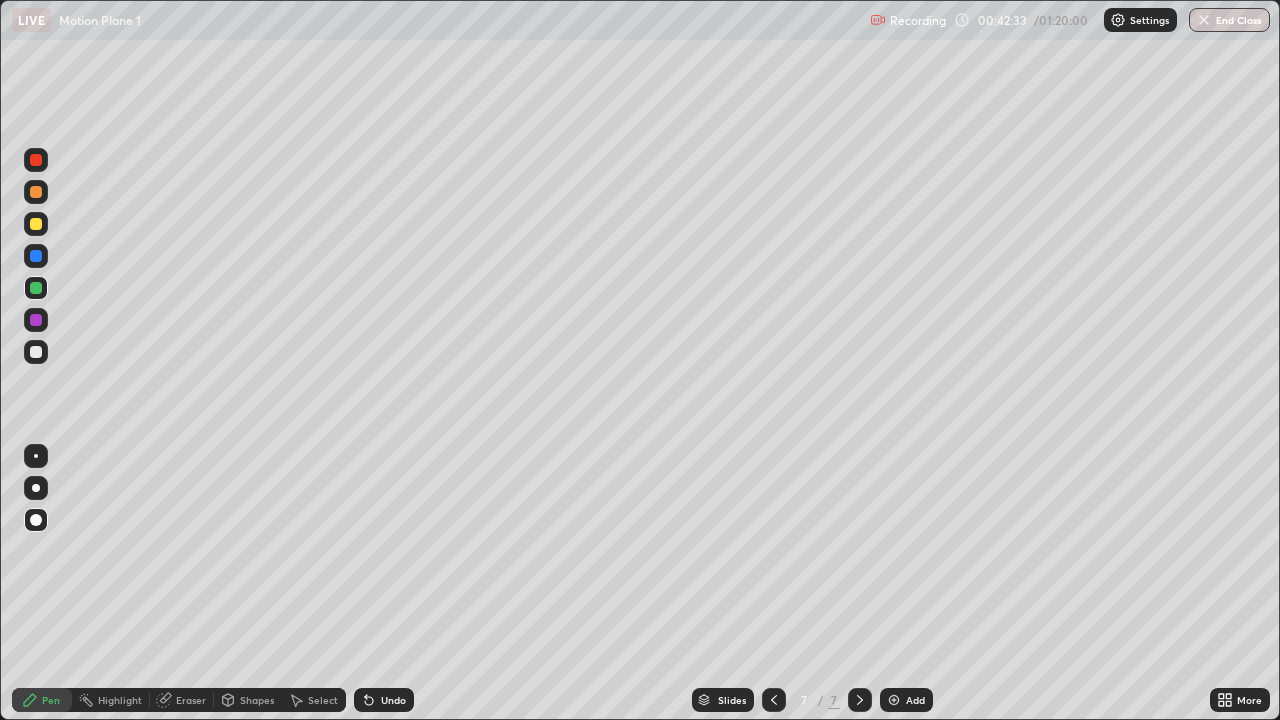 click 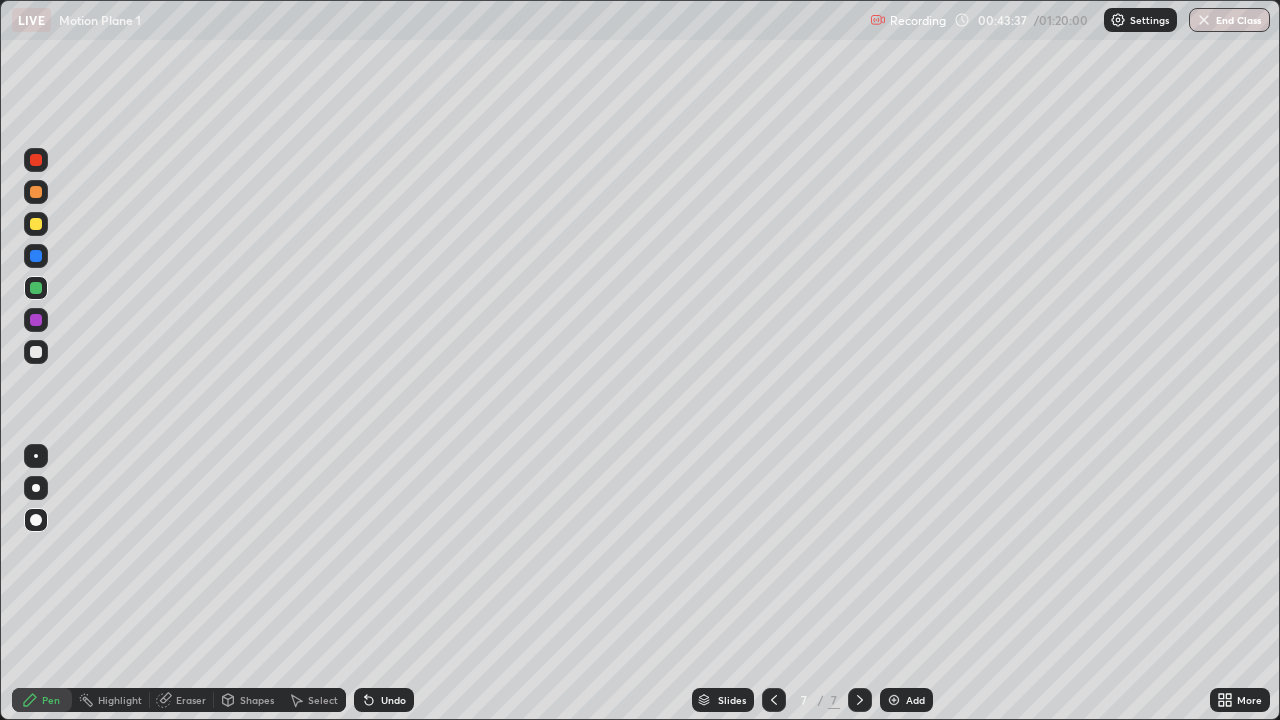 click at bounding box center (36, 320) 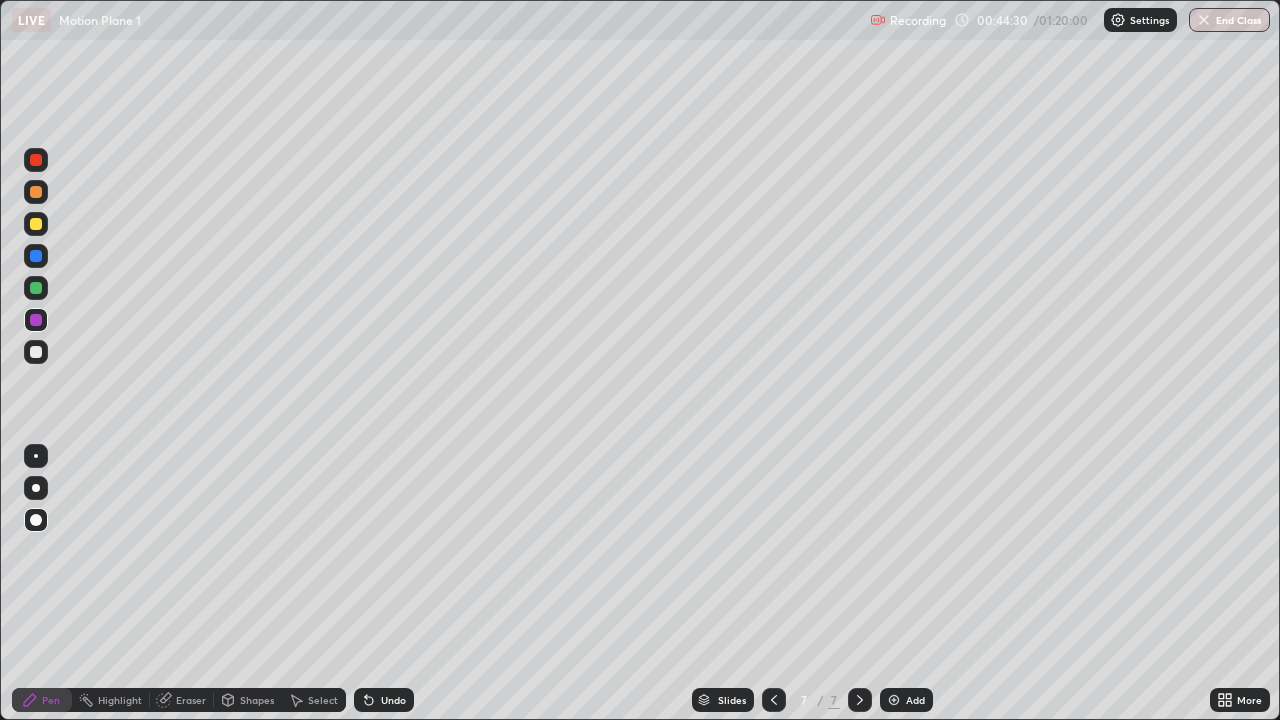click on "Eraser" at bounding box center [191, 700] 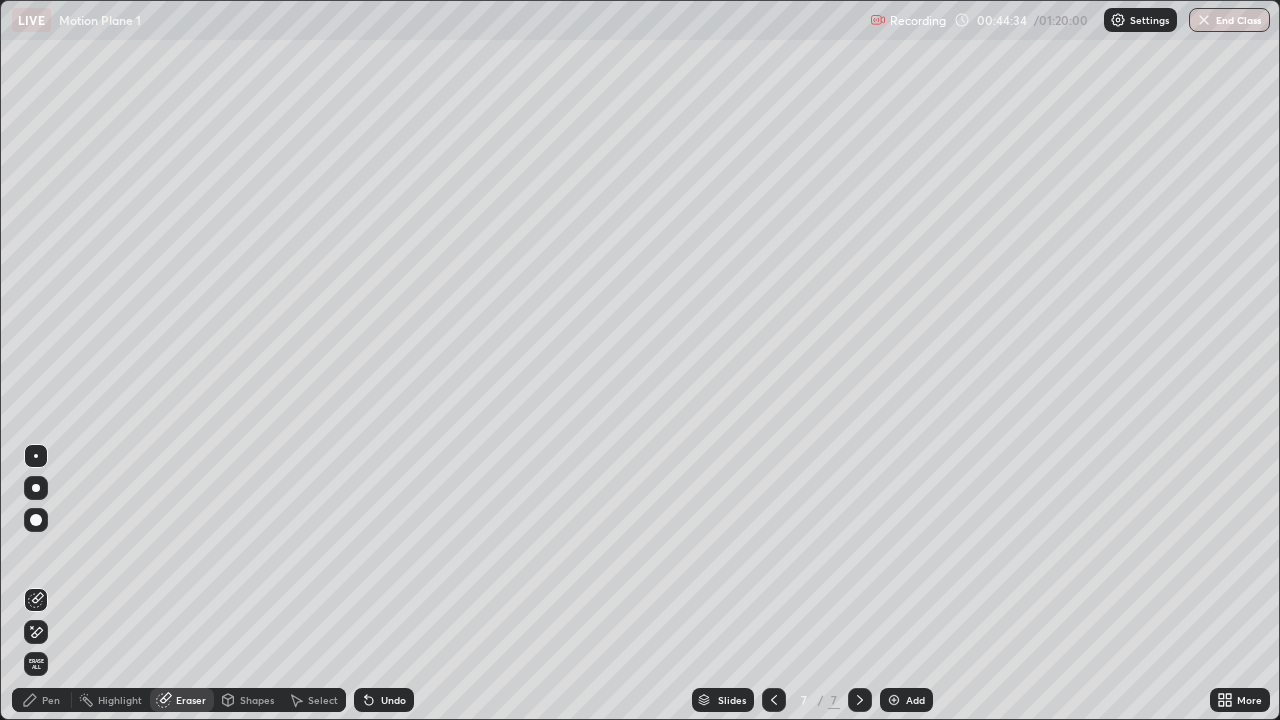 click on "Pen" at bounding box center (51, 700) 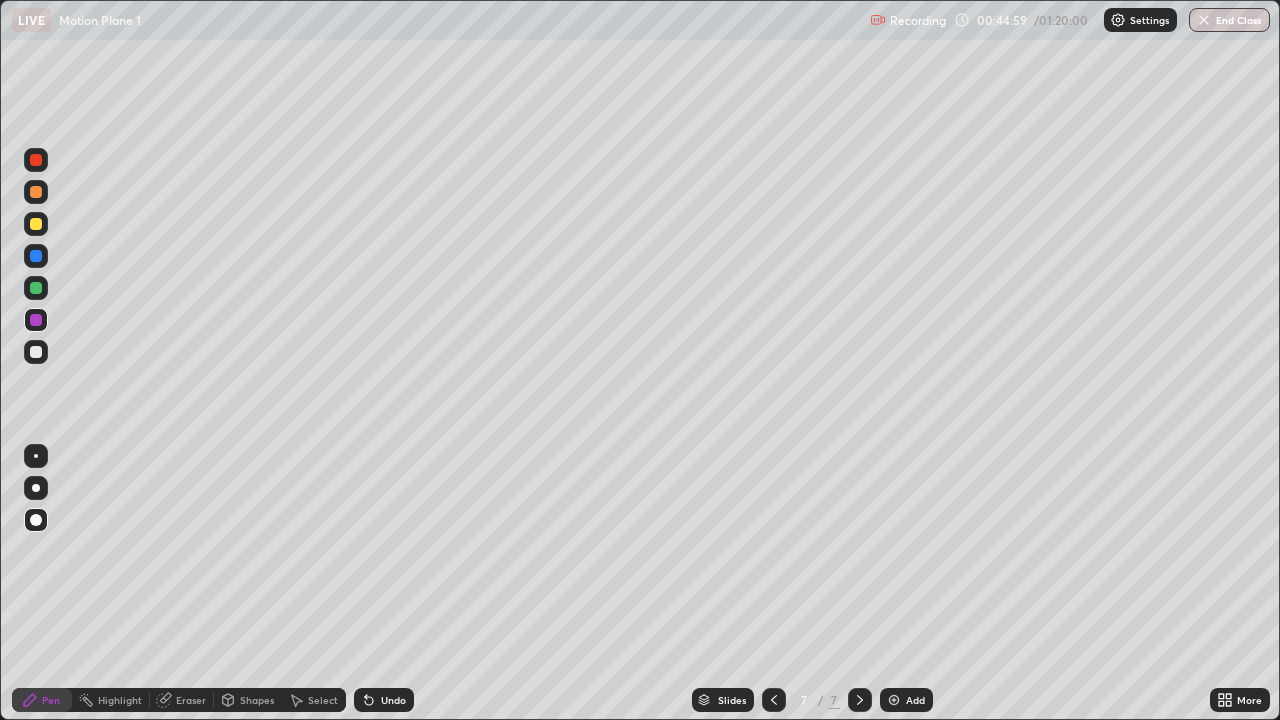 click 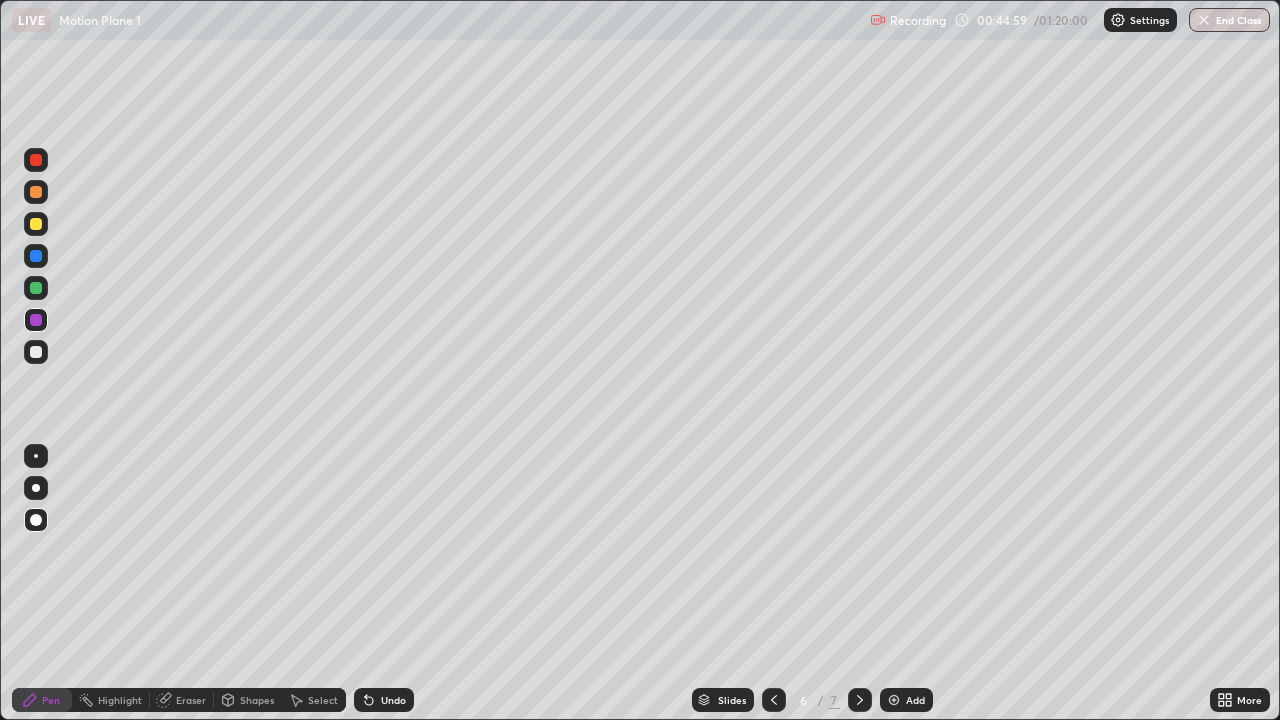 click 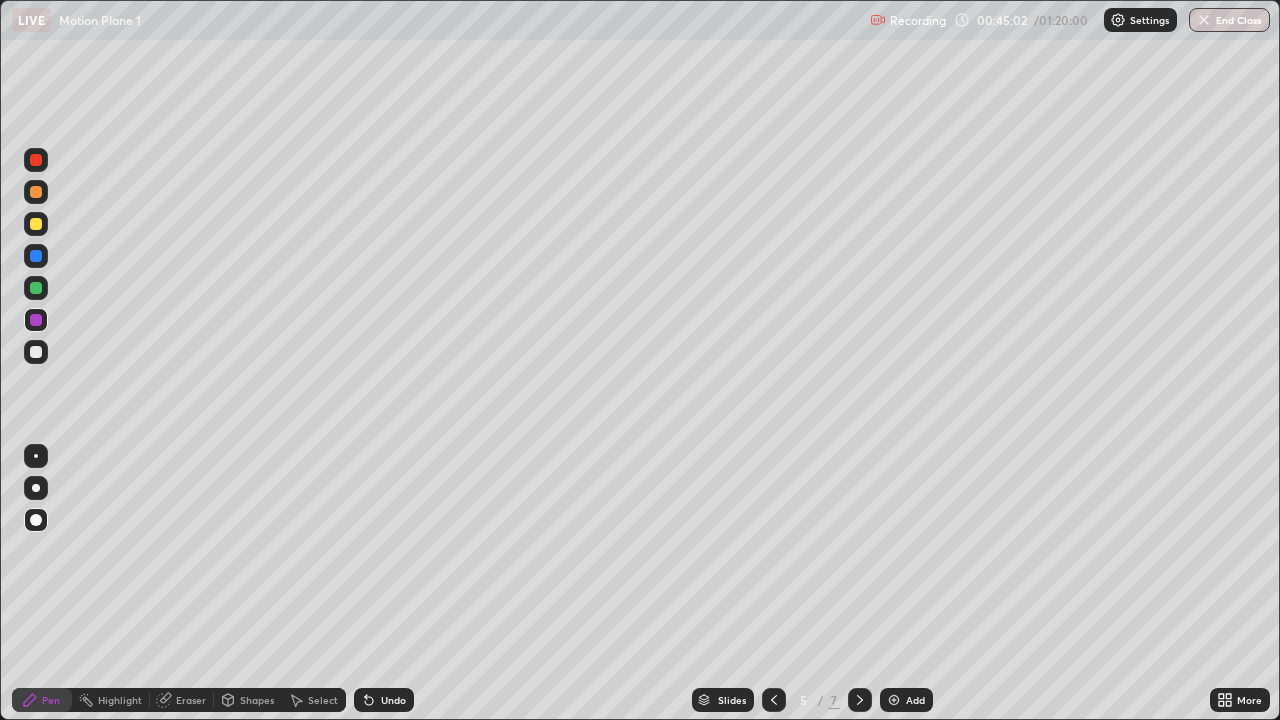 click 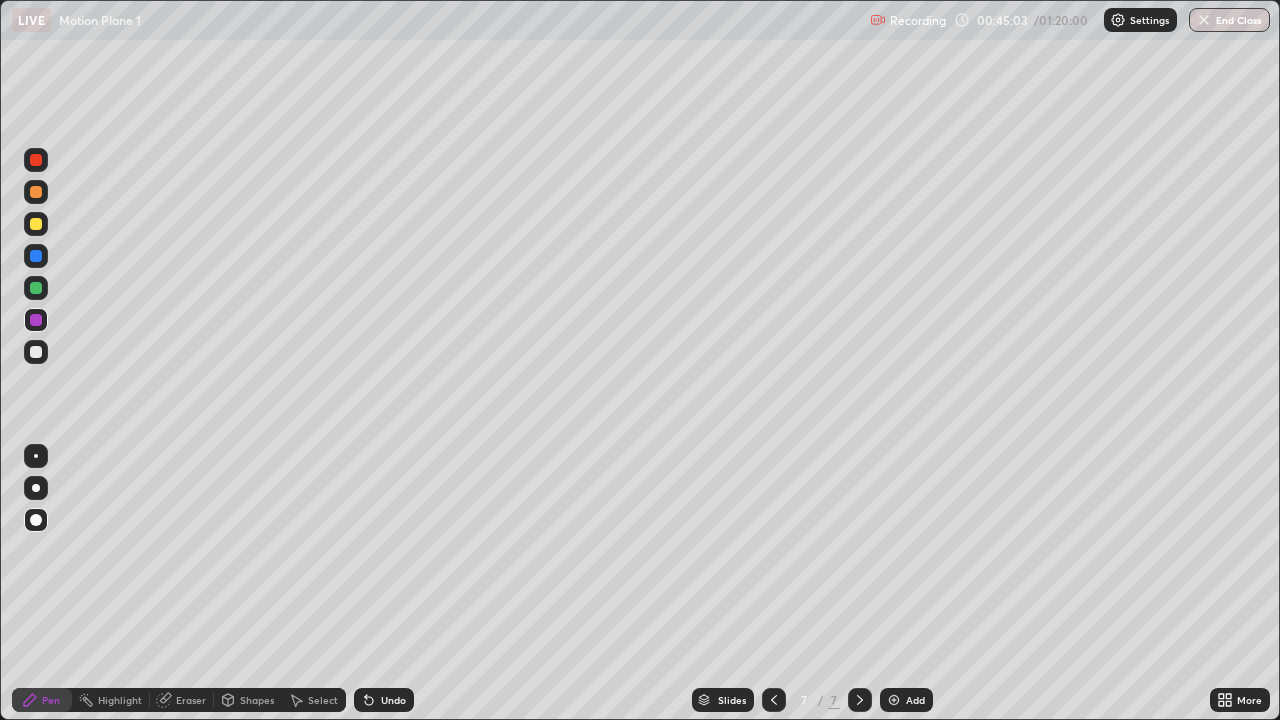 click at bounding box center (860, 700) 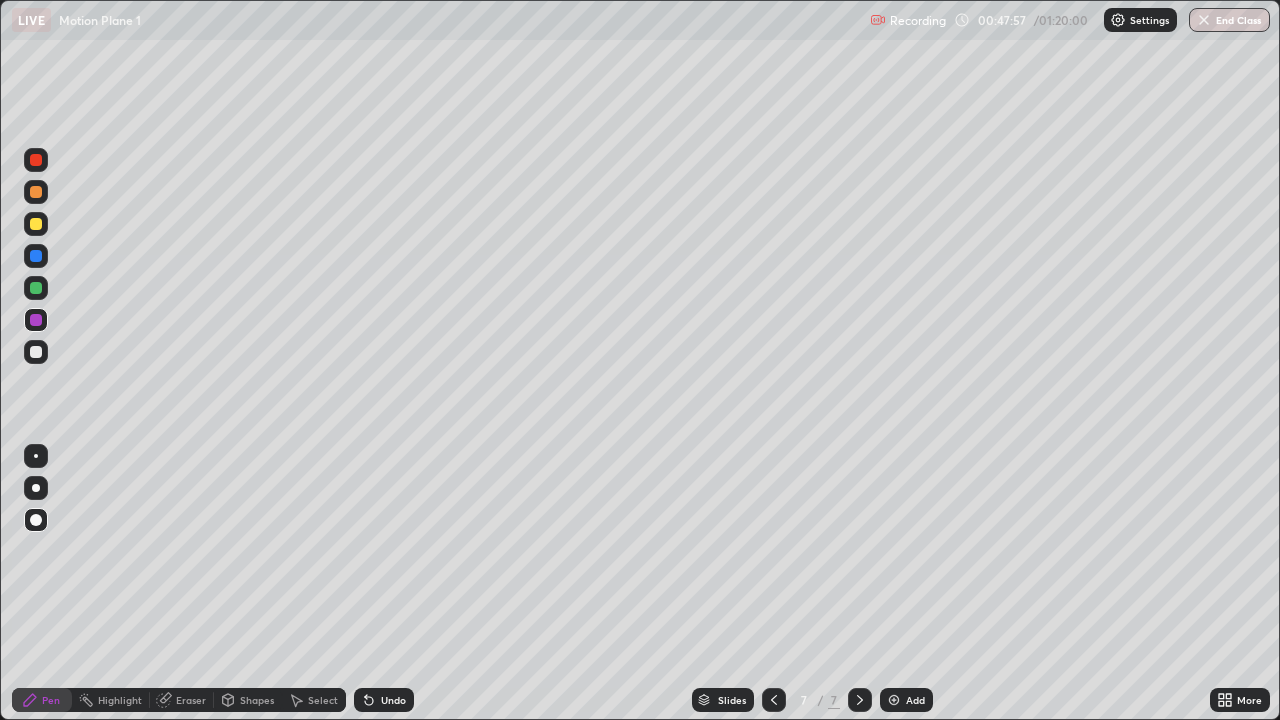 click 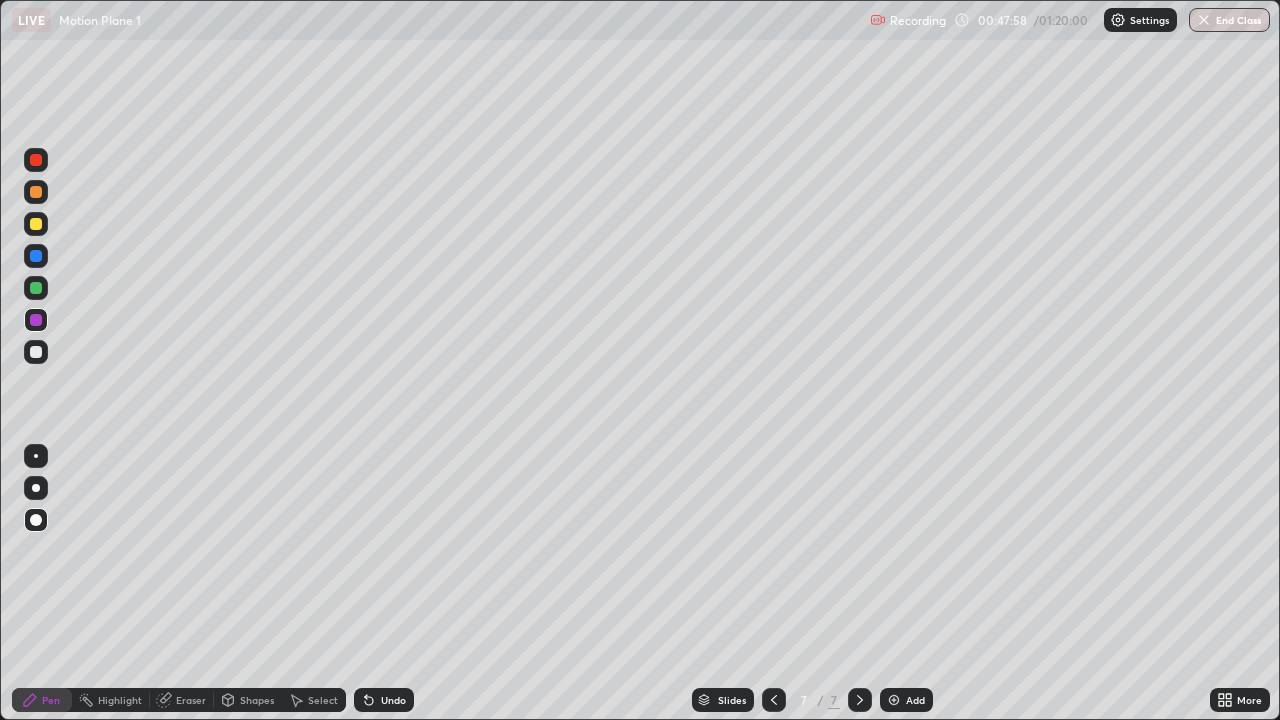 click at bounding box center [894, 700] 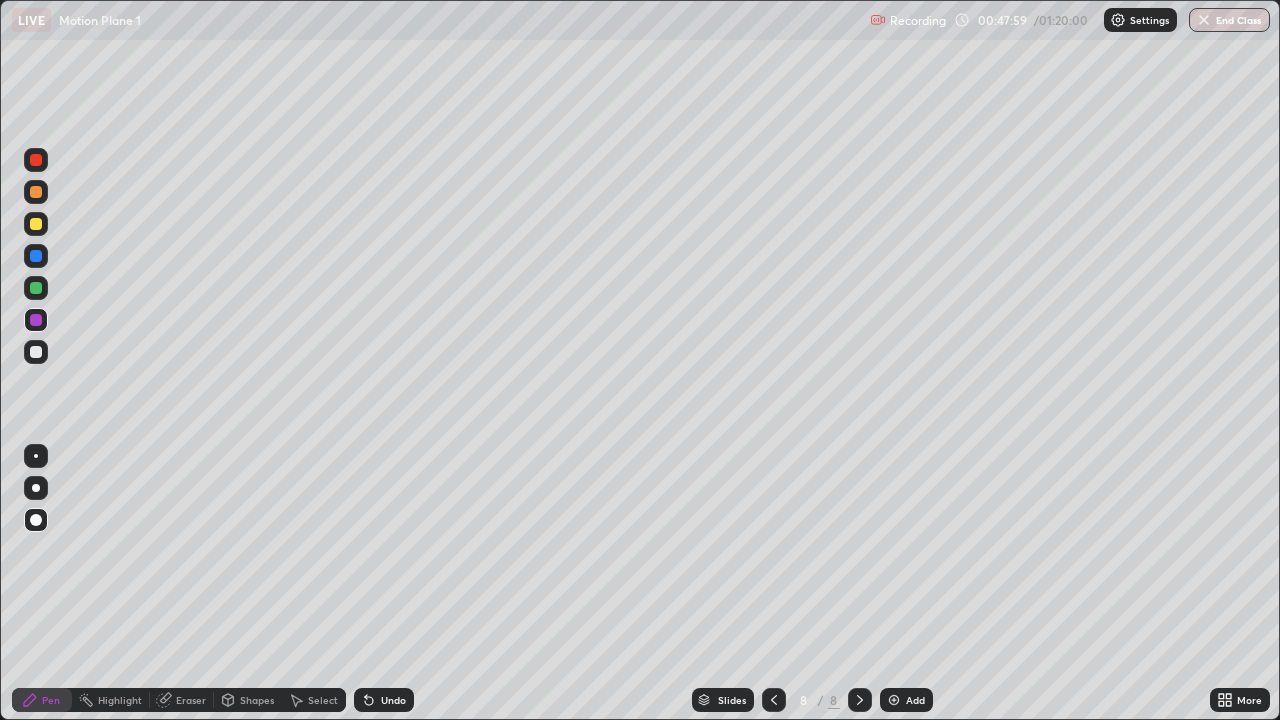 click at bounding box center [36, 352] 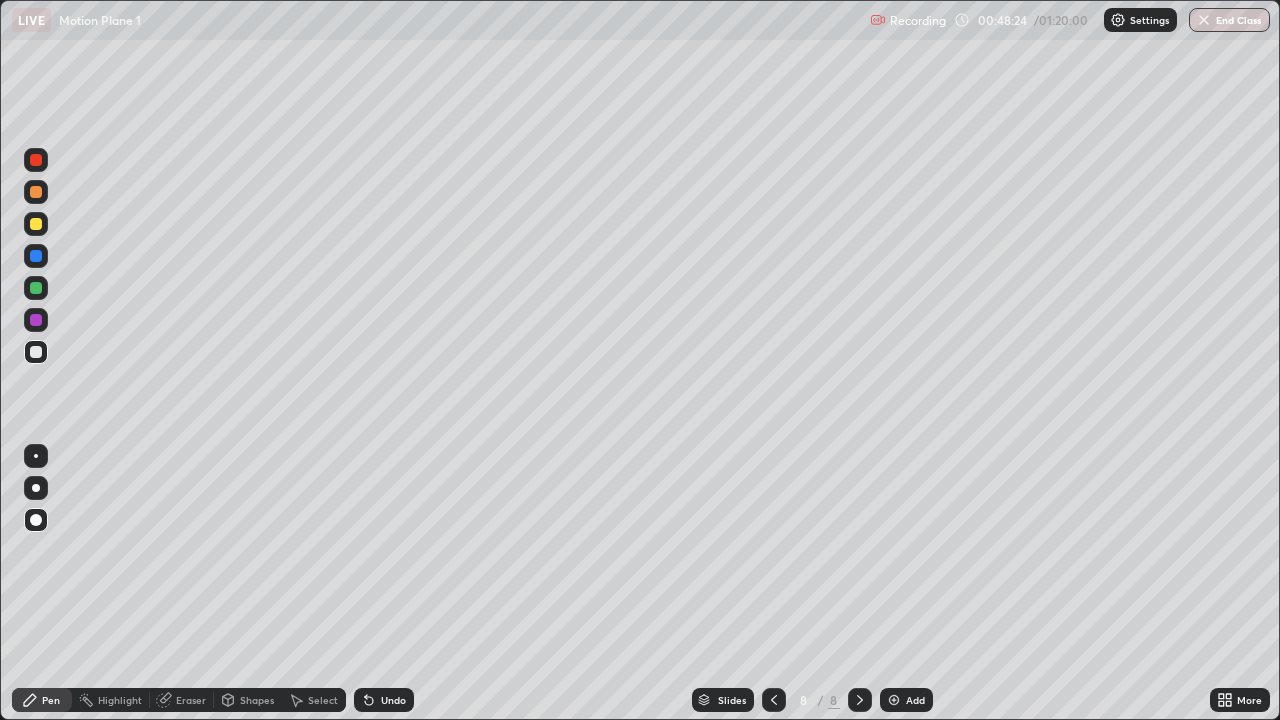 click 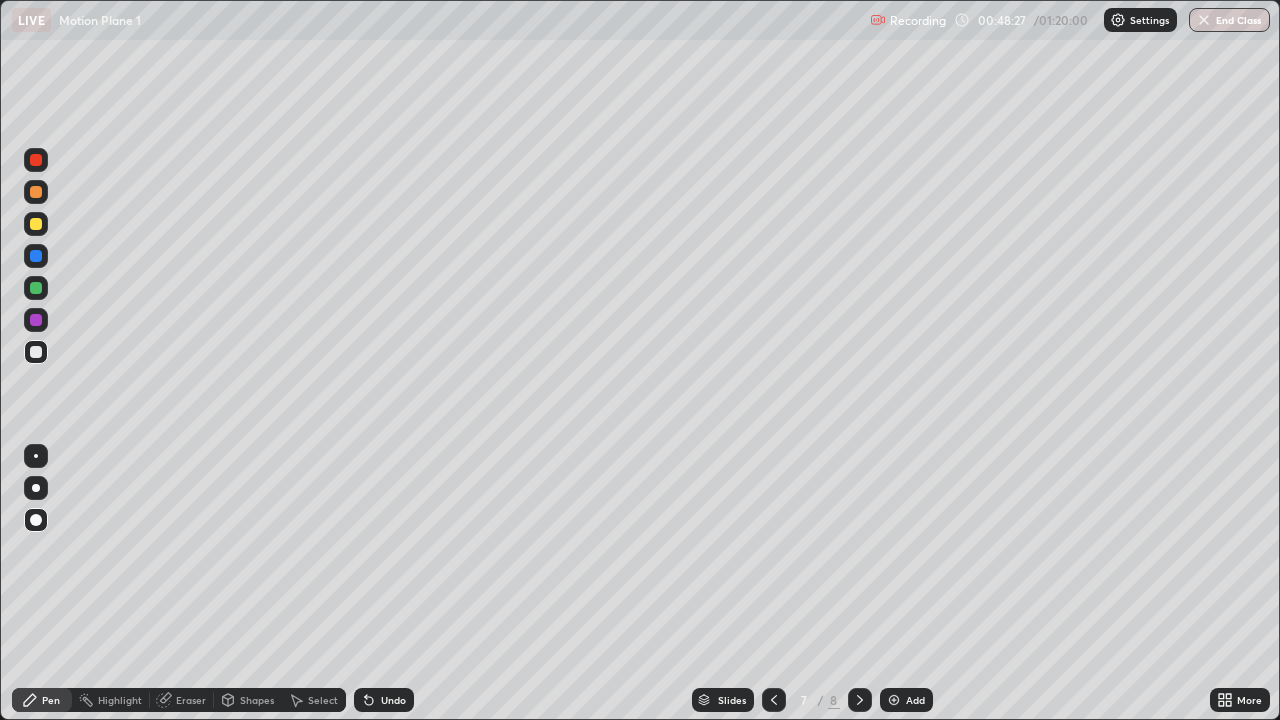 click 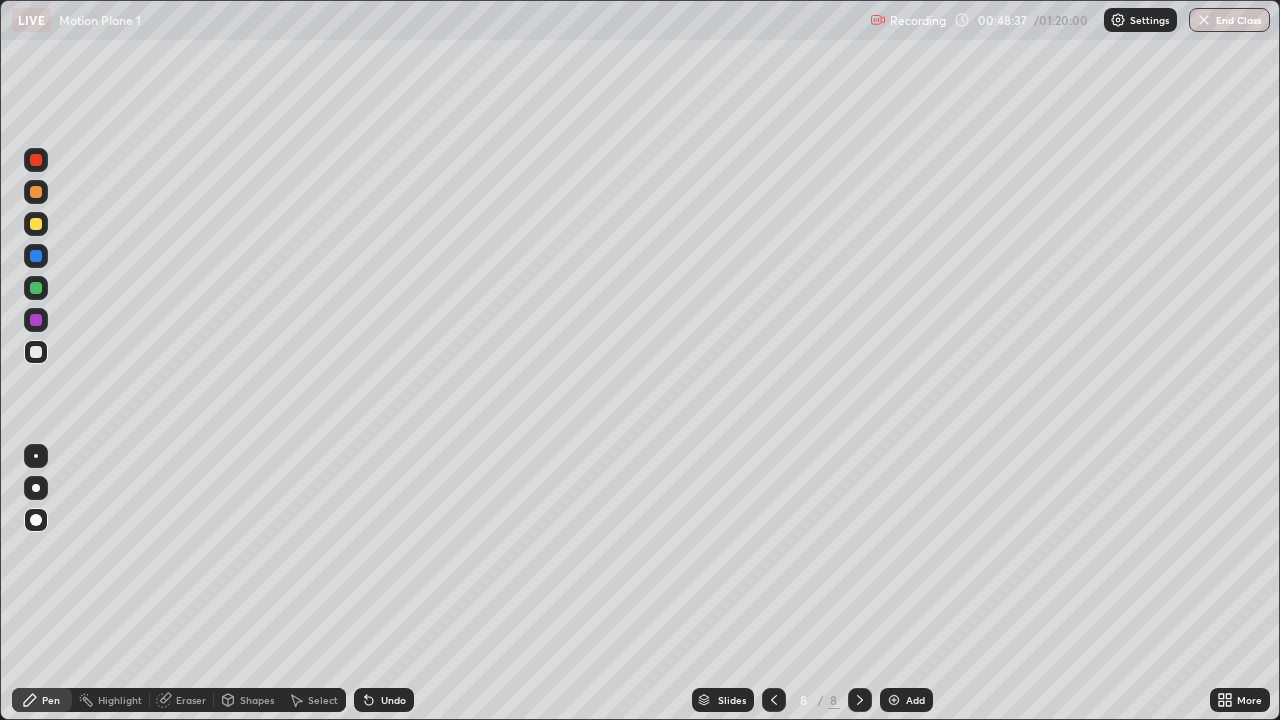click at bounding box center (774, 700) 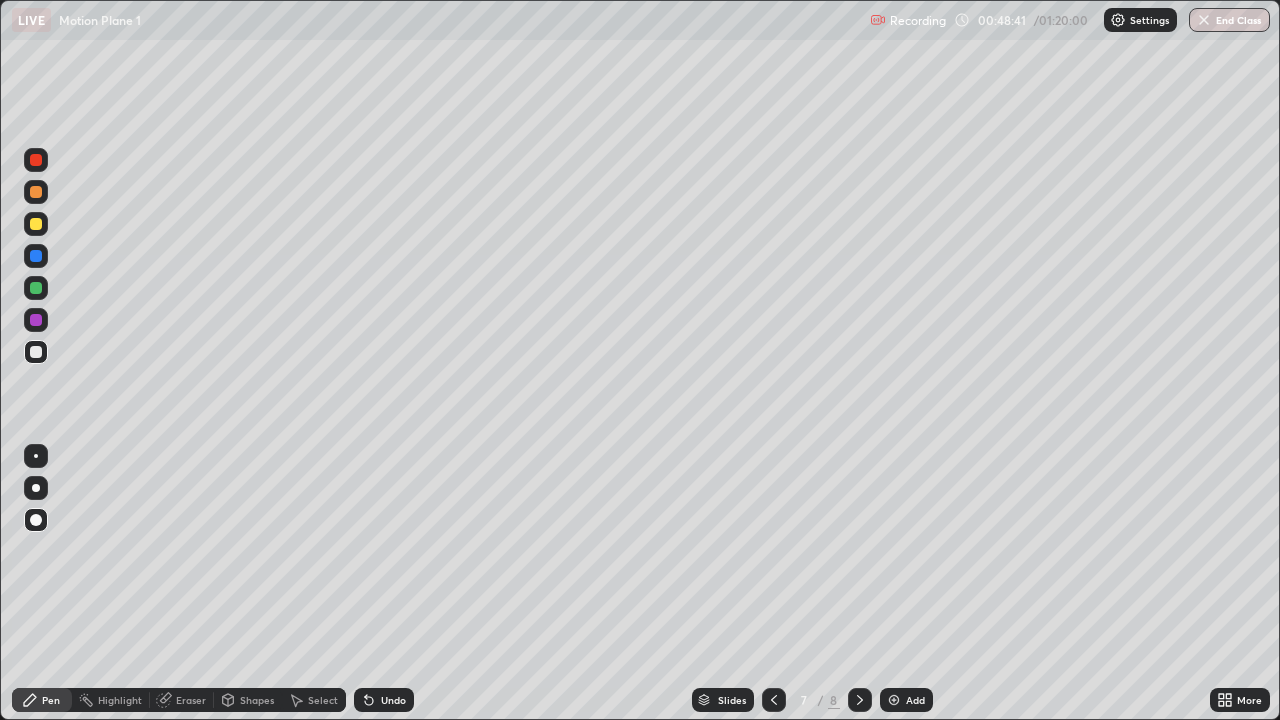 click 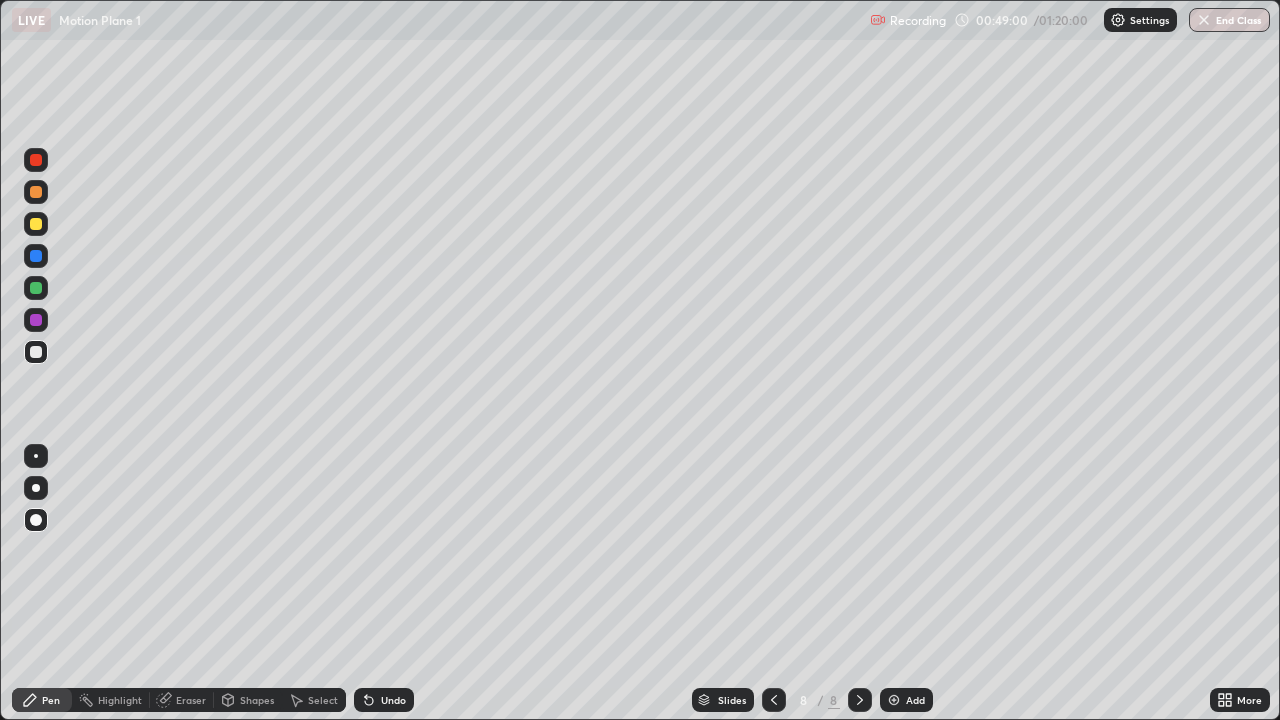 click at bounding box center (774, 700) 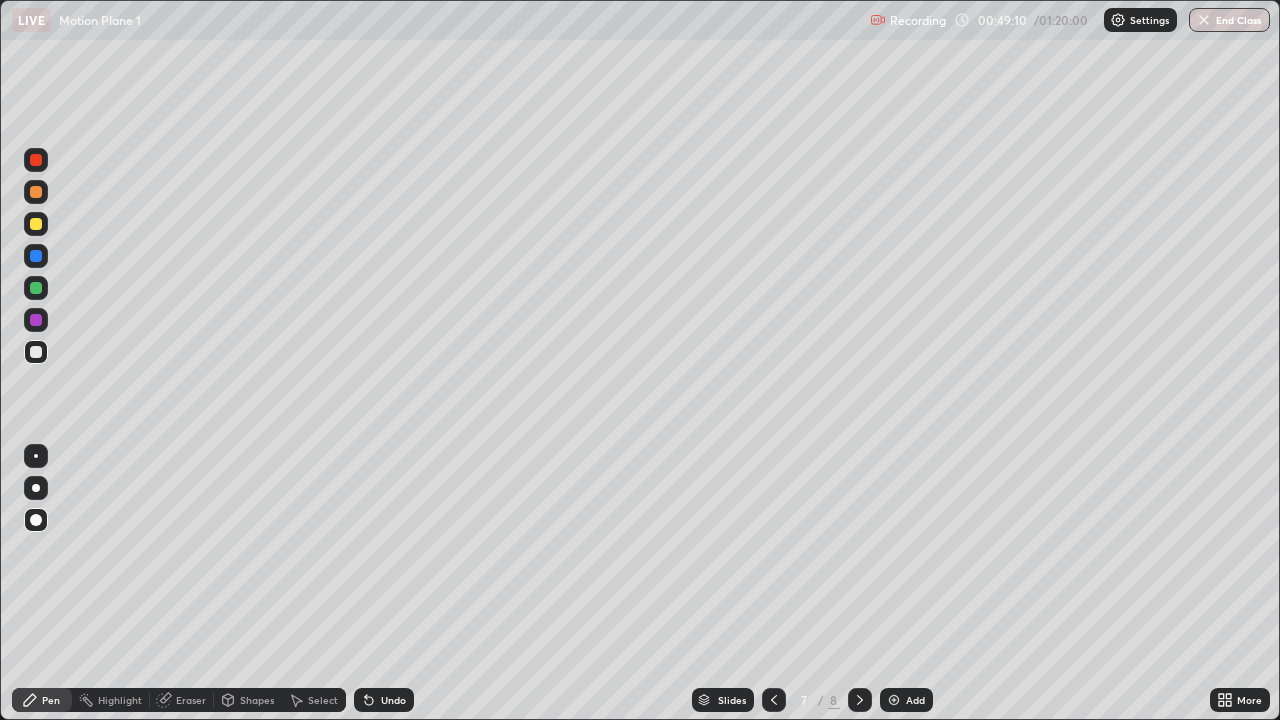 click 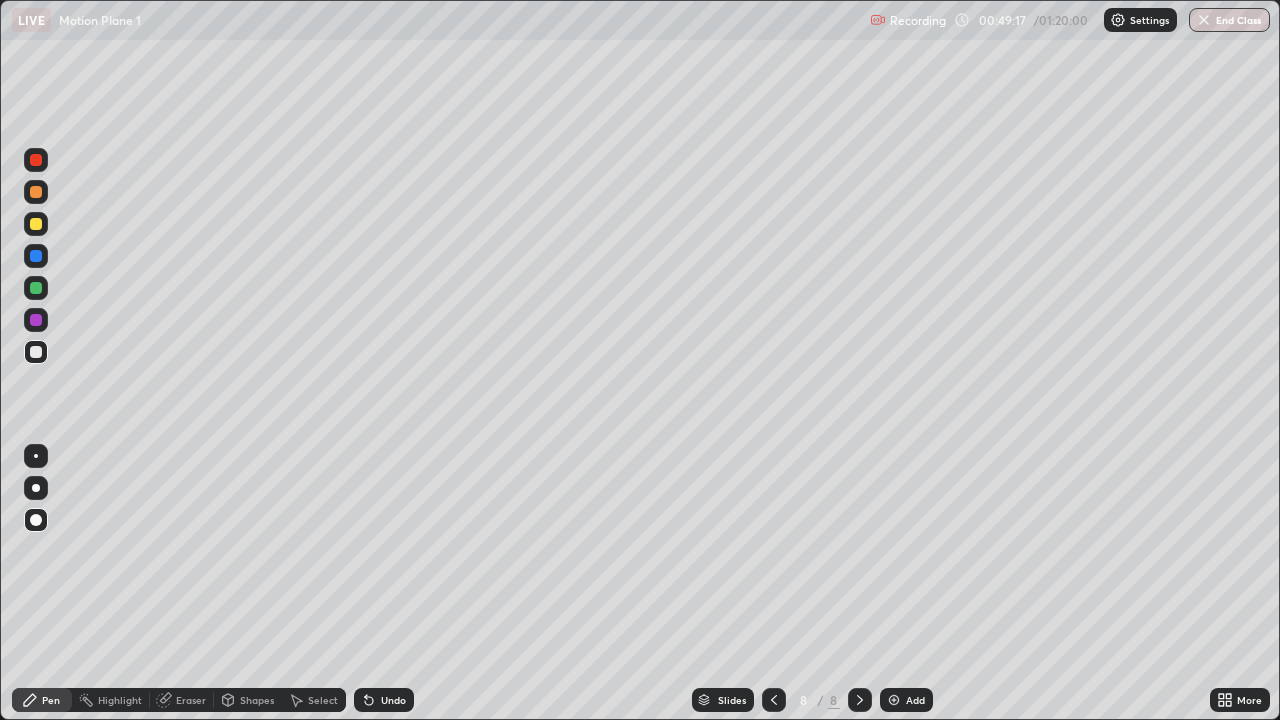 click 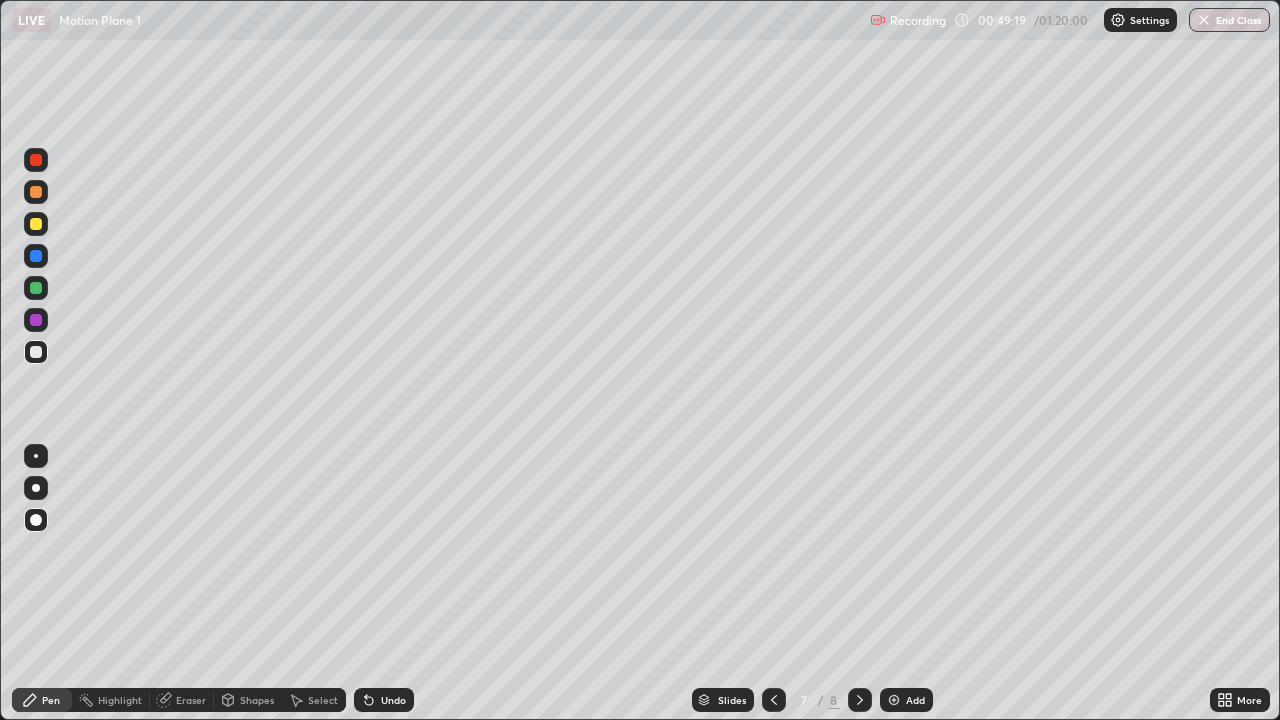 click 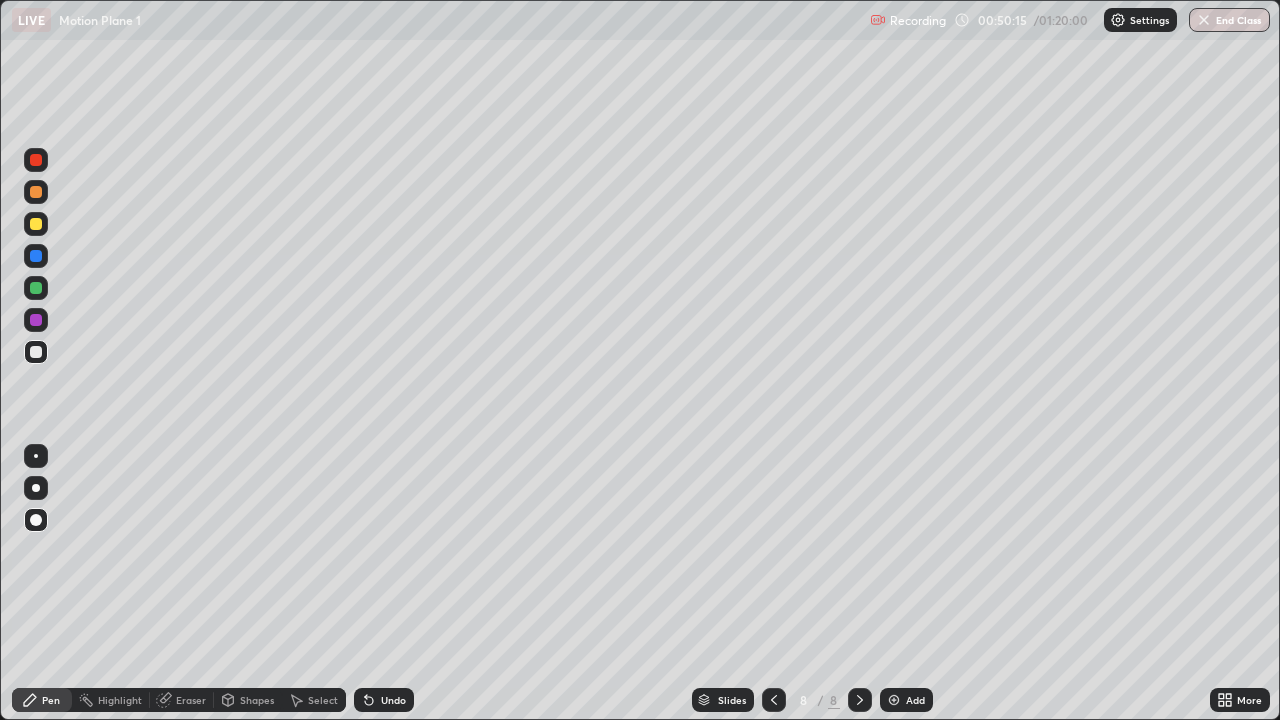 click 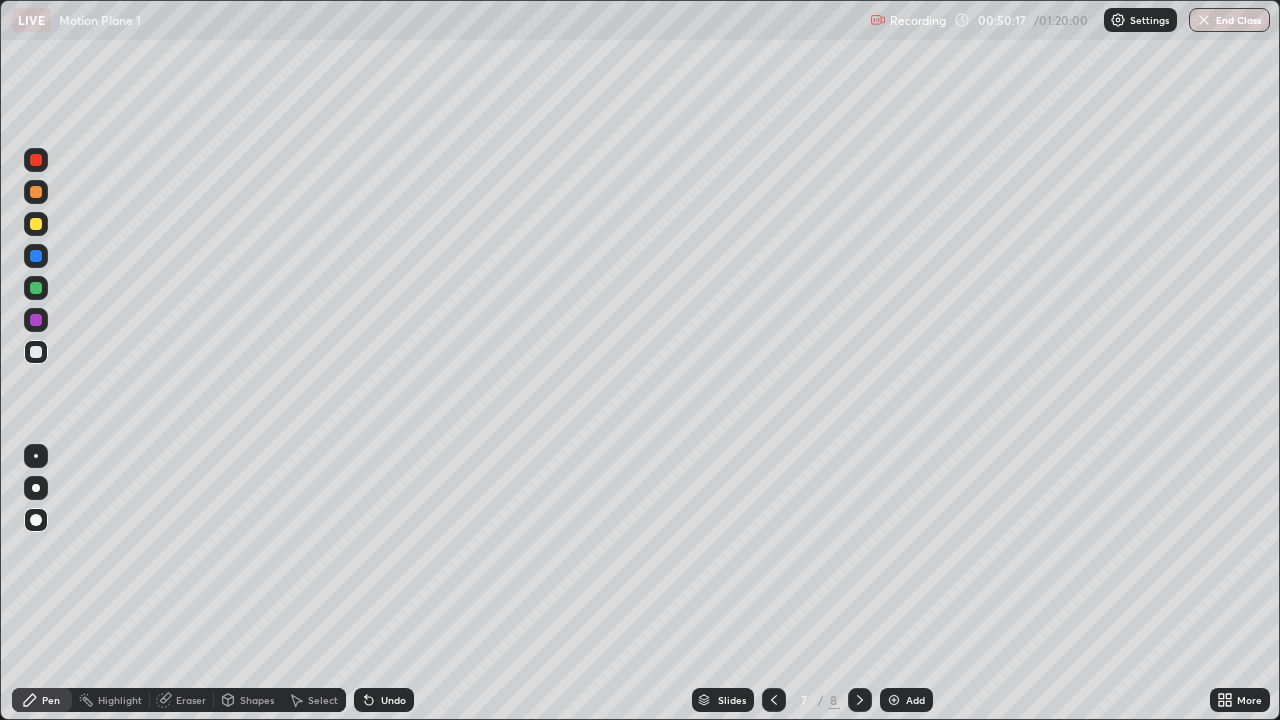 click 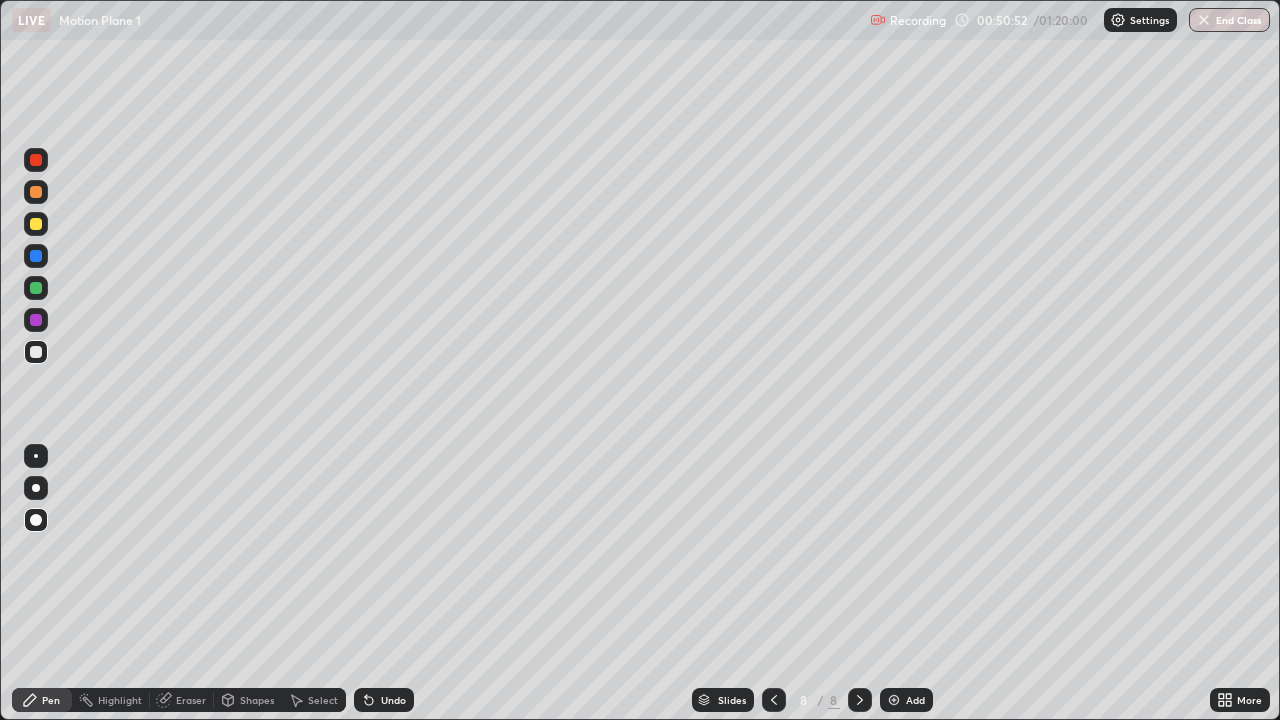 click 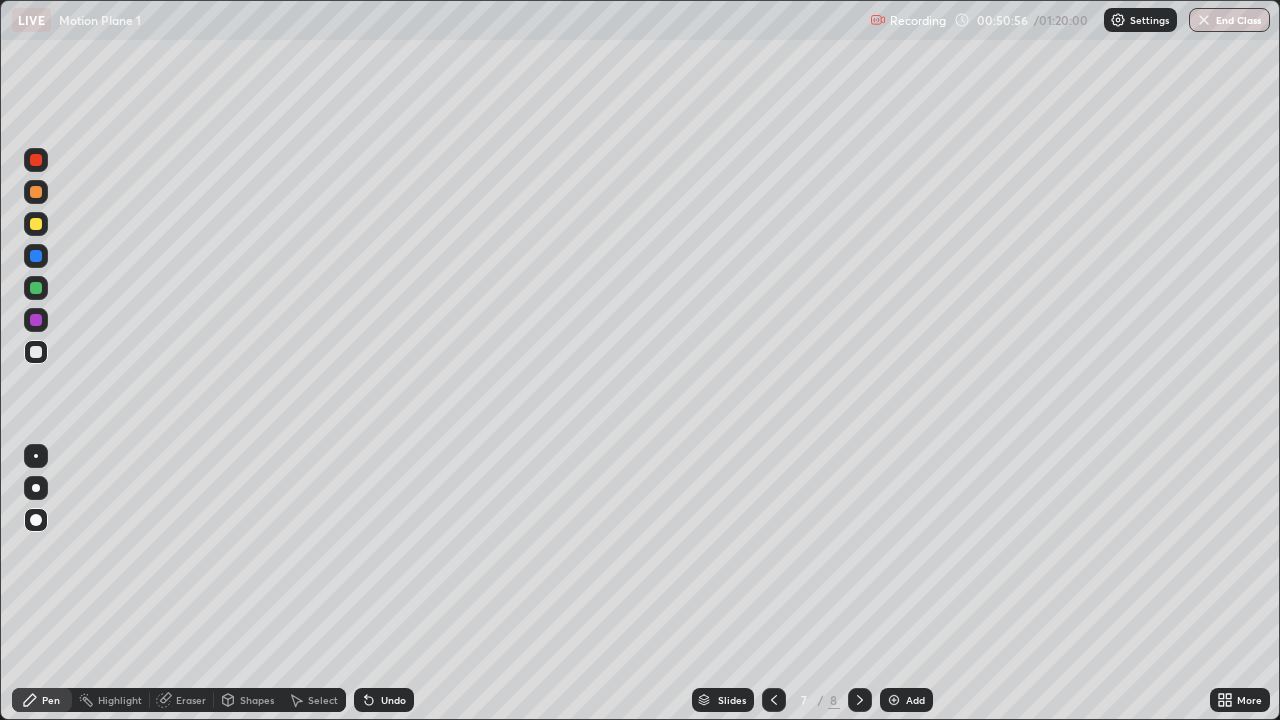 click at bounding box center (36, 192) 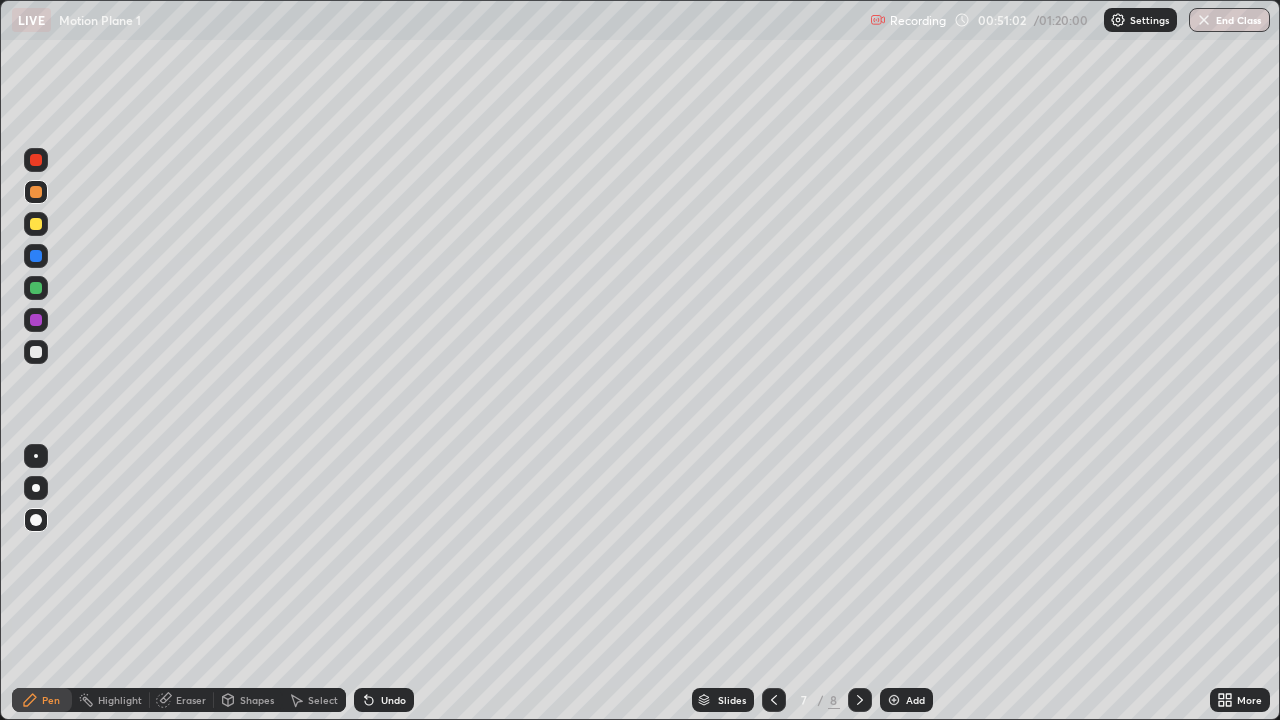 click 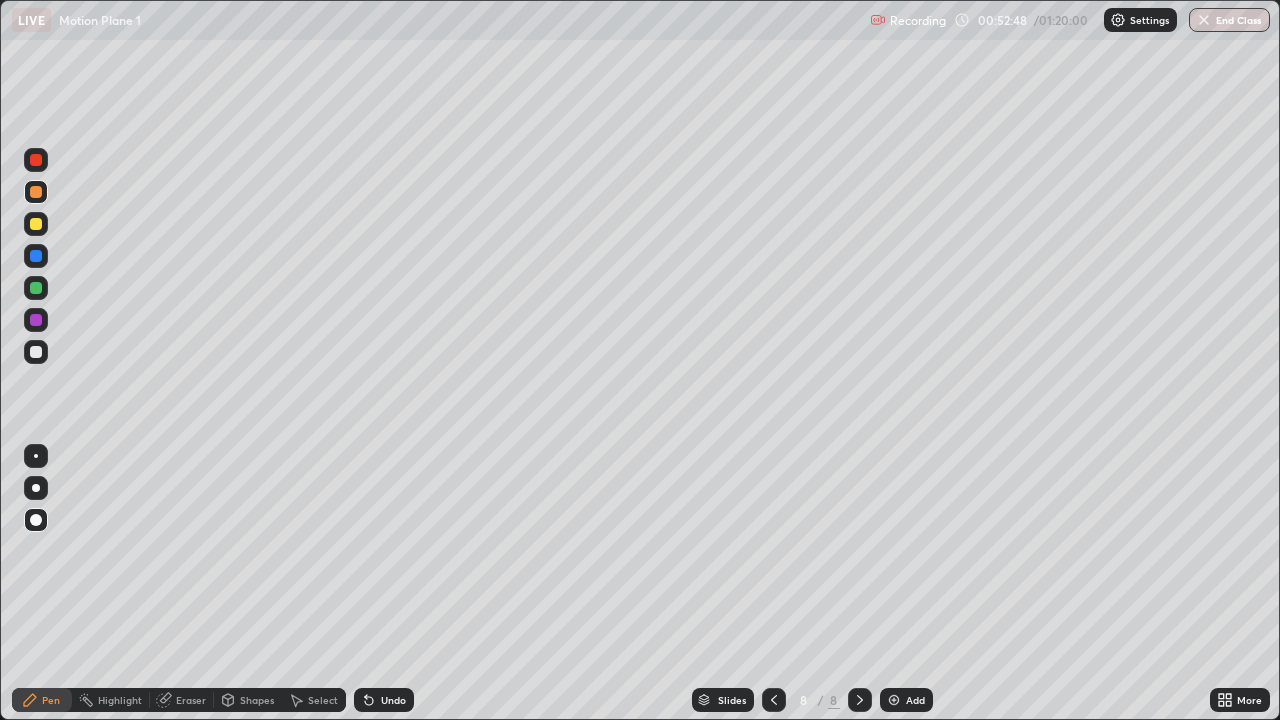 click 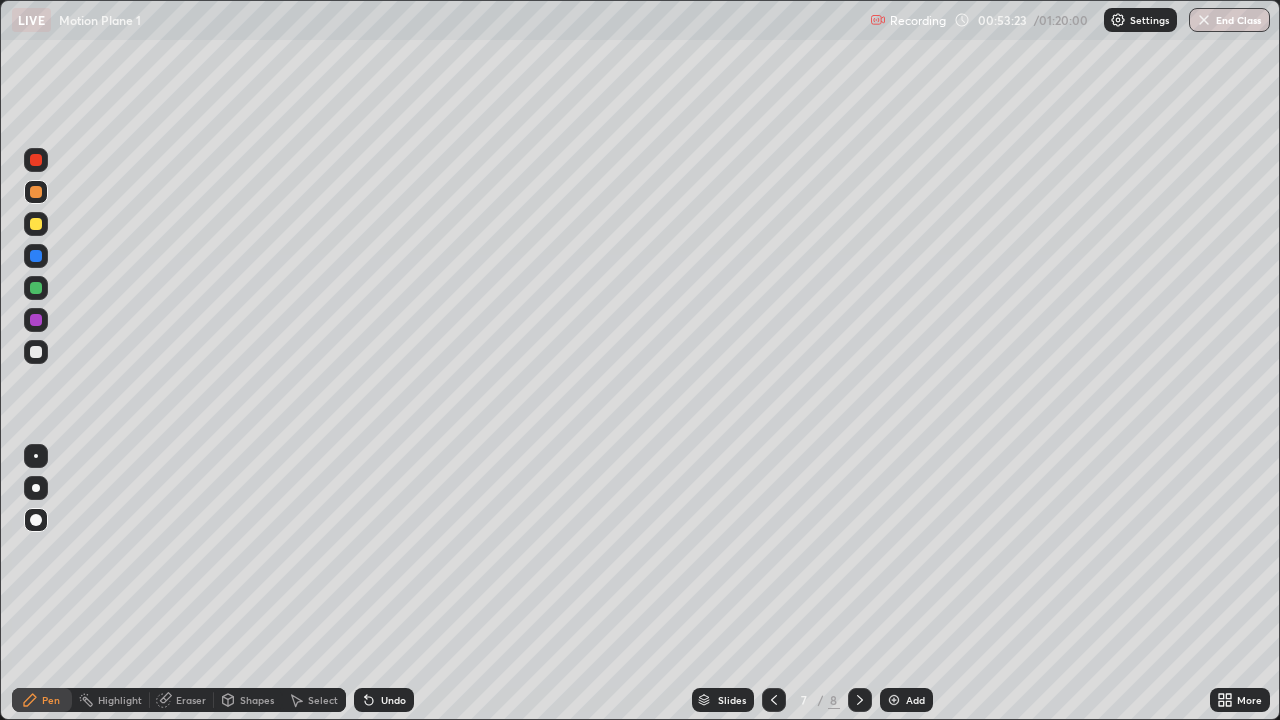 click 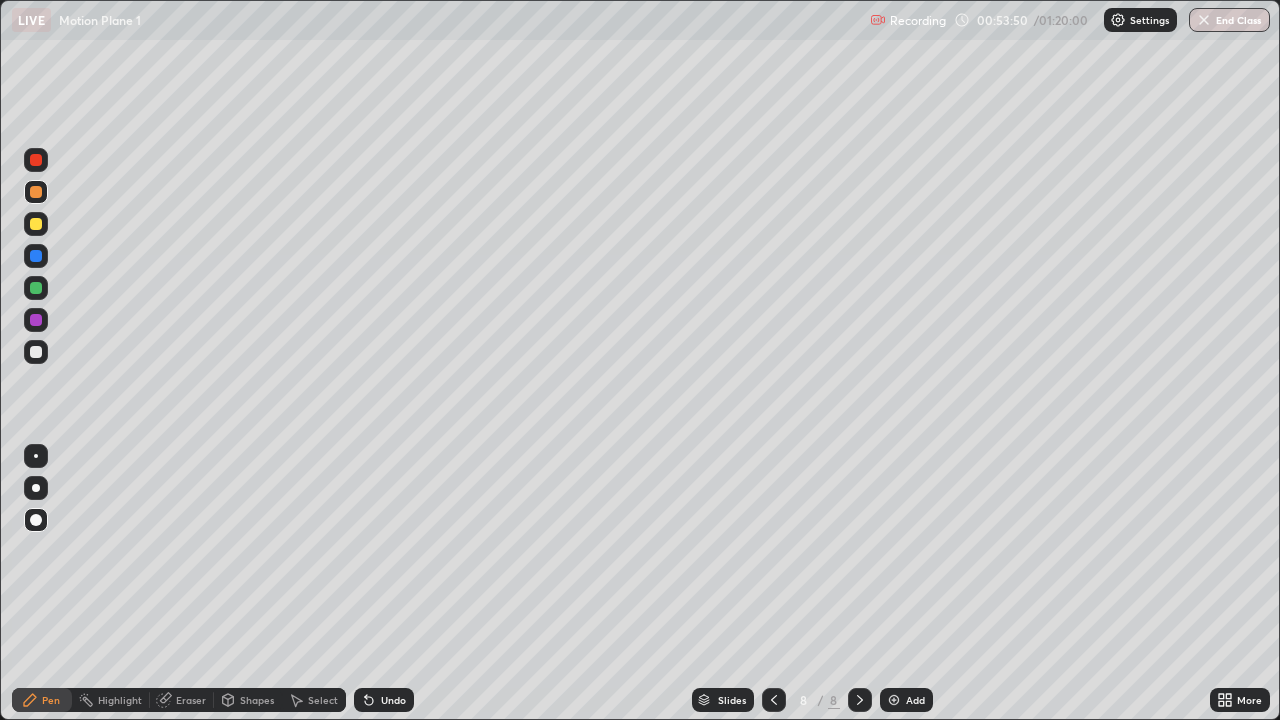 click 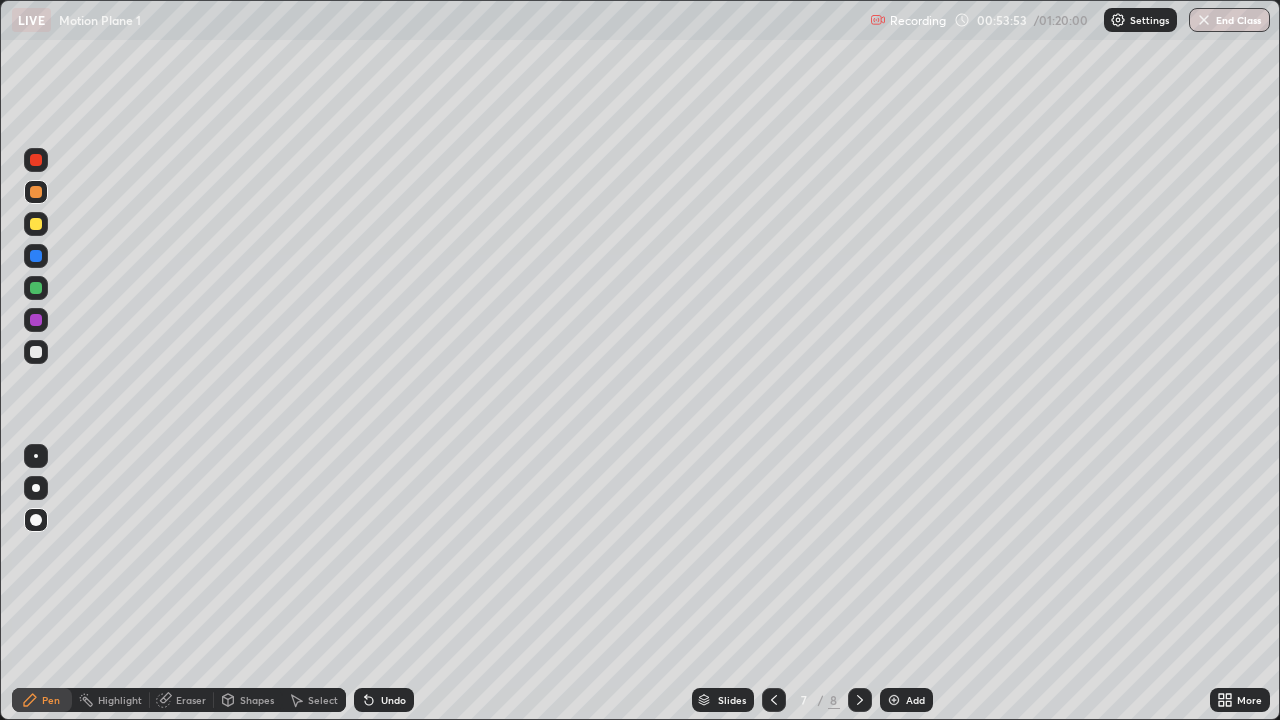 click 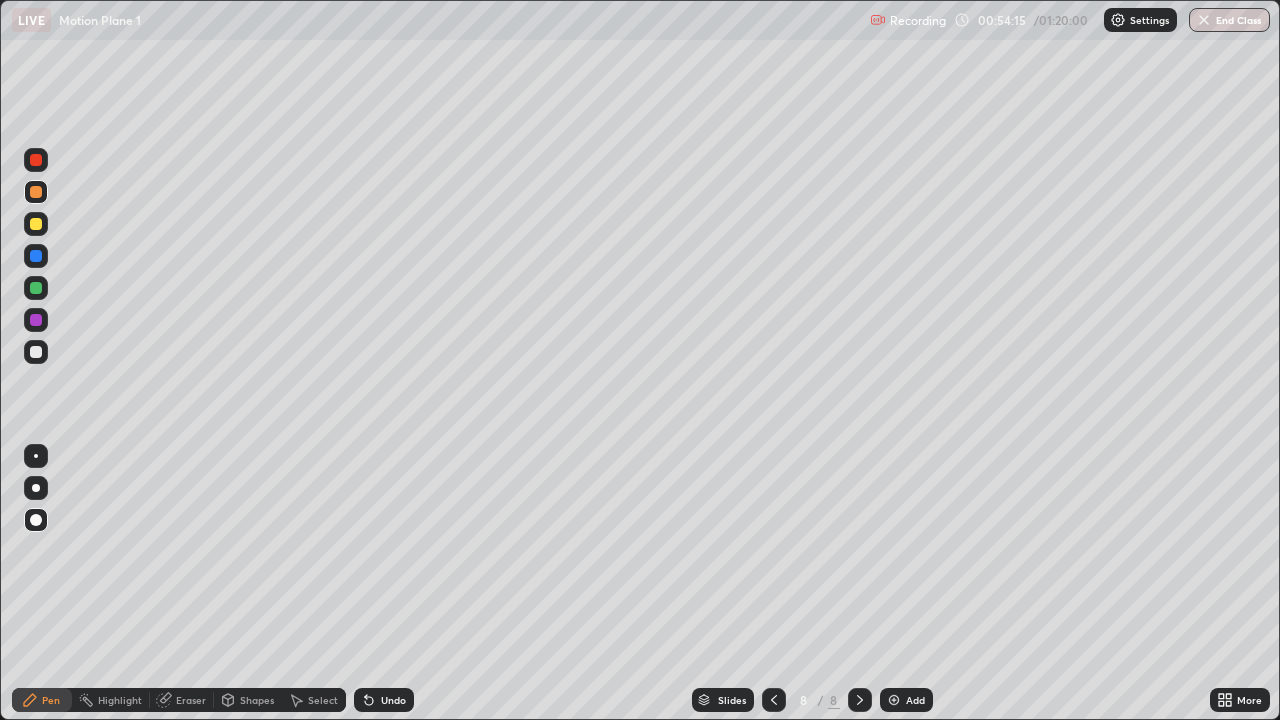 click 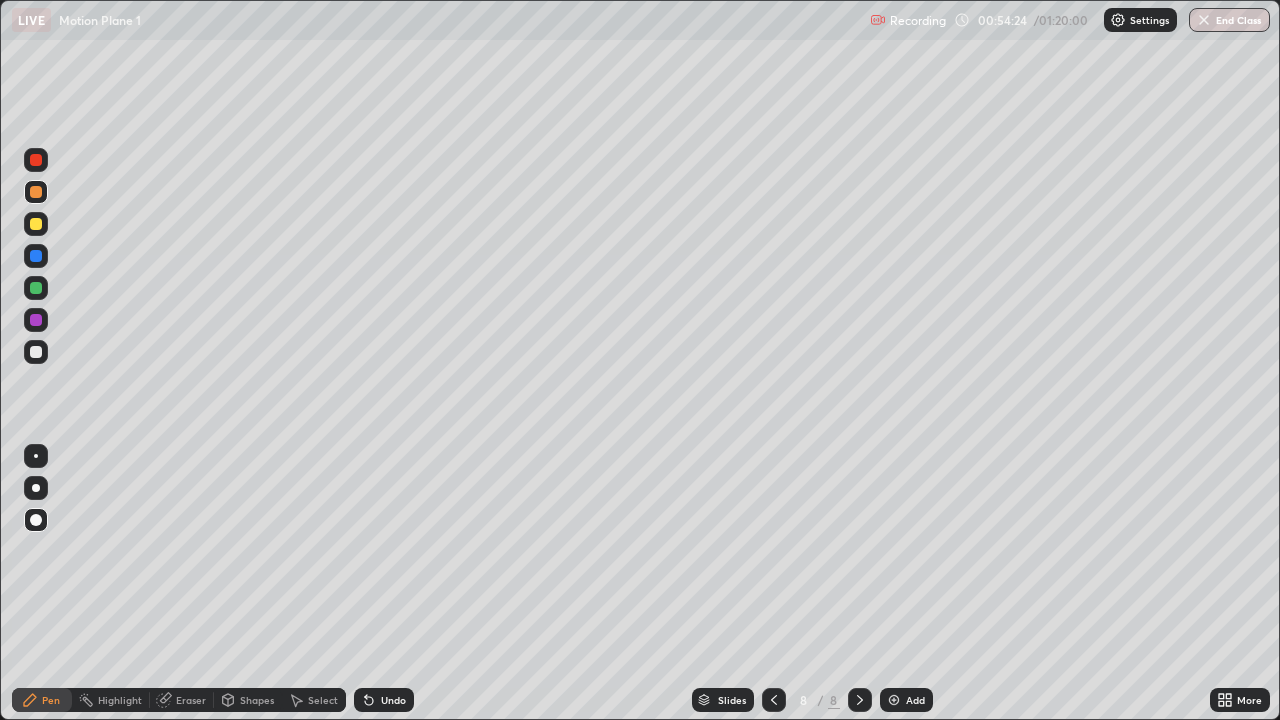 click 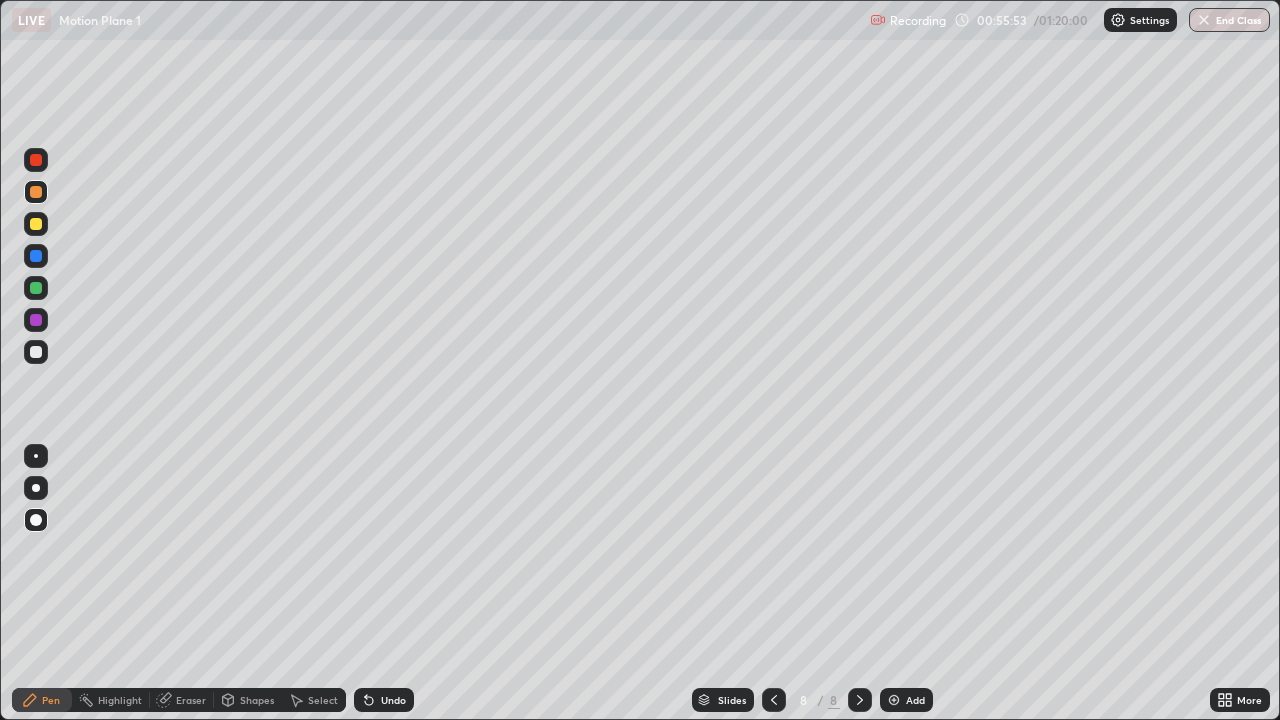 click 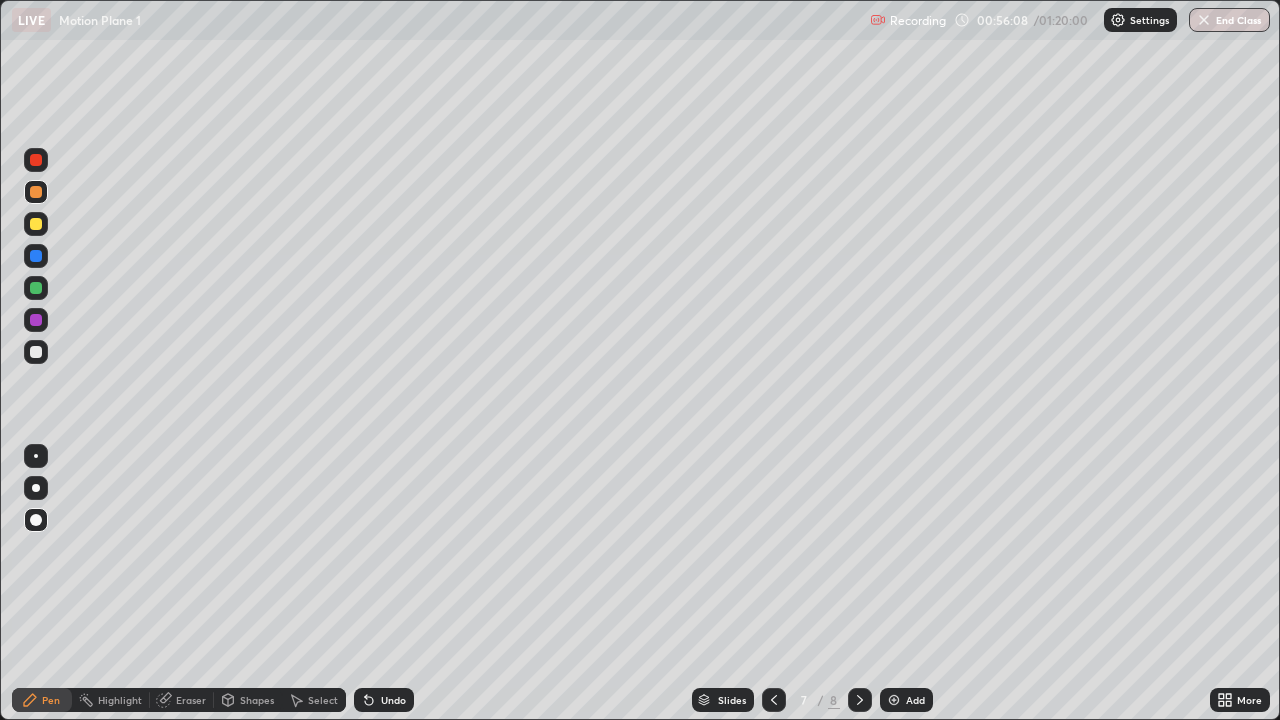 click 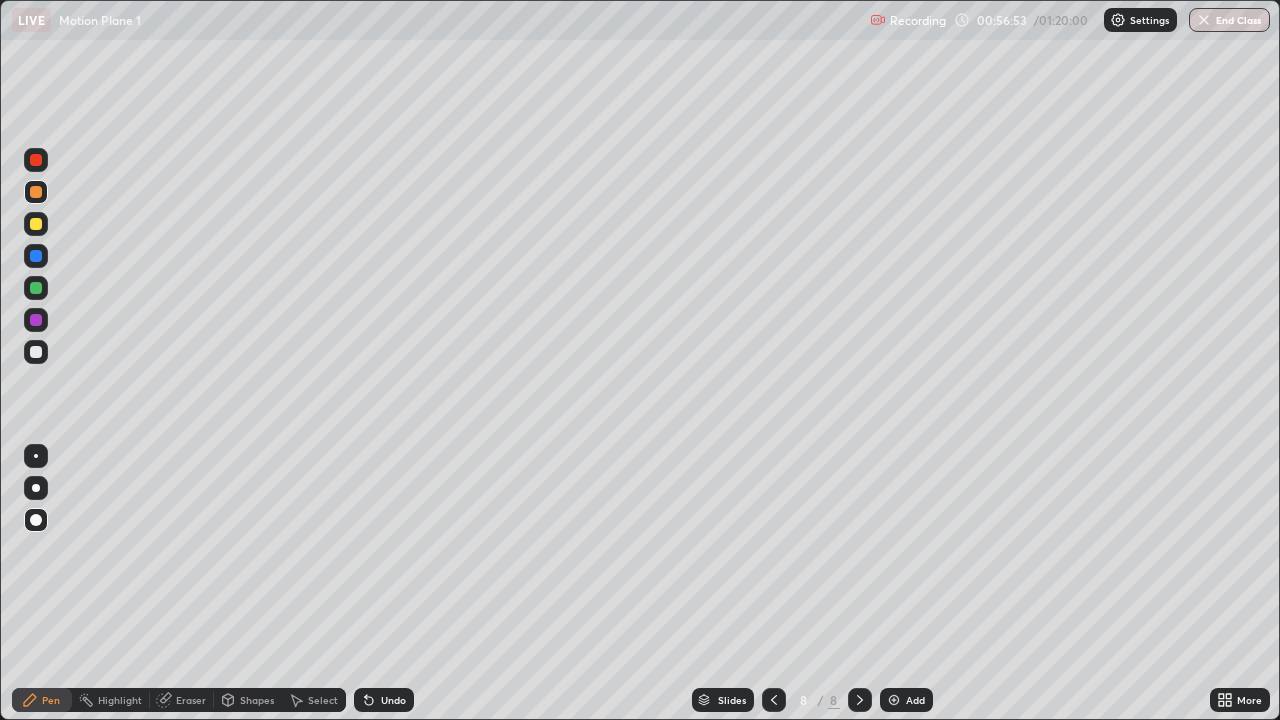 click 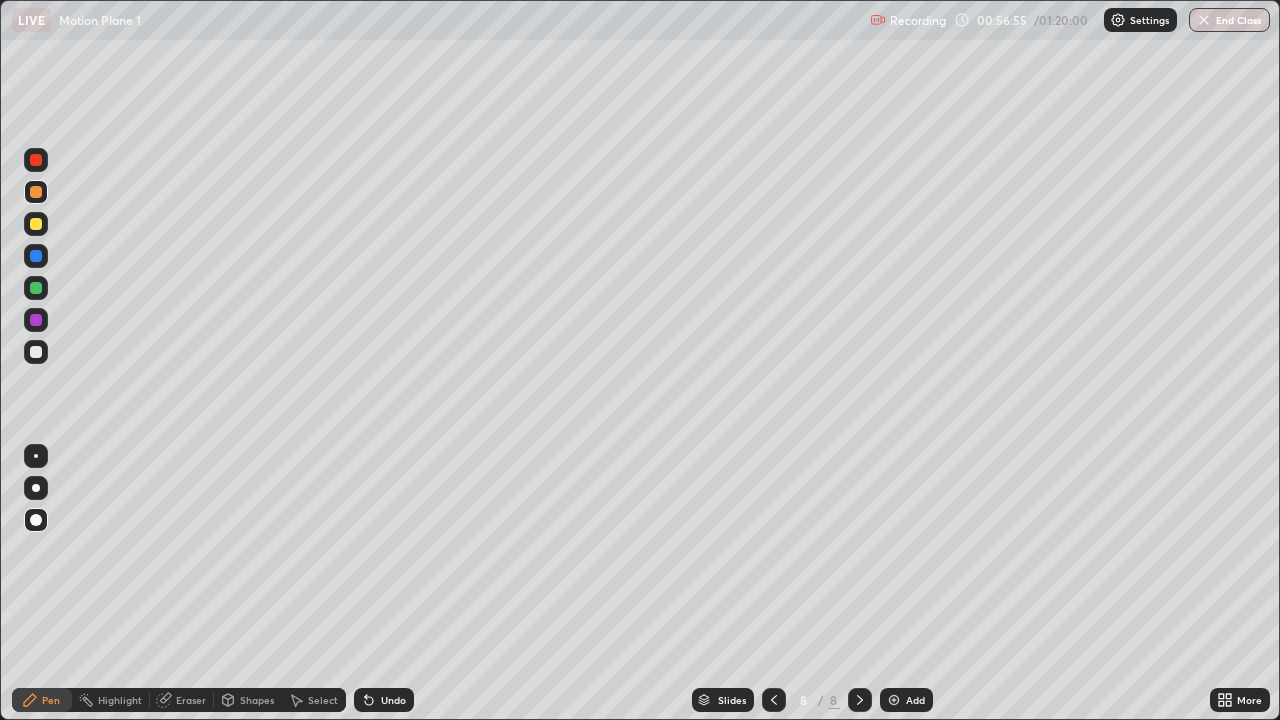 click on "Undo" at bounding box center [393, 700] 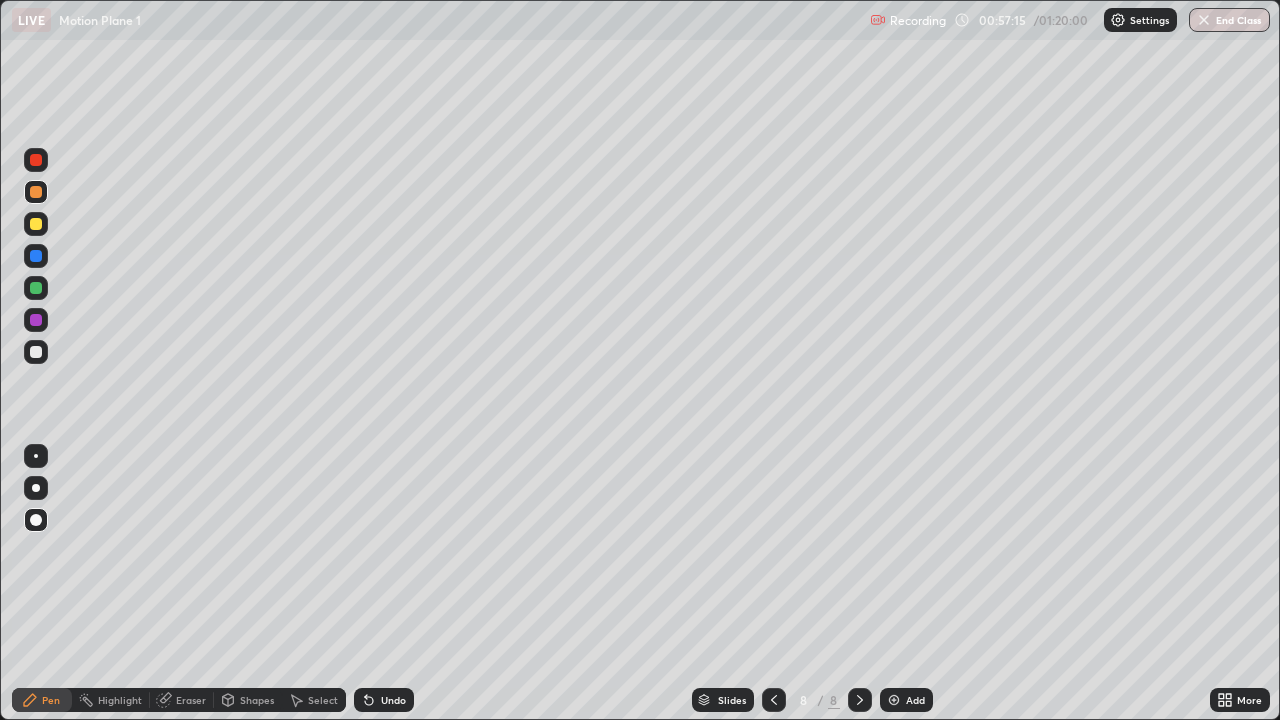 click 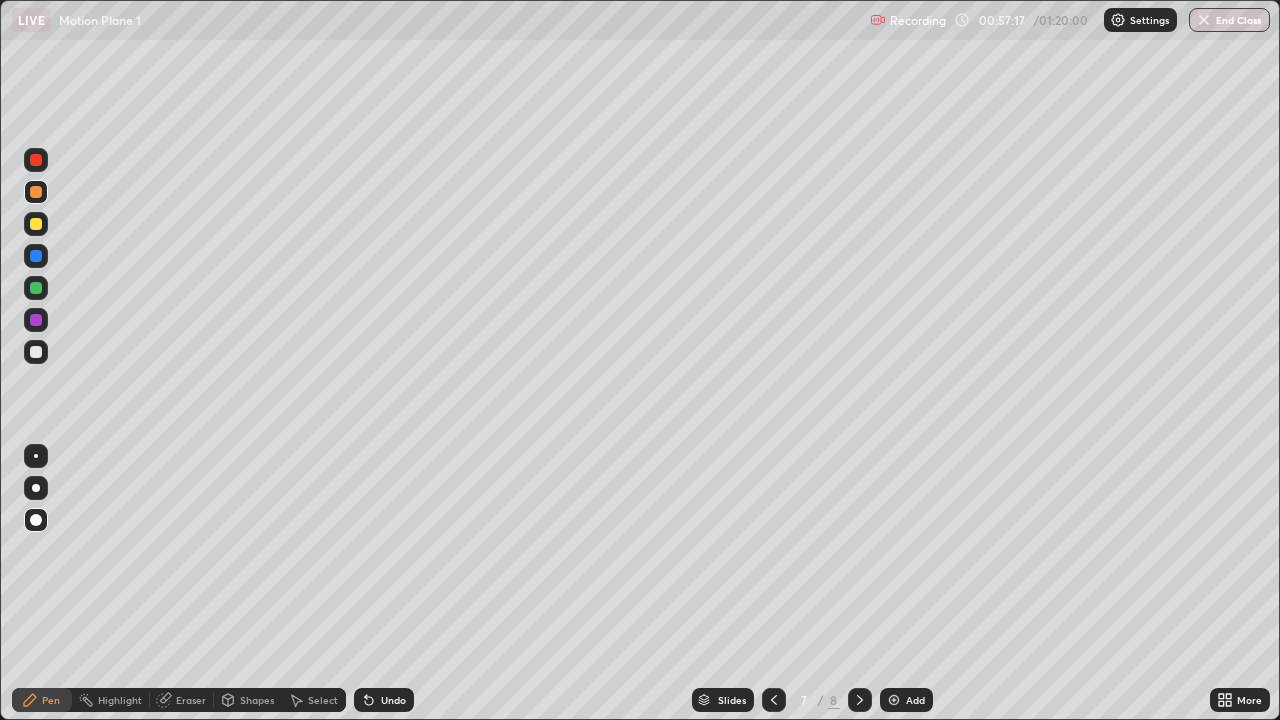 click 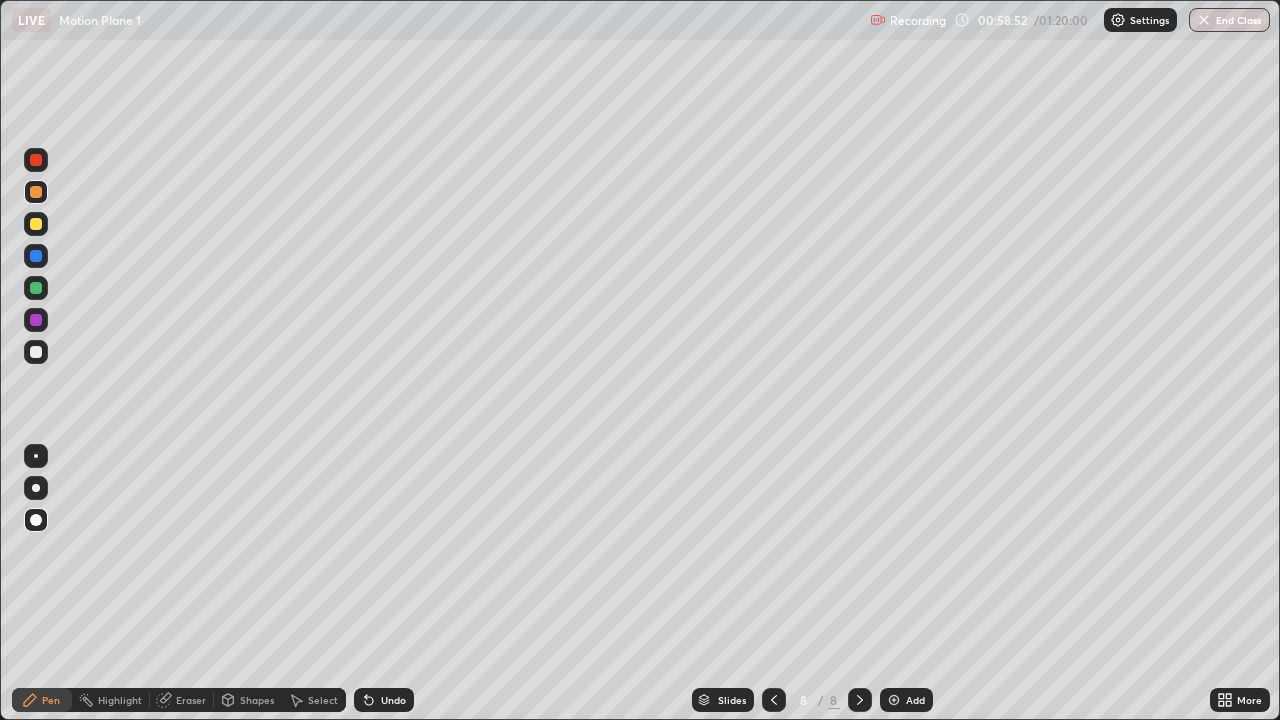 click 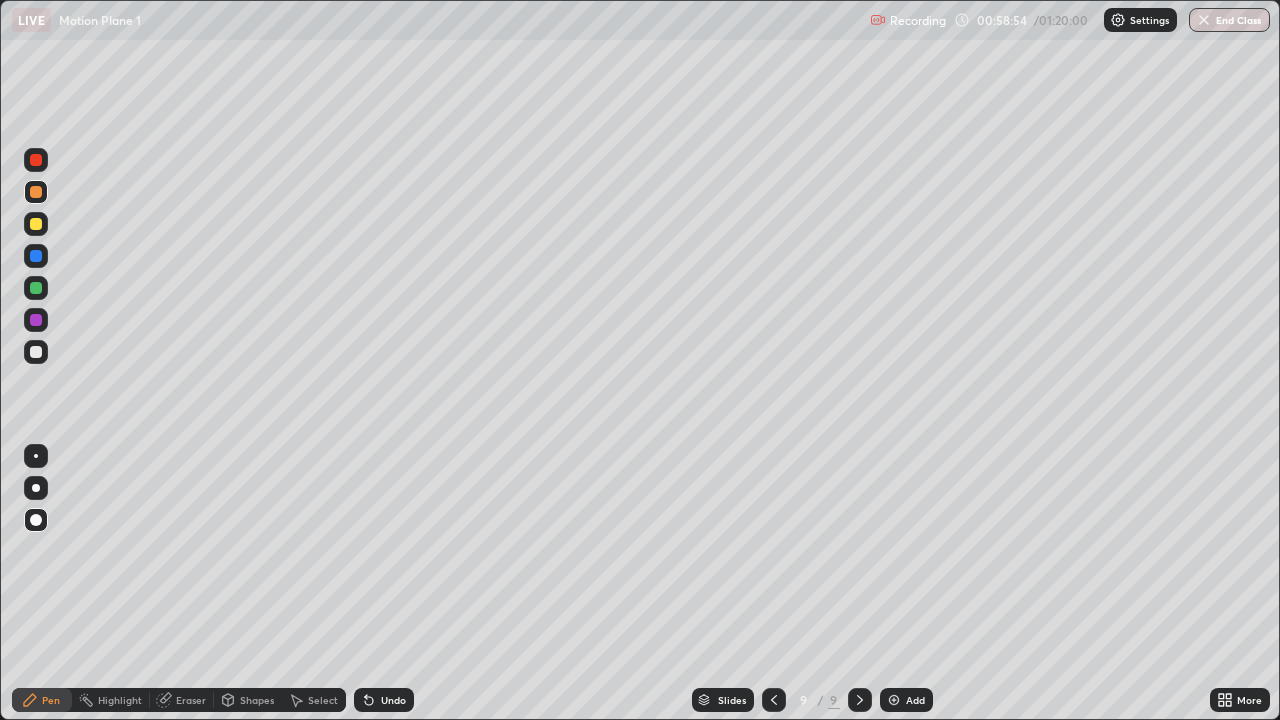 click at bounding box center [36, 352] 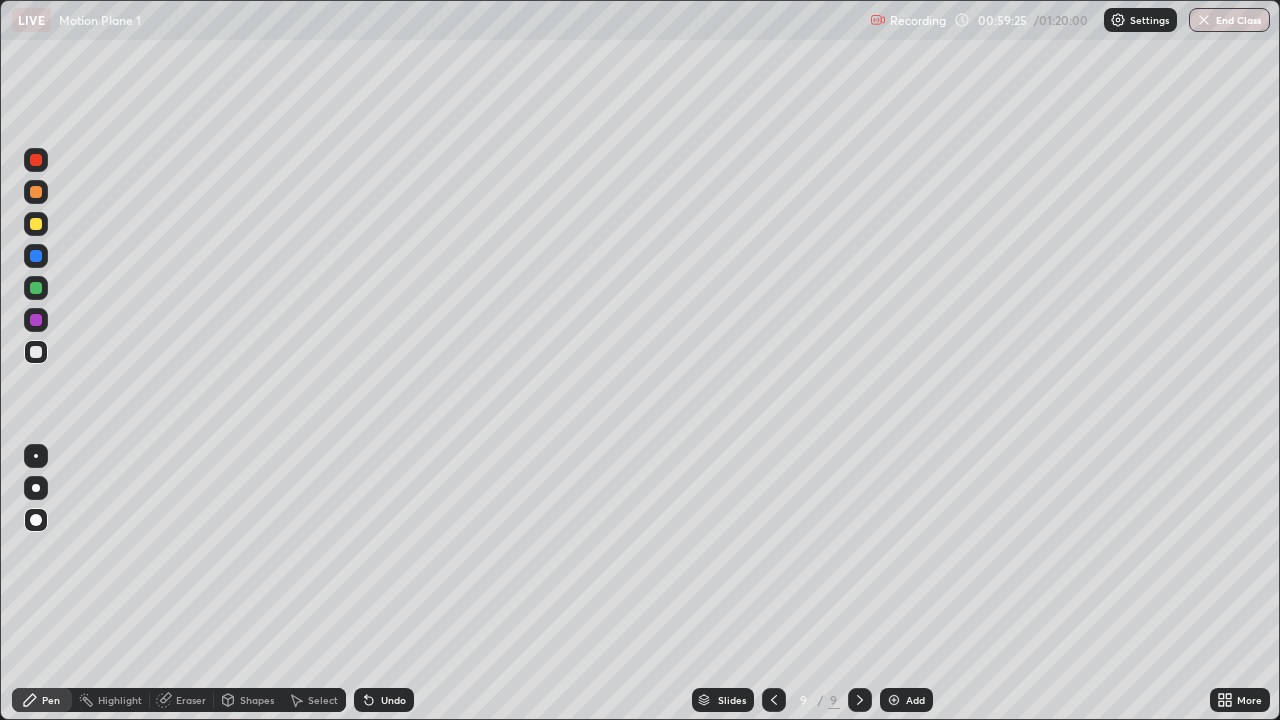 click on "Undo" at bounding box center [384, 700] 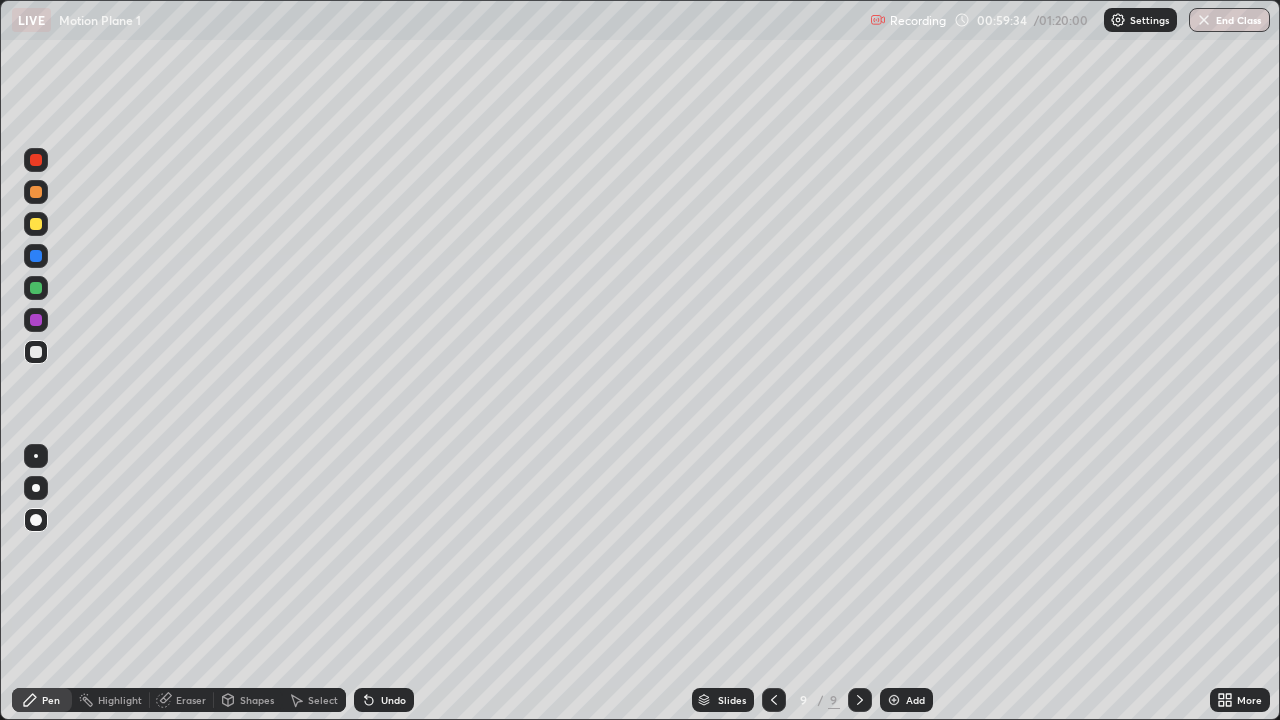 click 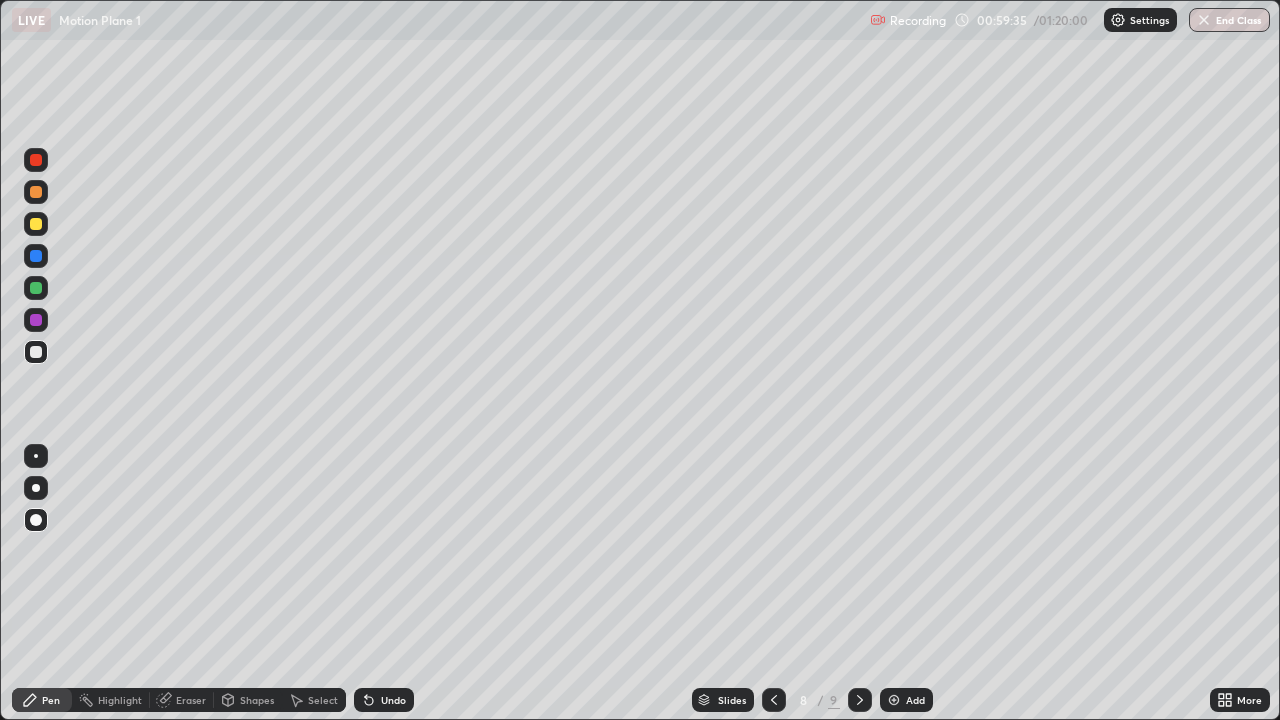 click 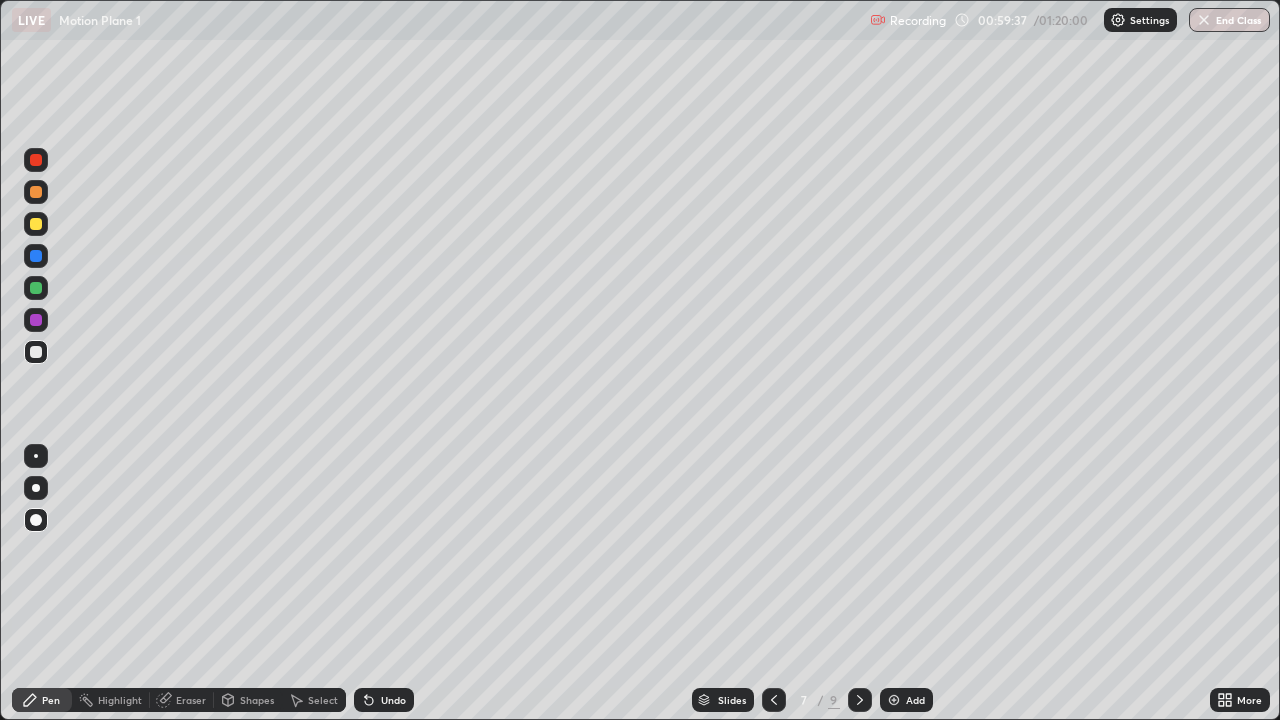 click 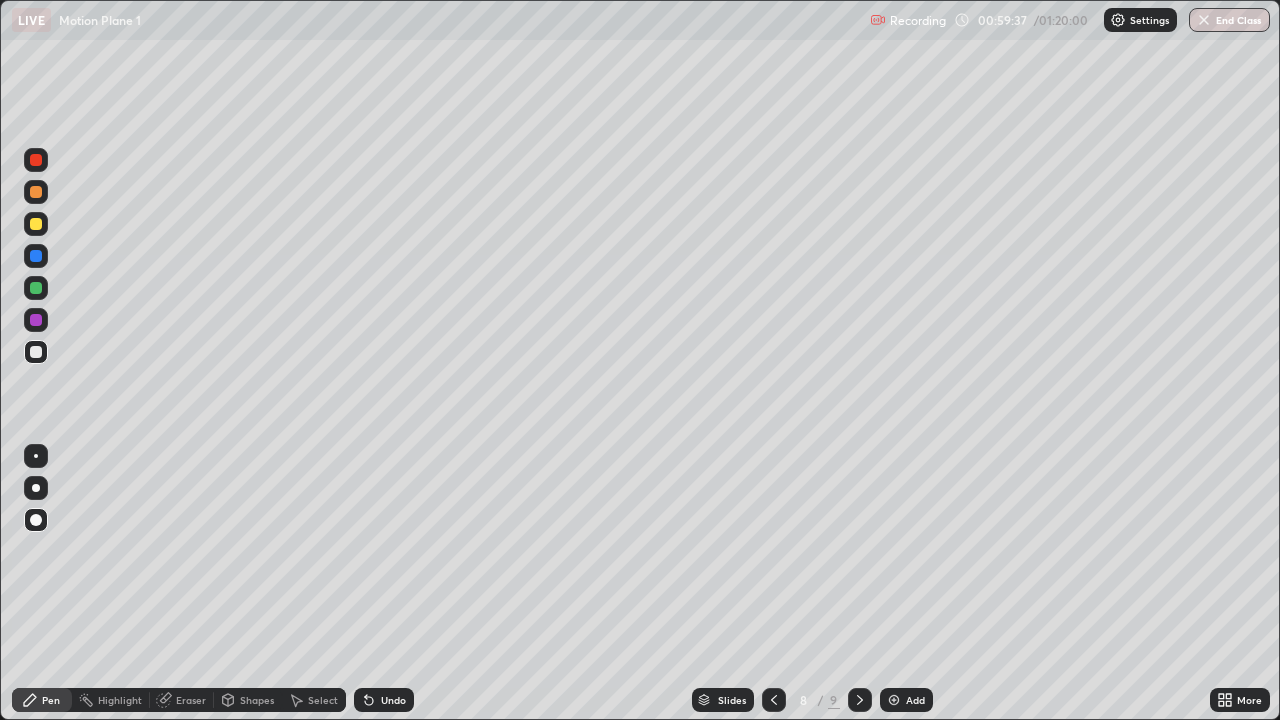 click 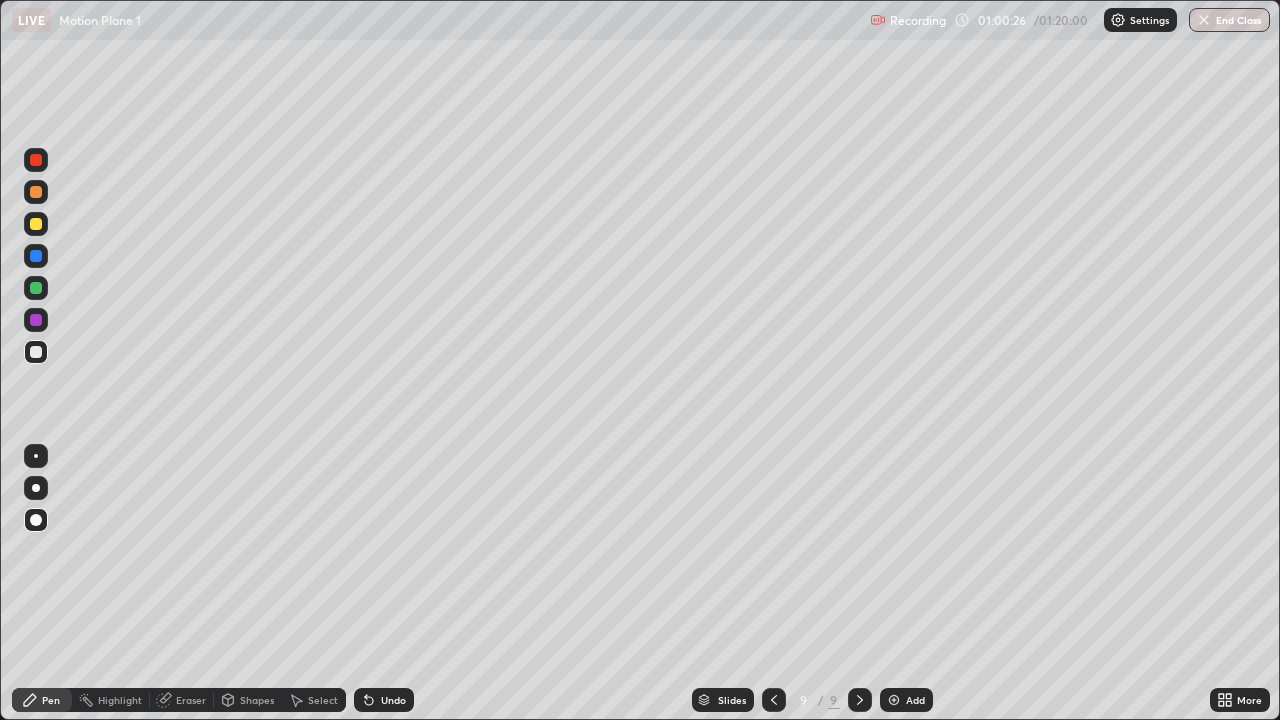 click 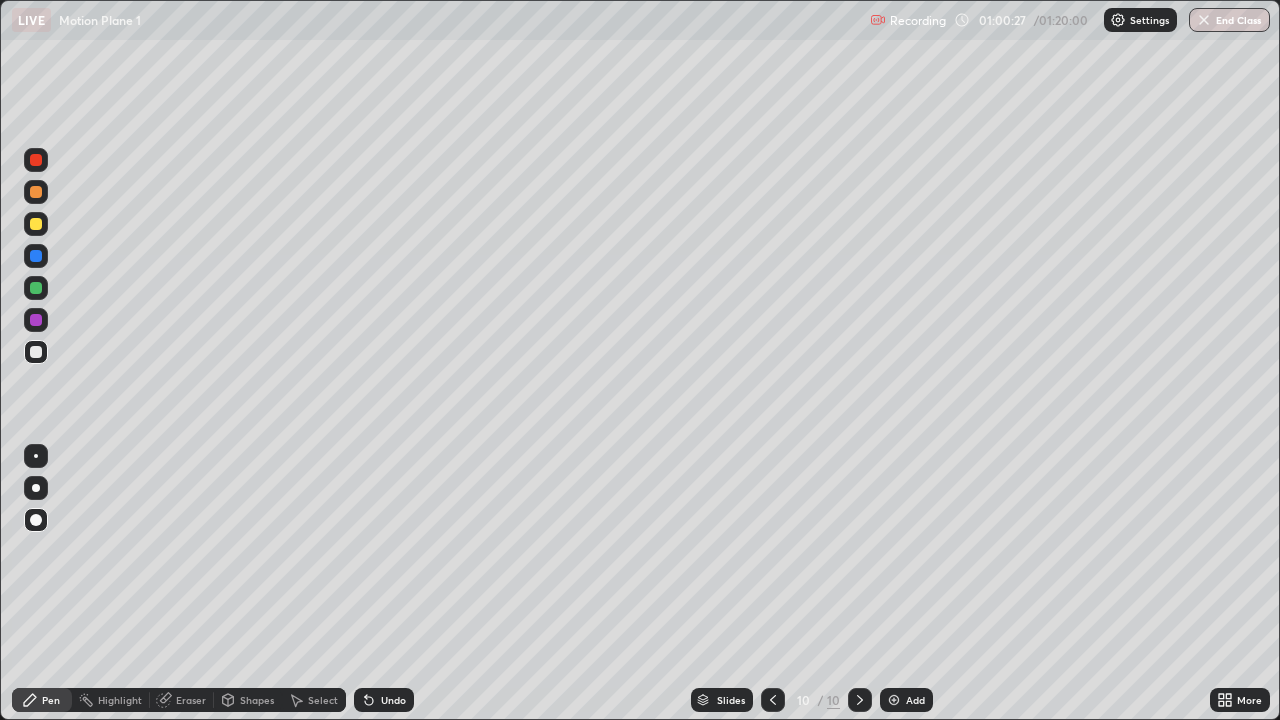 click at bounding box center [36, 288] 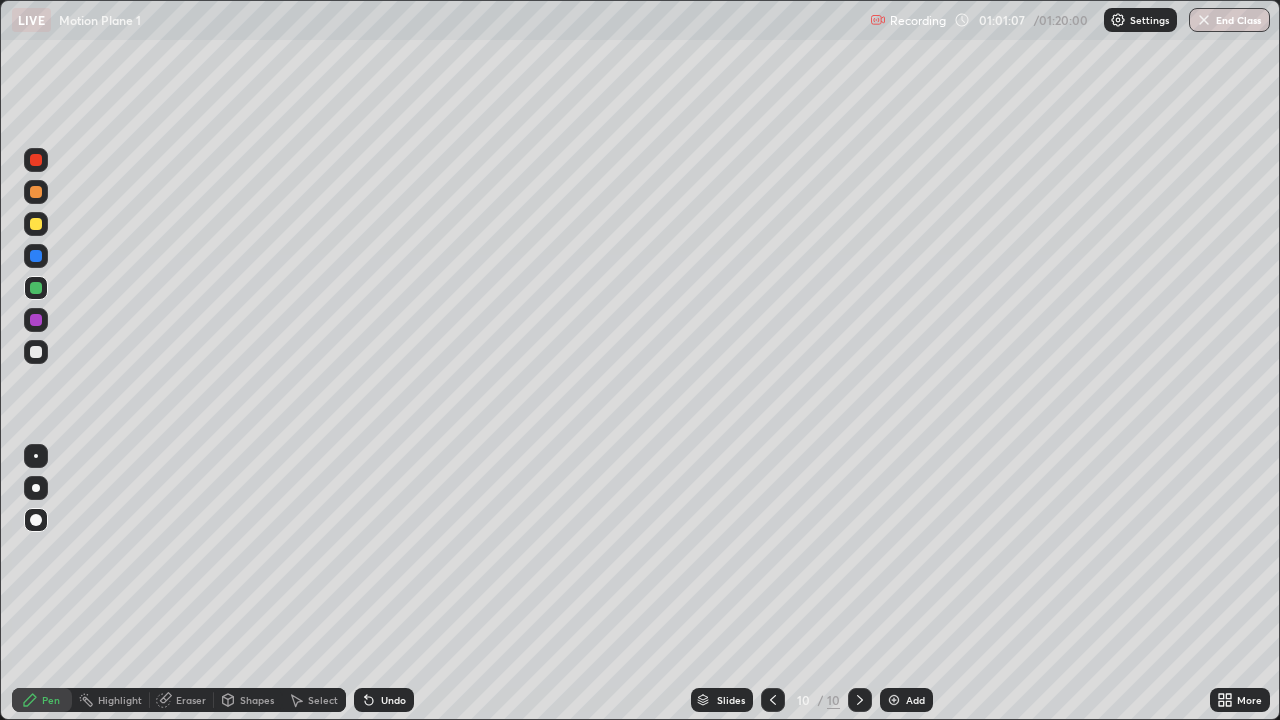 click at bounding box center (36, 320) 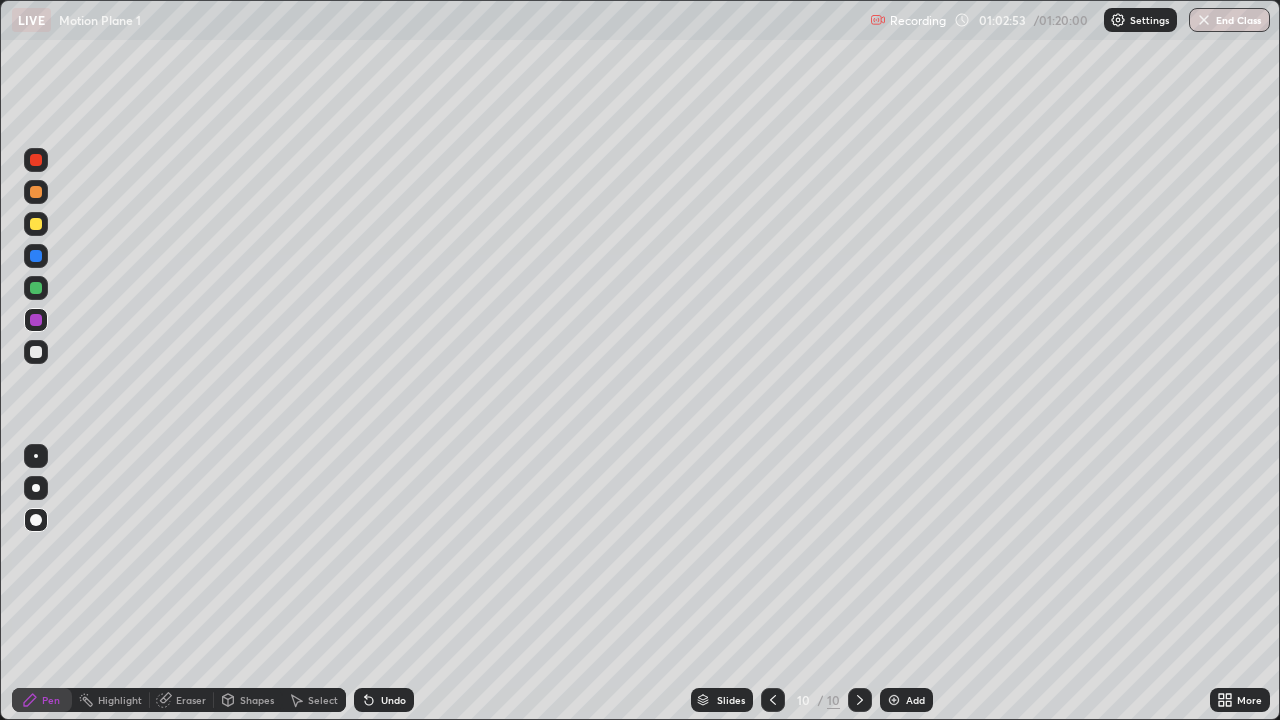 click at bounding box center (36, 352) 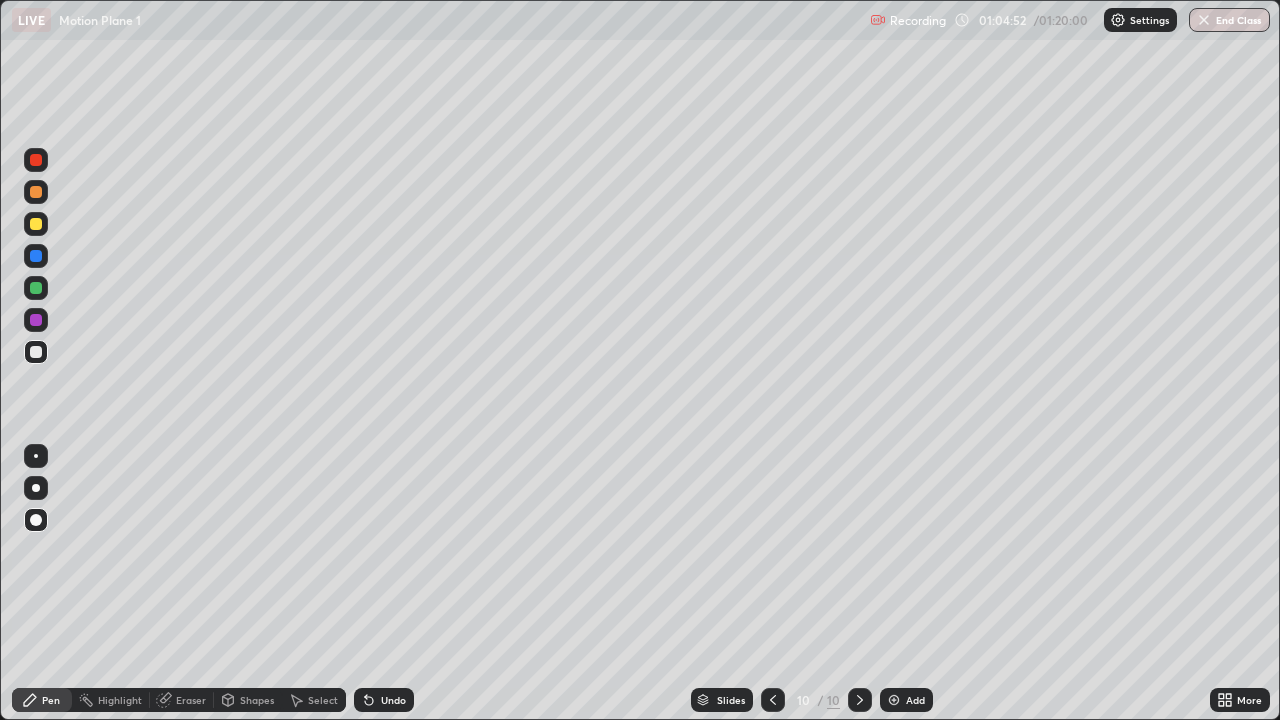 click on "Undo" at bounding box center (384, 700) 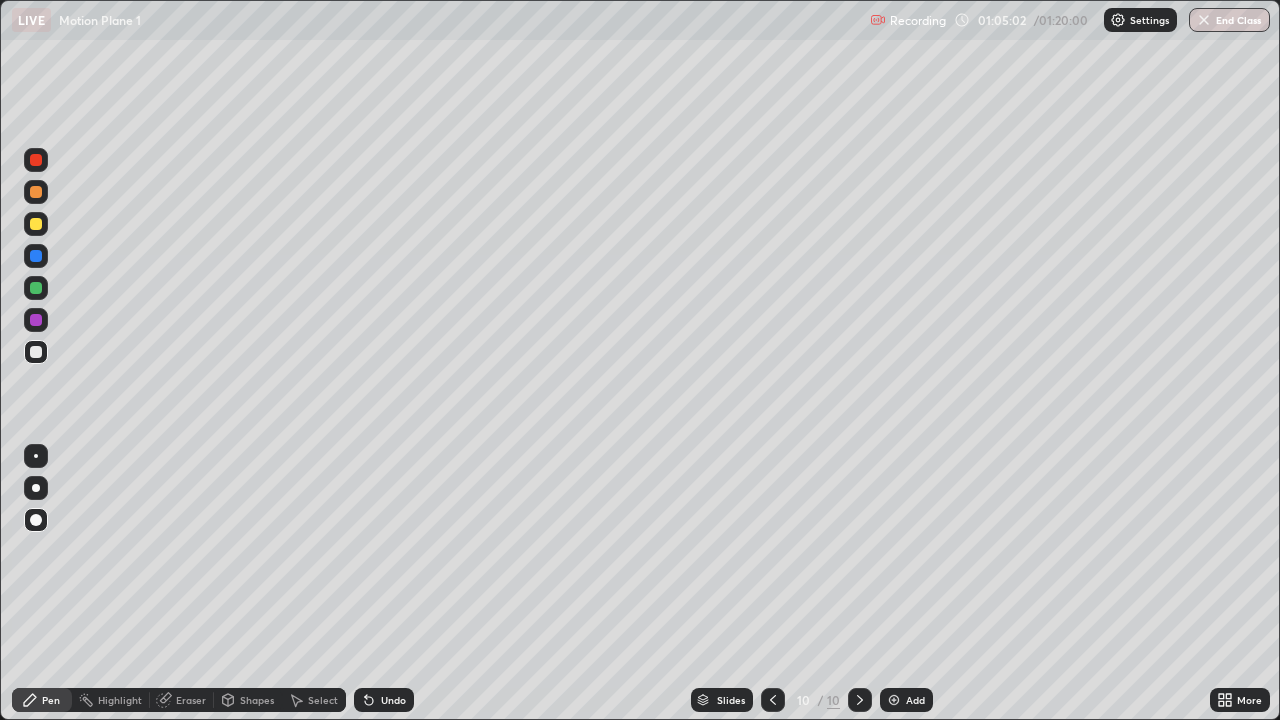 click at bounding box center (36, 320) 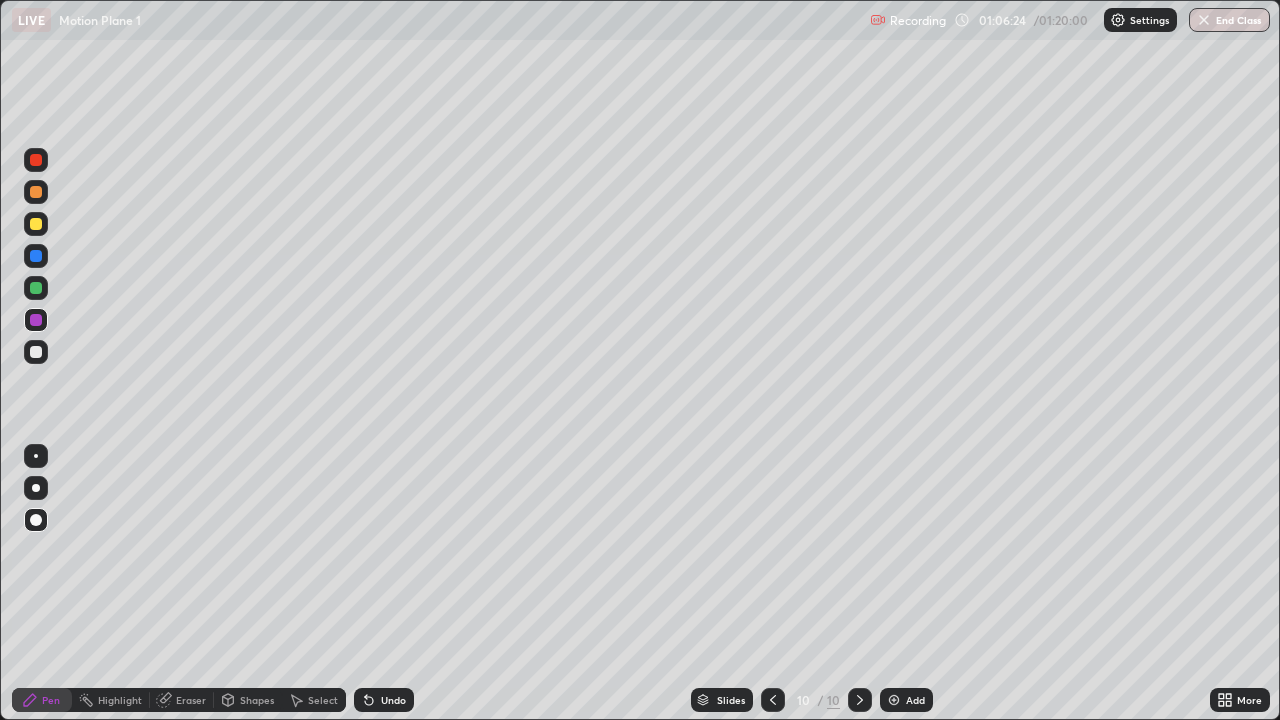 click 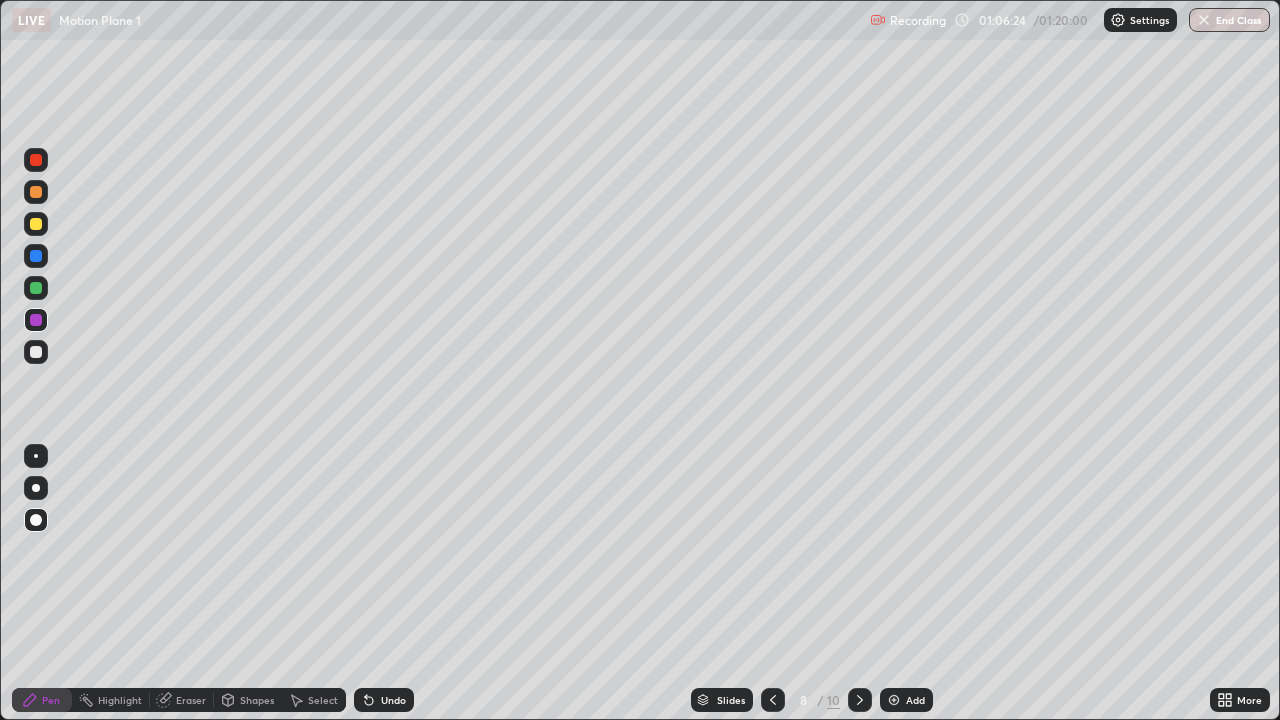 click 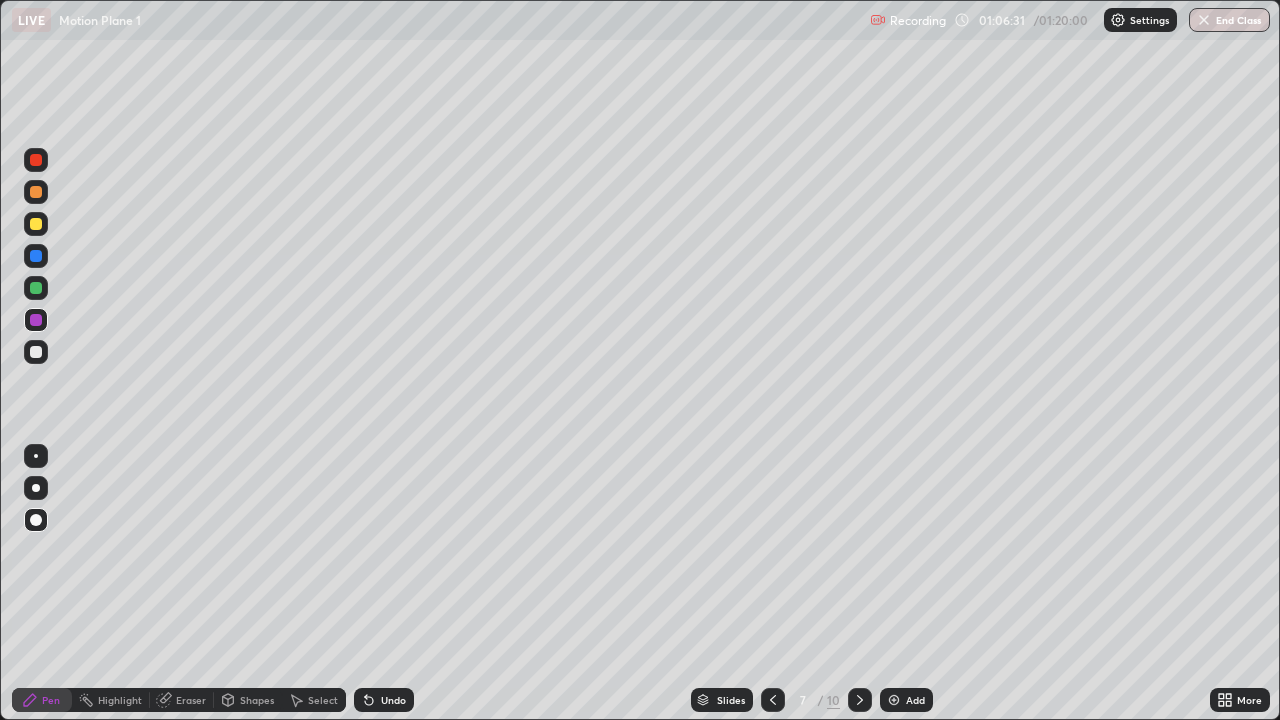 click 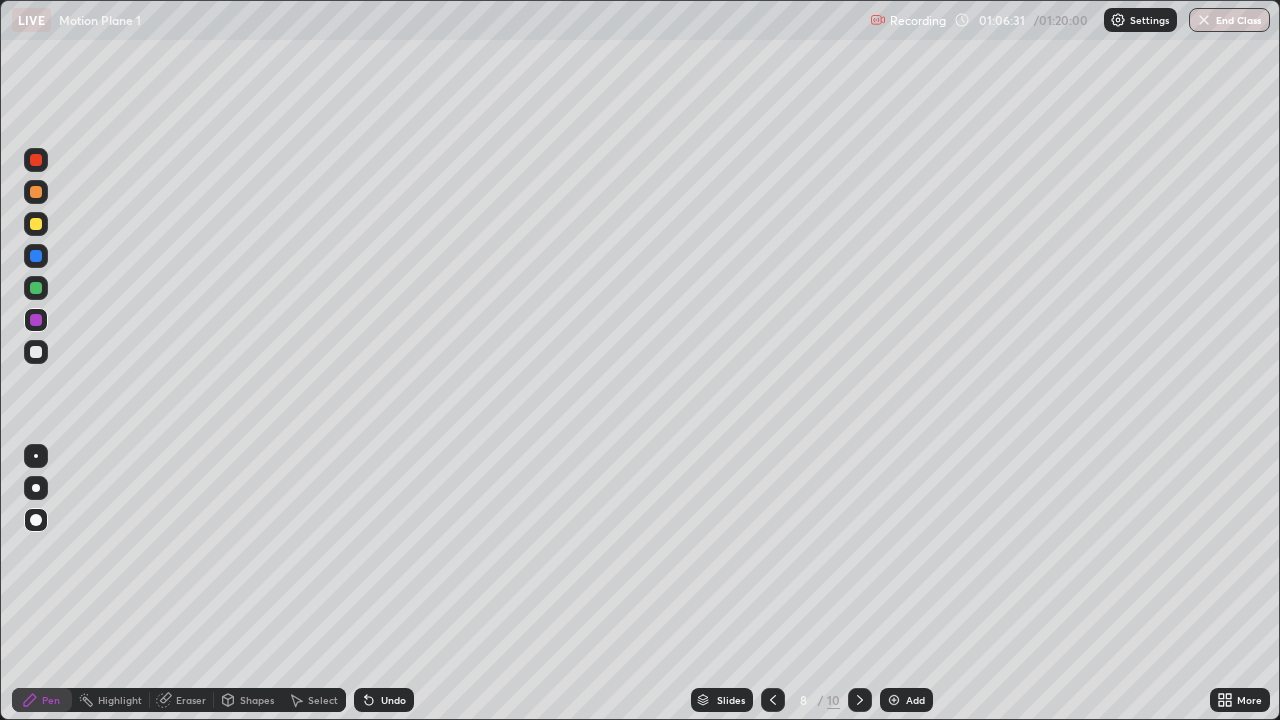 click 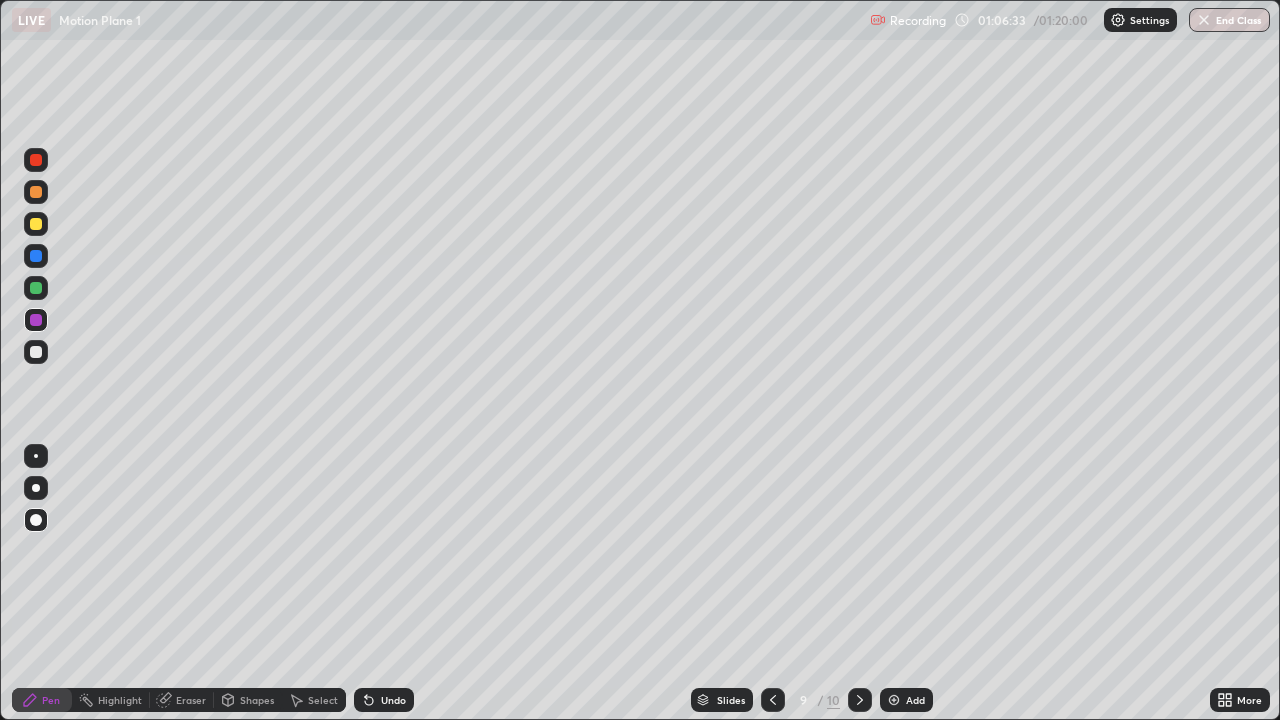 click 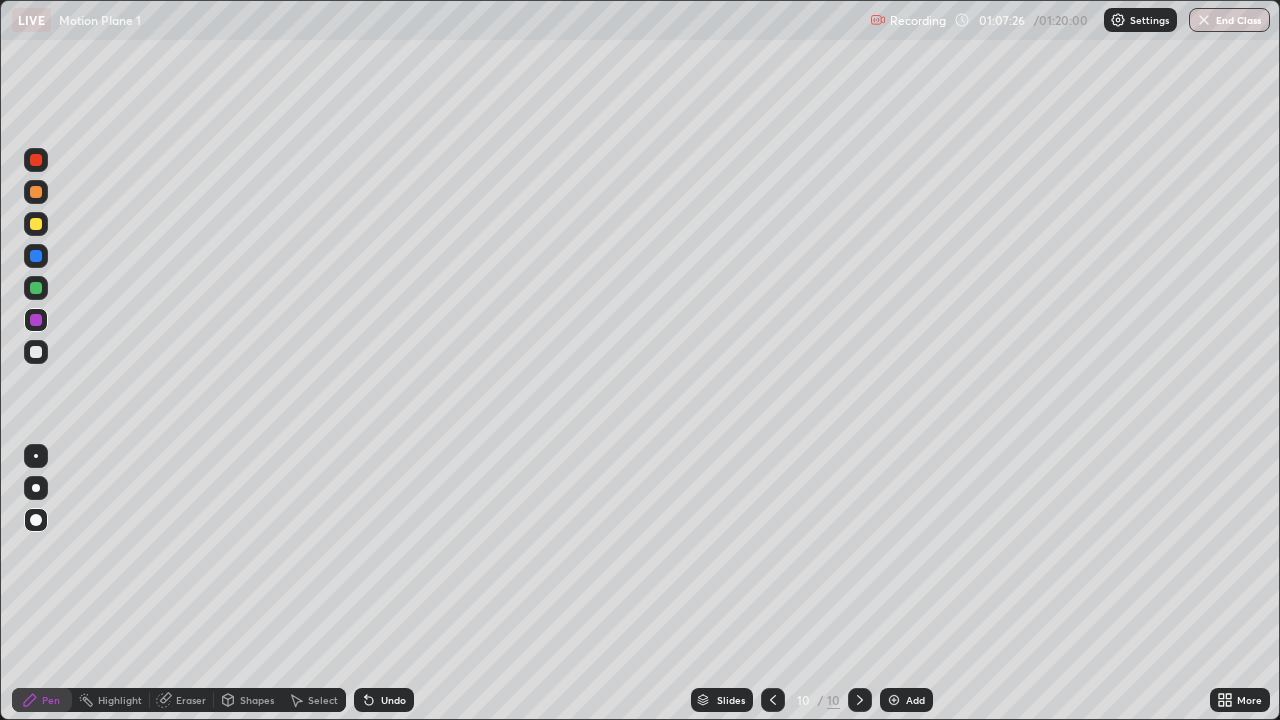 click 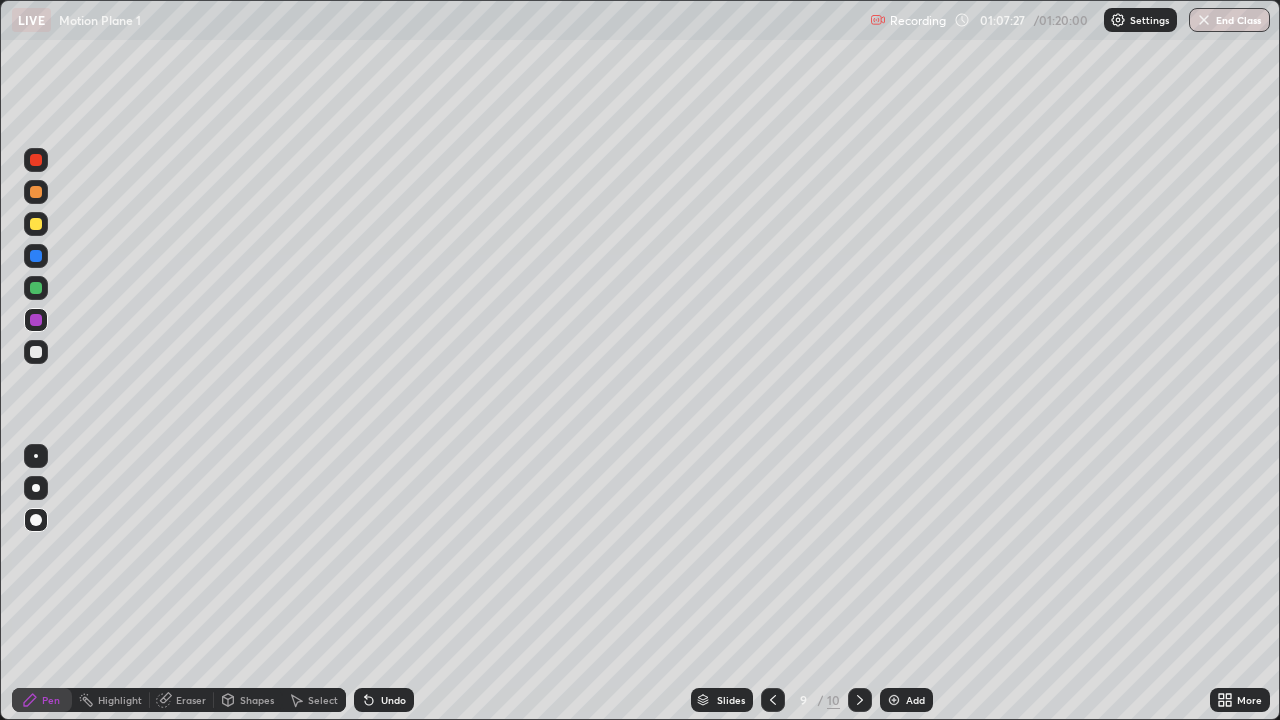 click 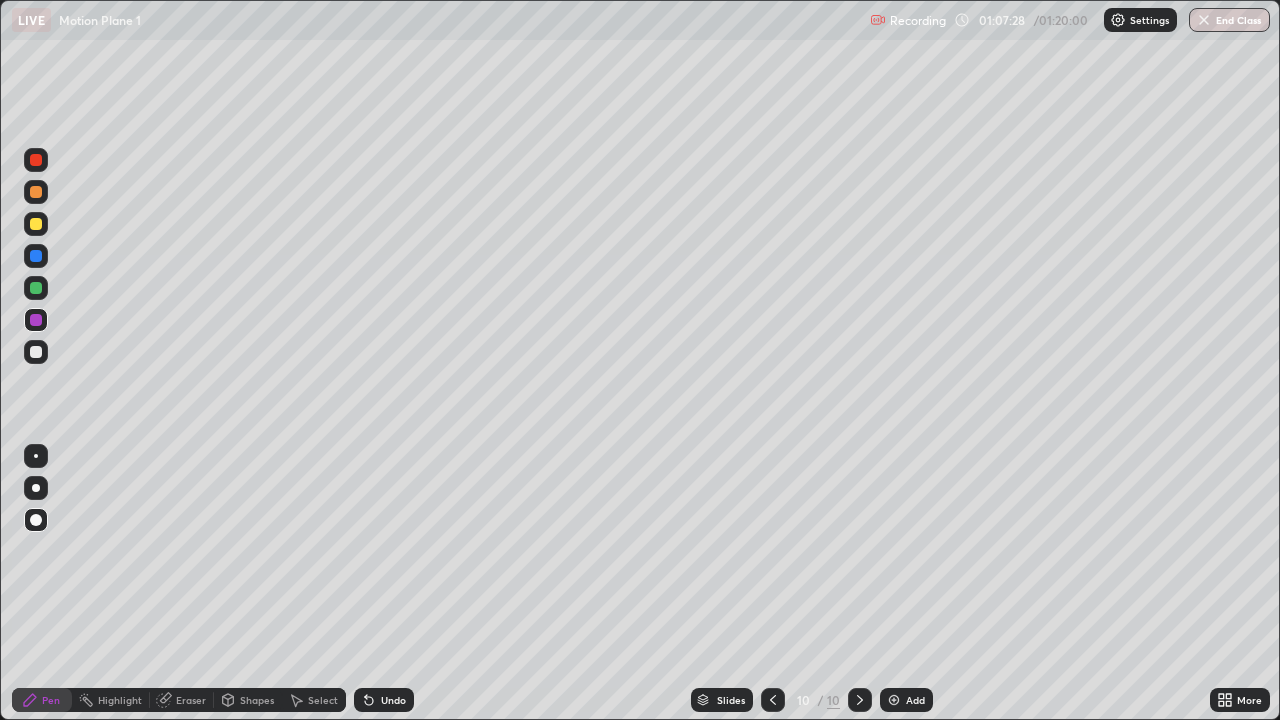 click 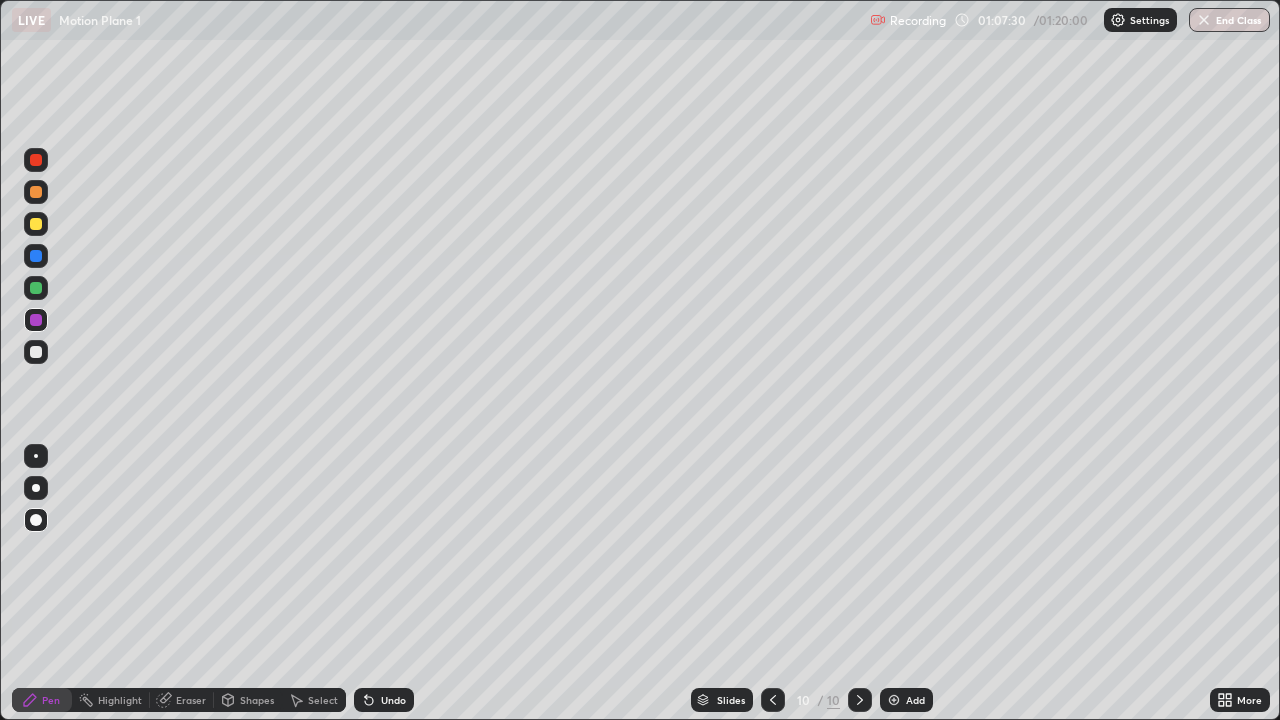 click at bounding box center [894, 700] 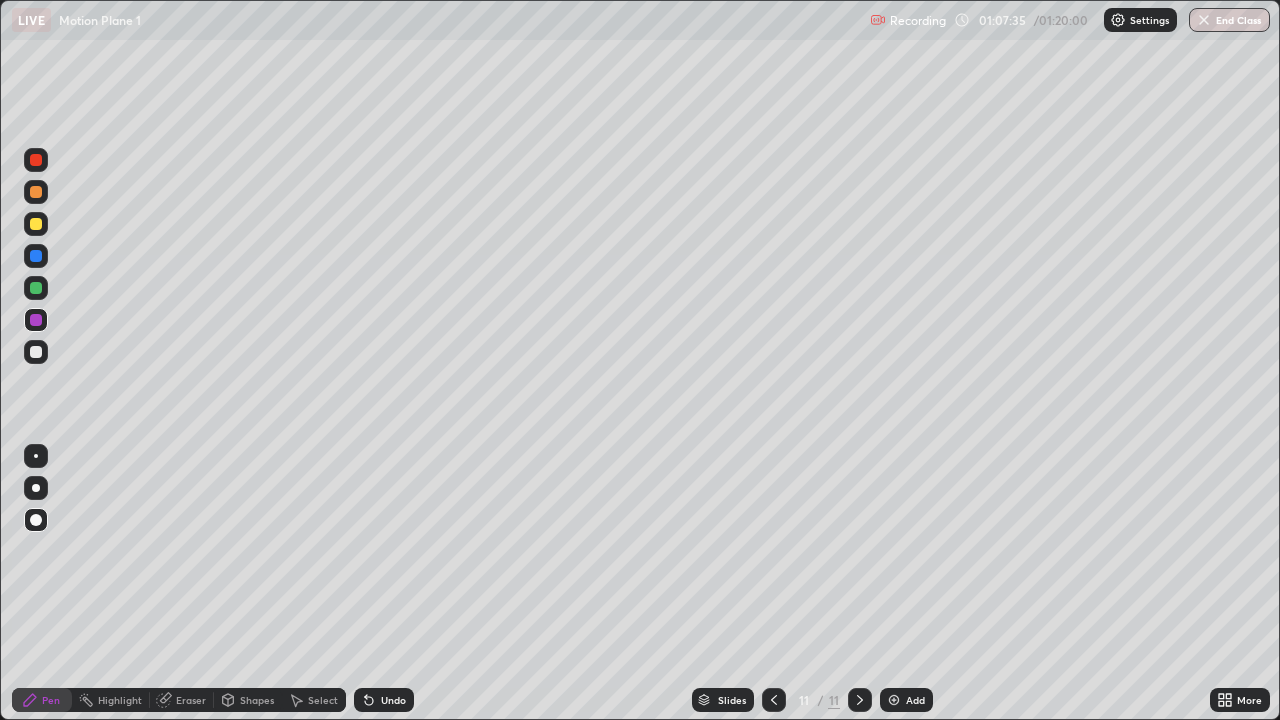 click 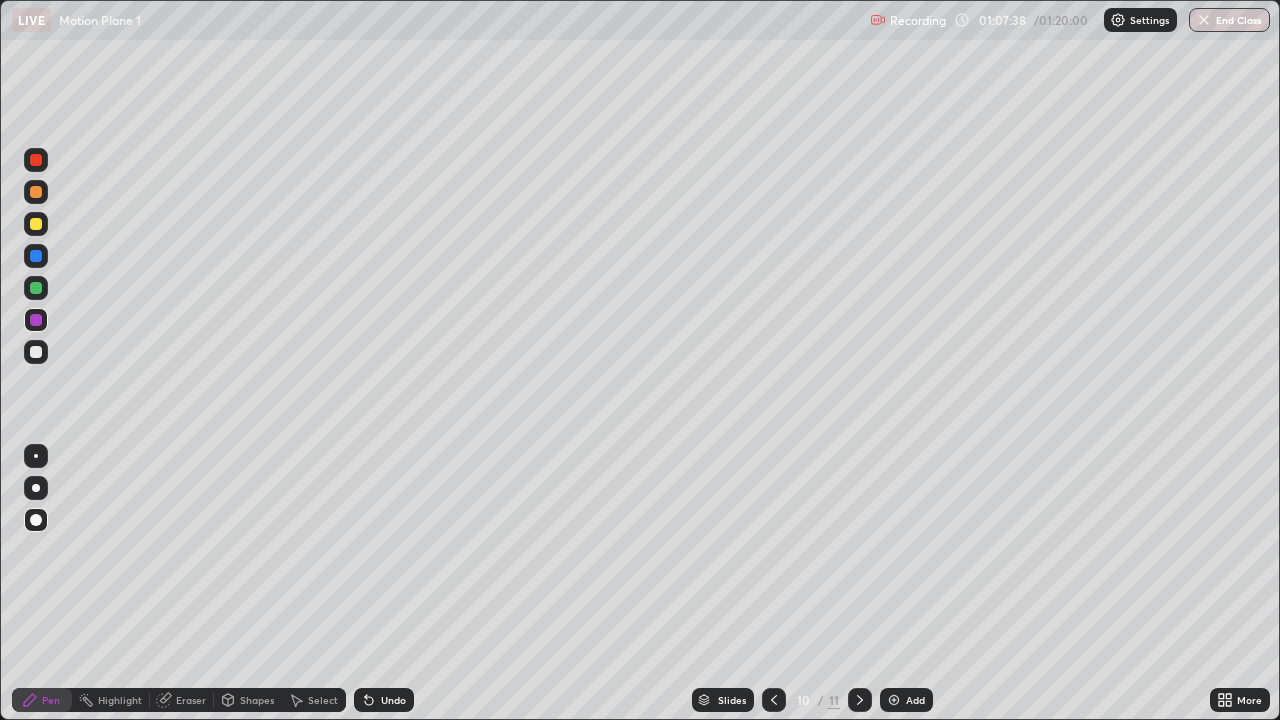 click 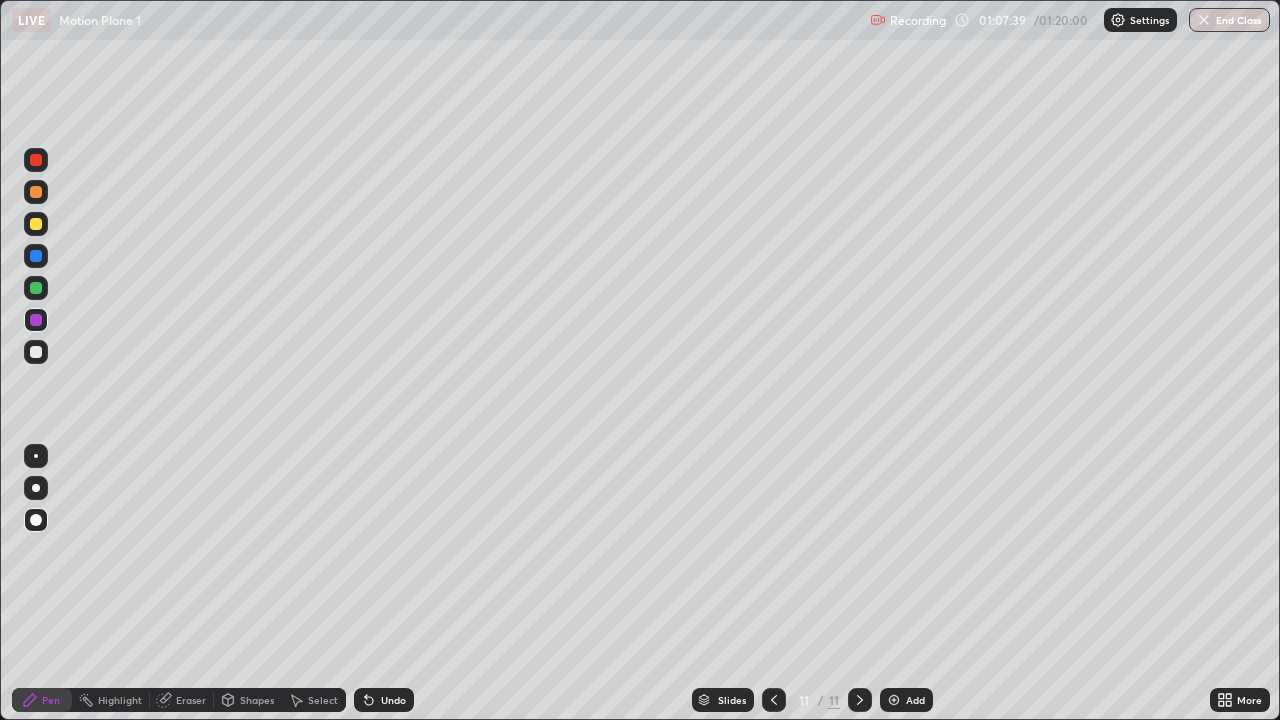 click on "Eraser" at bounding box center (191, 700) 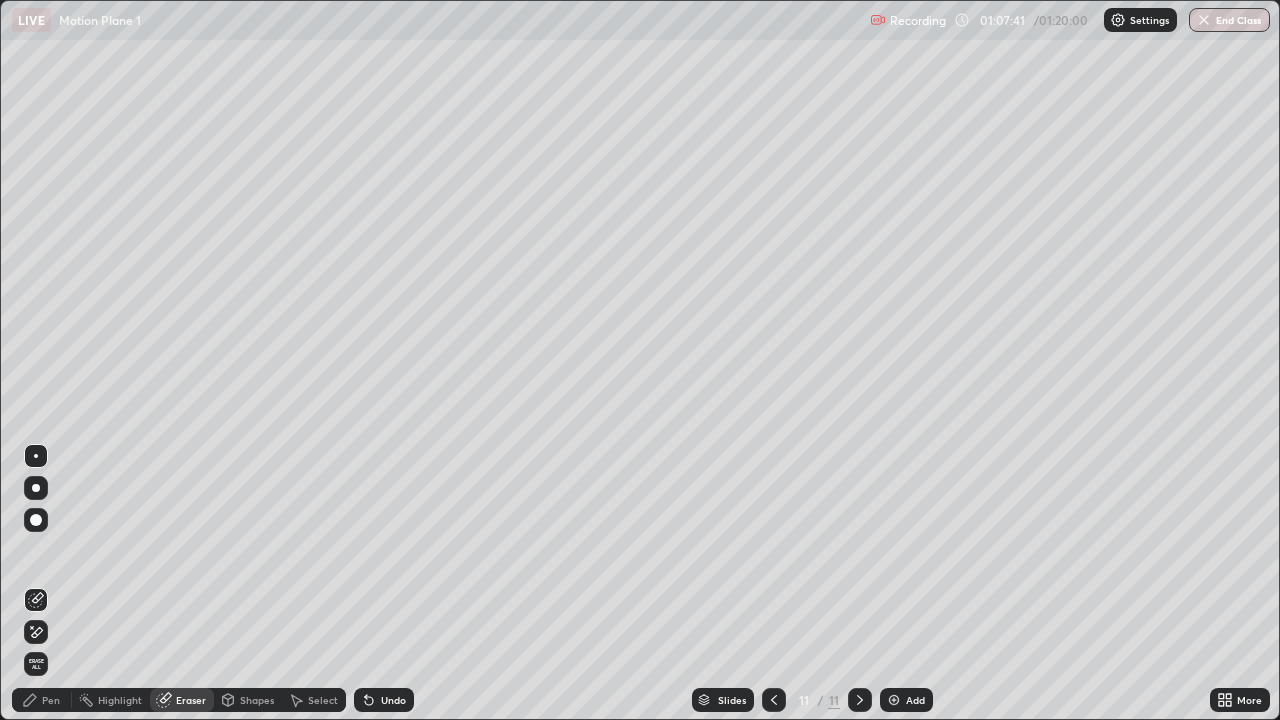 click on "Pen" at bounding box center (51, 700) 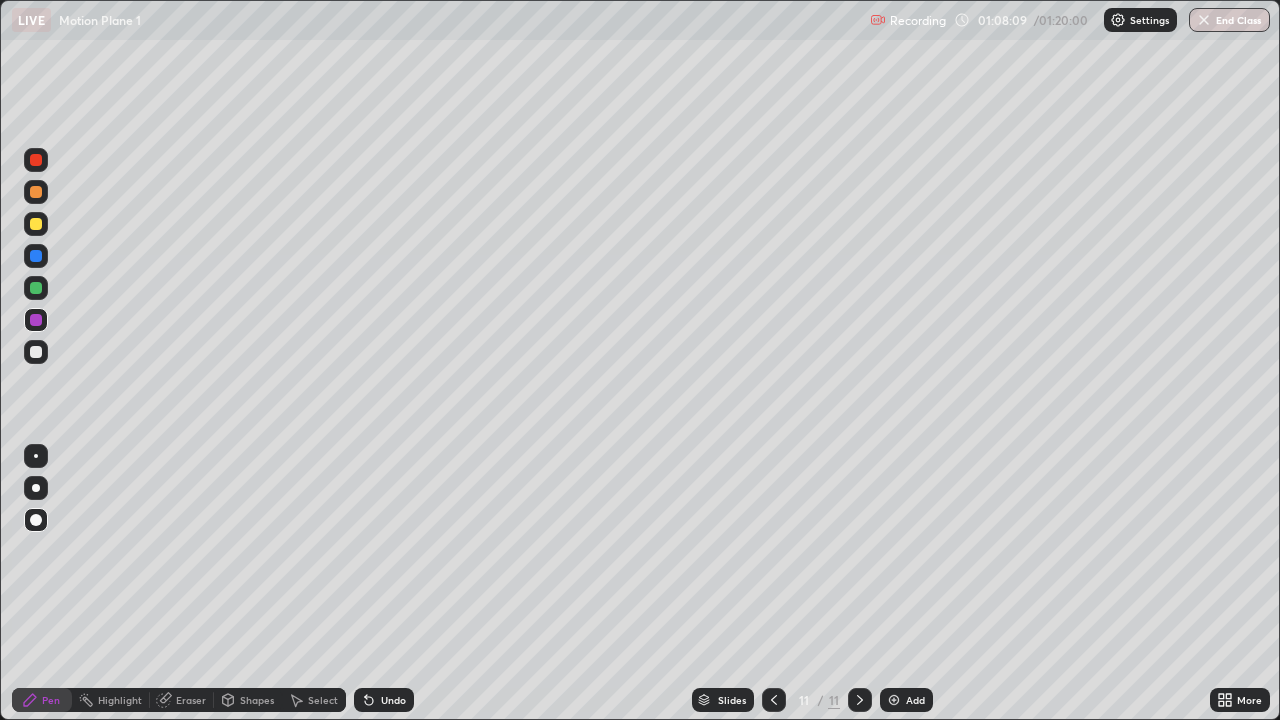 click at bounding box center [36, 352] 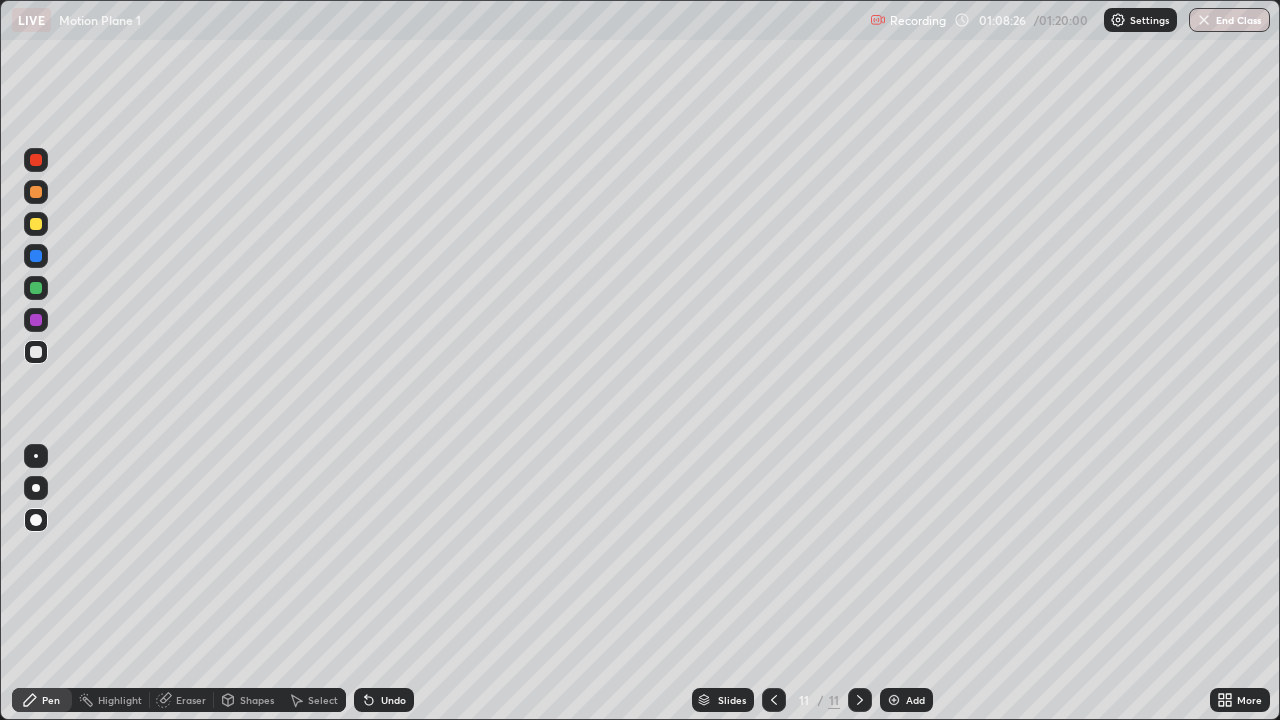 click 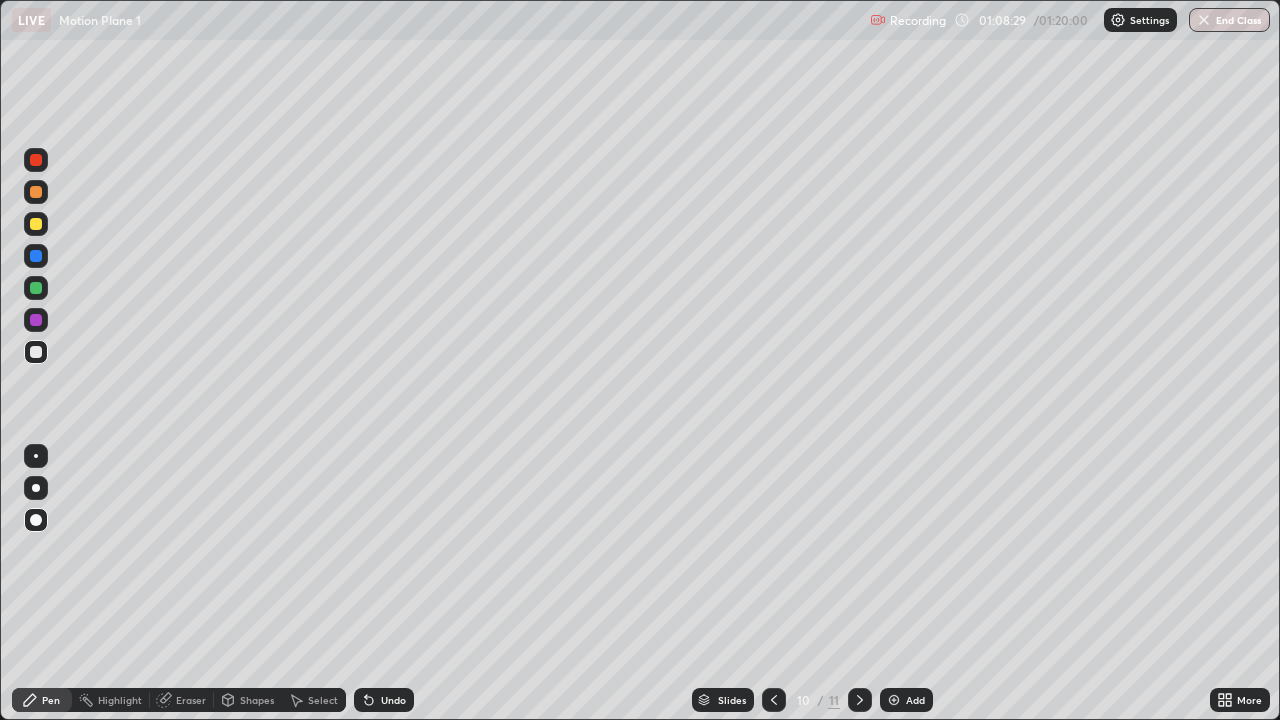 click at bounding box center (860, 700) 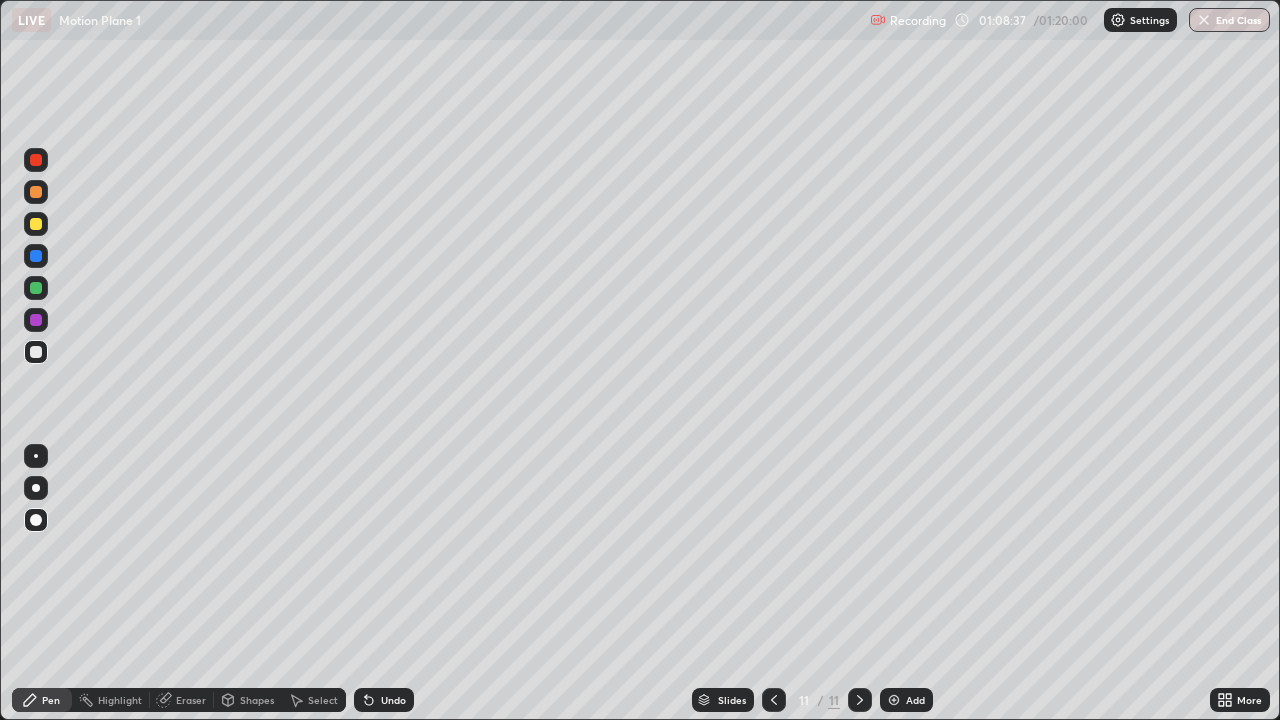 click 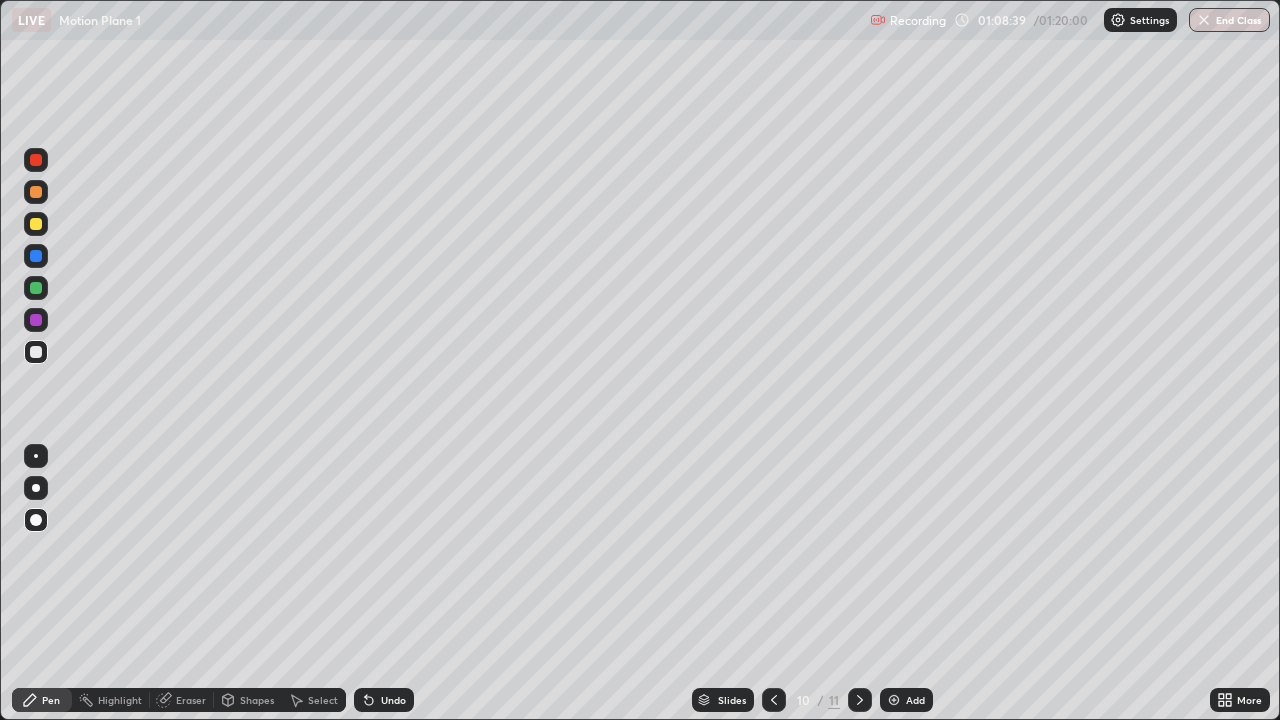 click 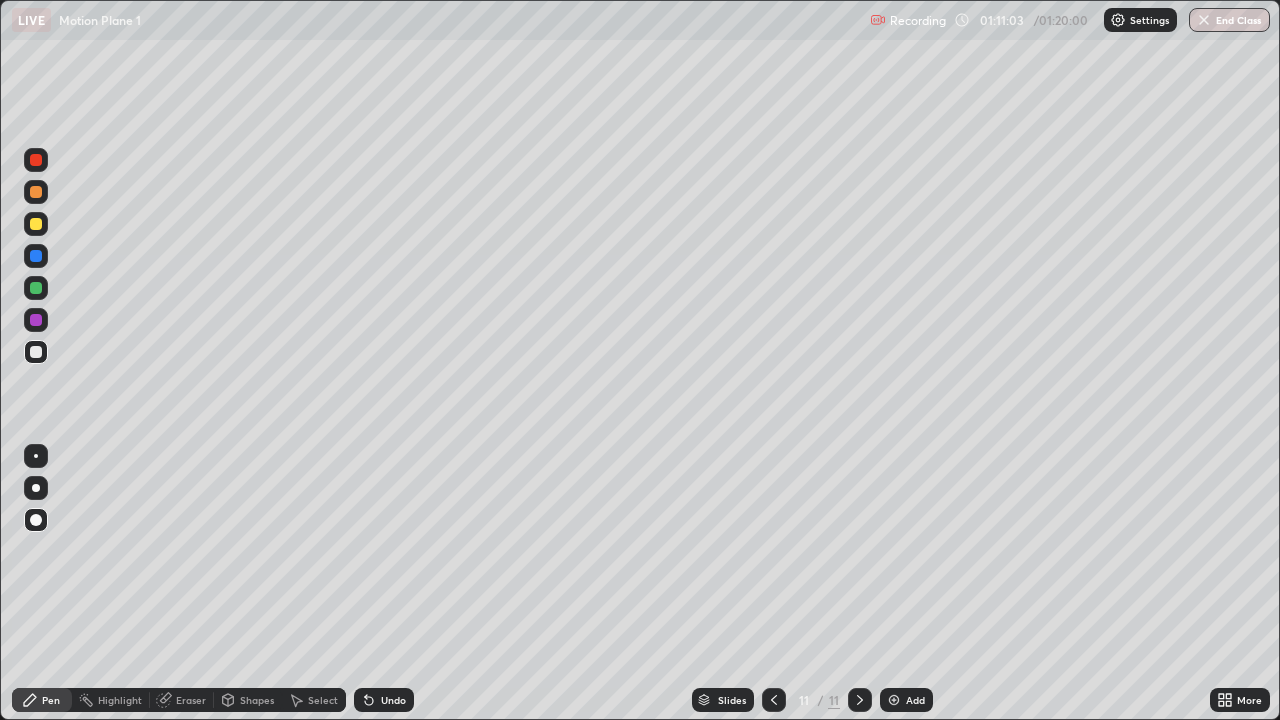 click on "Undo" at bounding box center (393, 700) 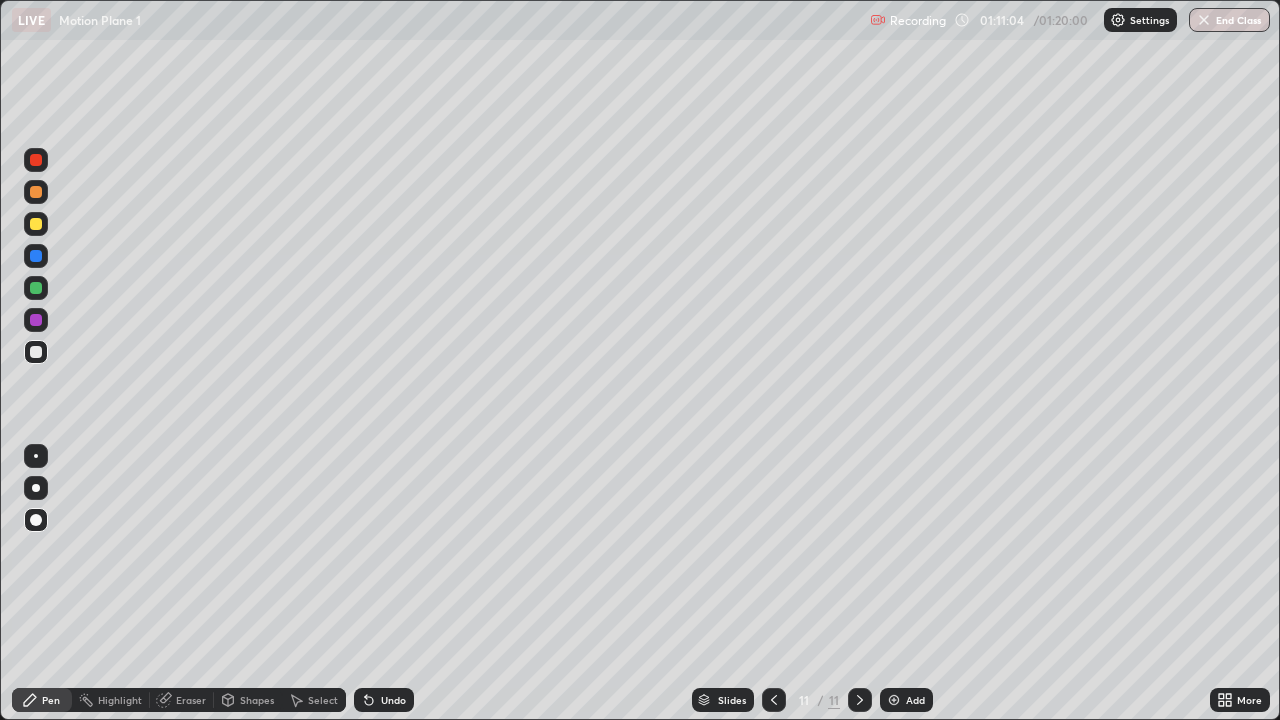 click on "Undo" at bounding box center [384, 700] 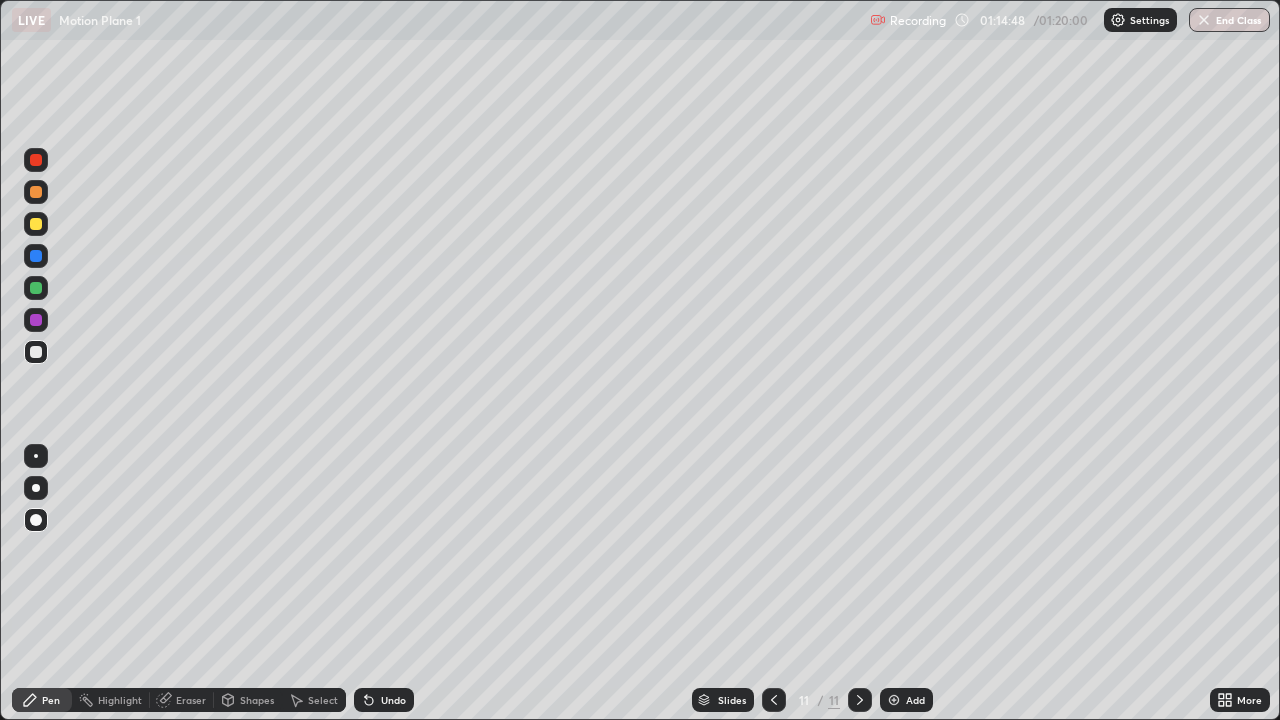 click on "End Class" at bounding box center [1229, 20] 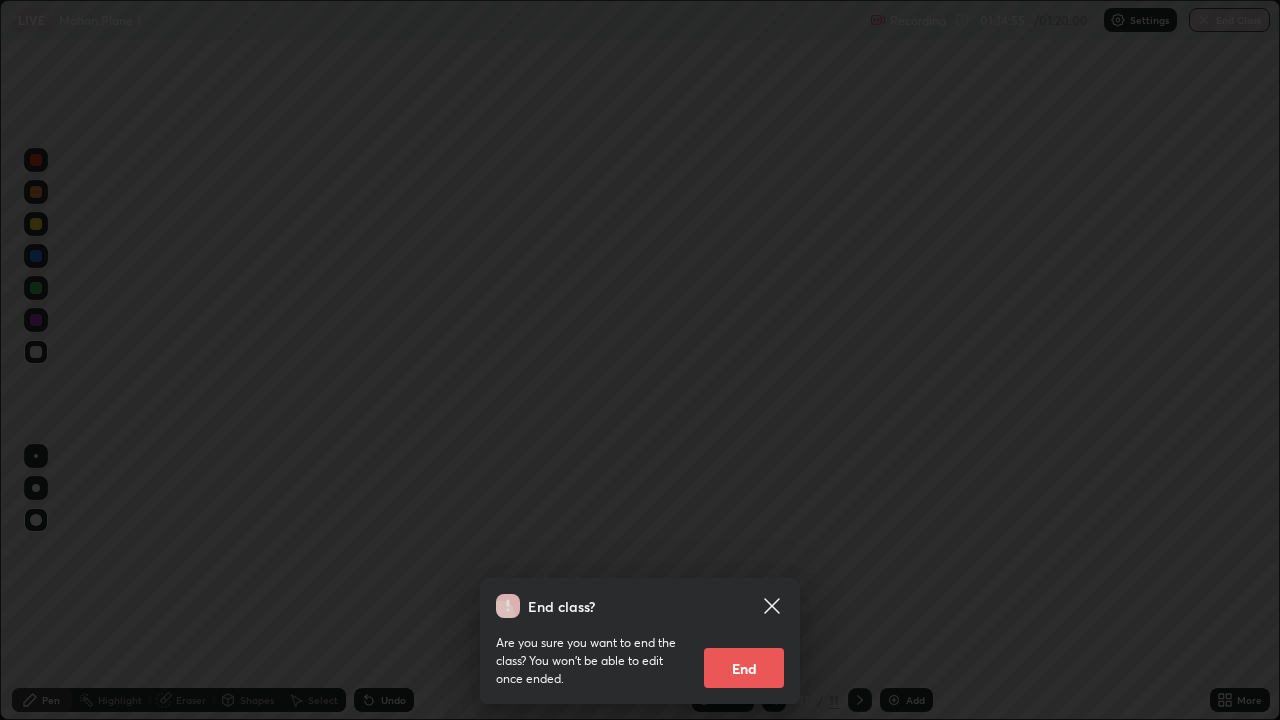 click 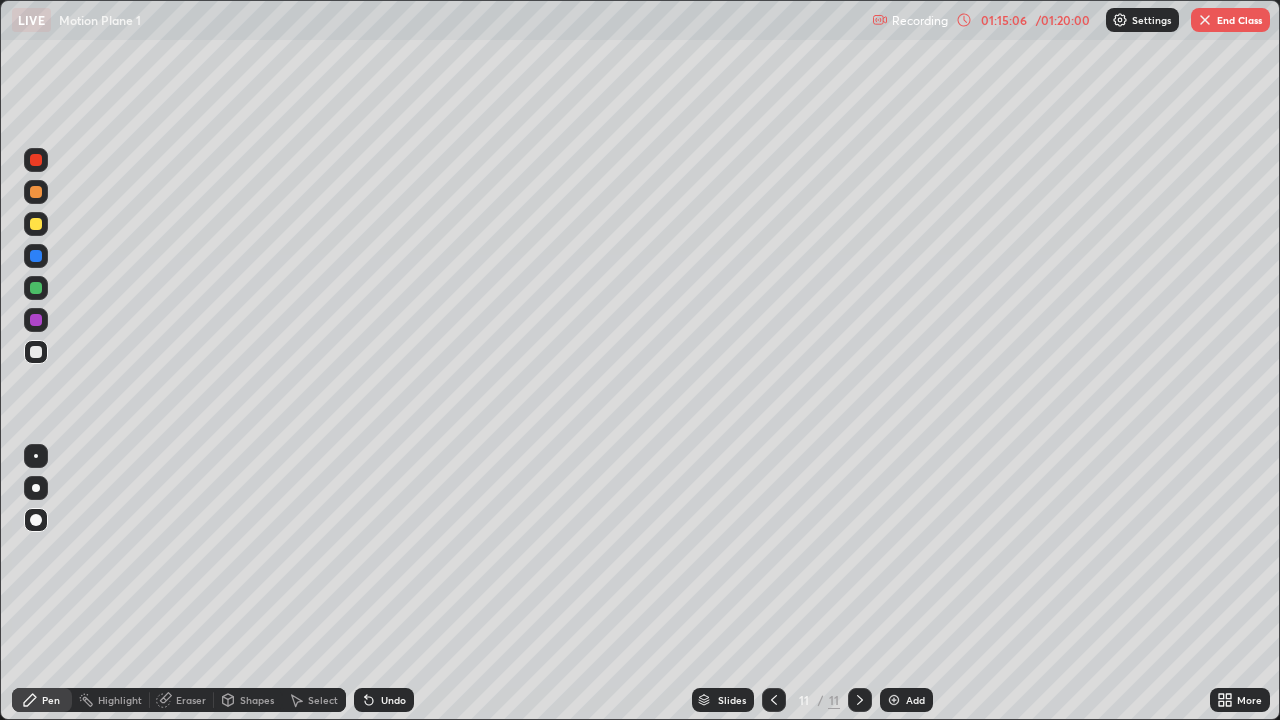 click on "End Class" at bounding box center [1230, 20] 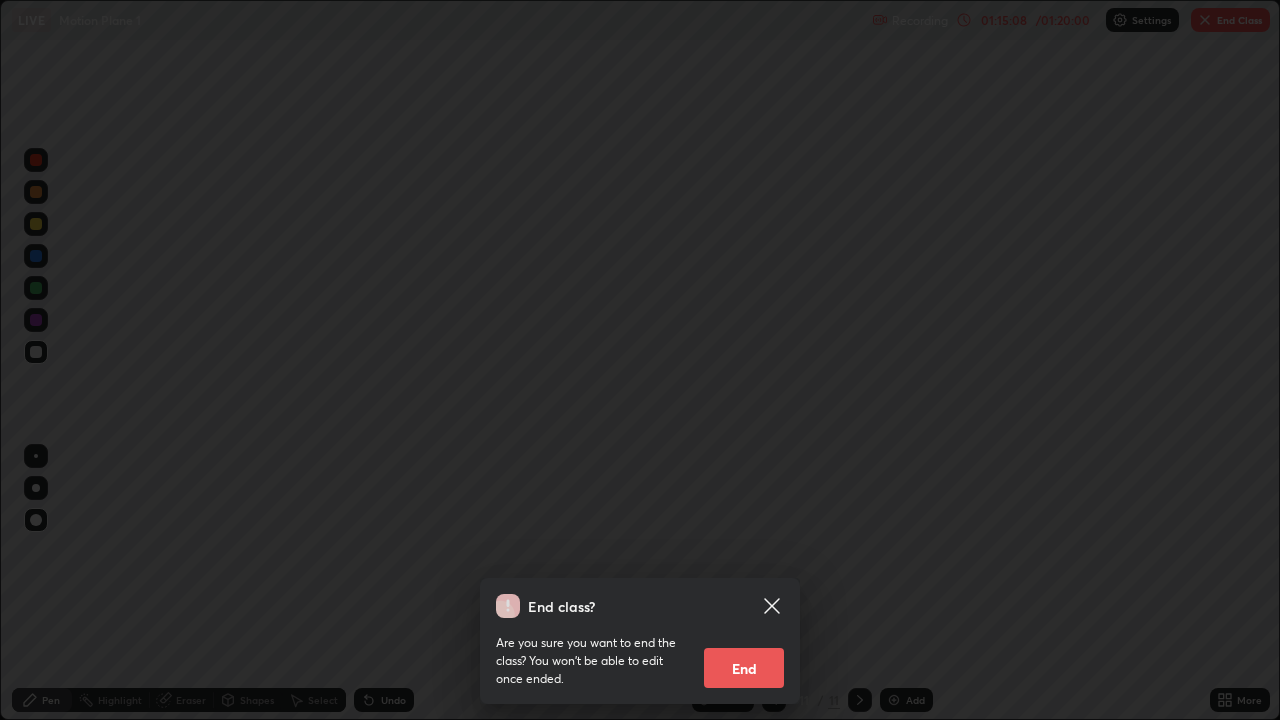 click on "End" at bounding box center [744, 668] 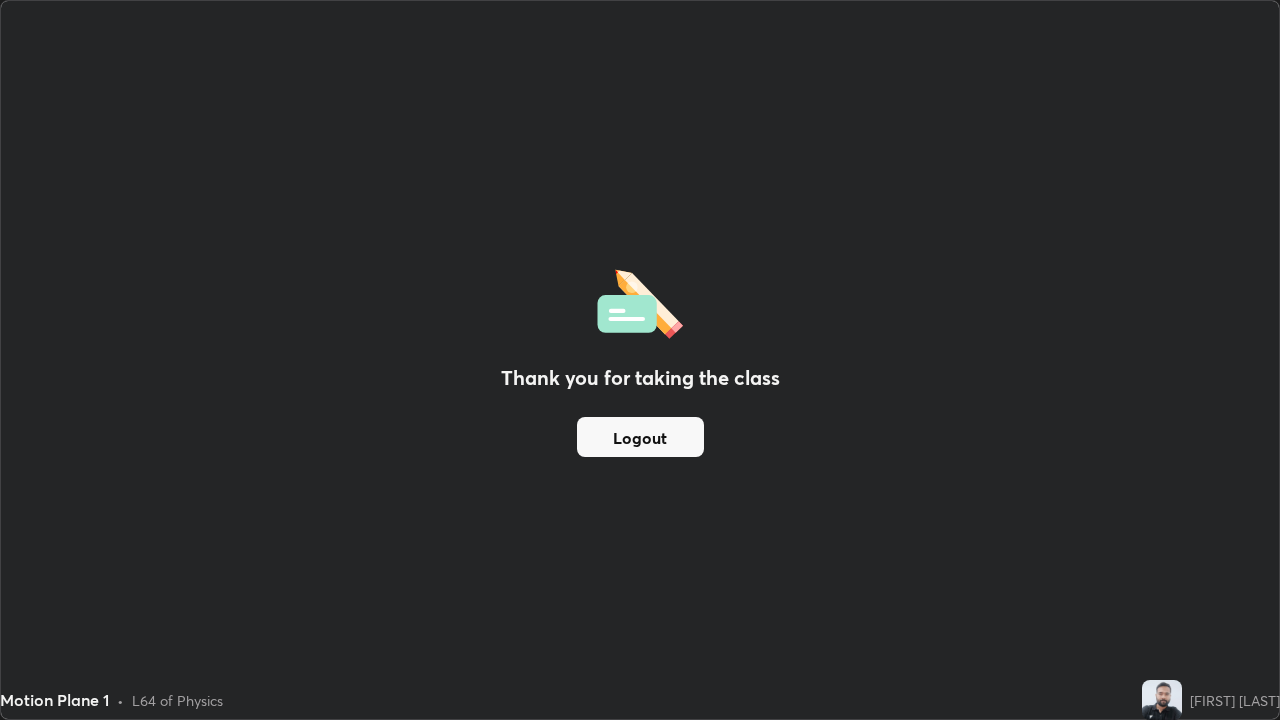 click on "Logout" at bounding box center [640, 437] 